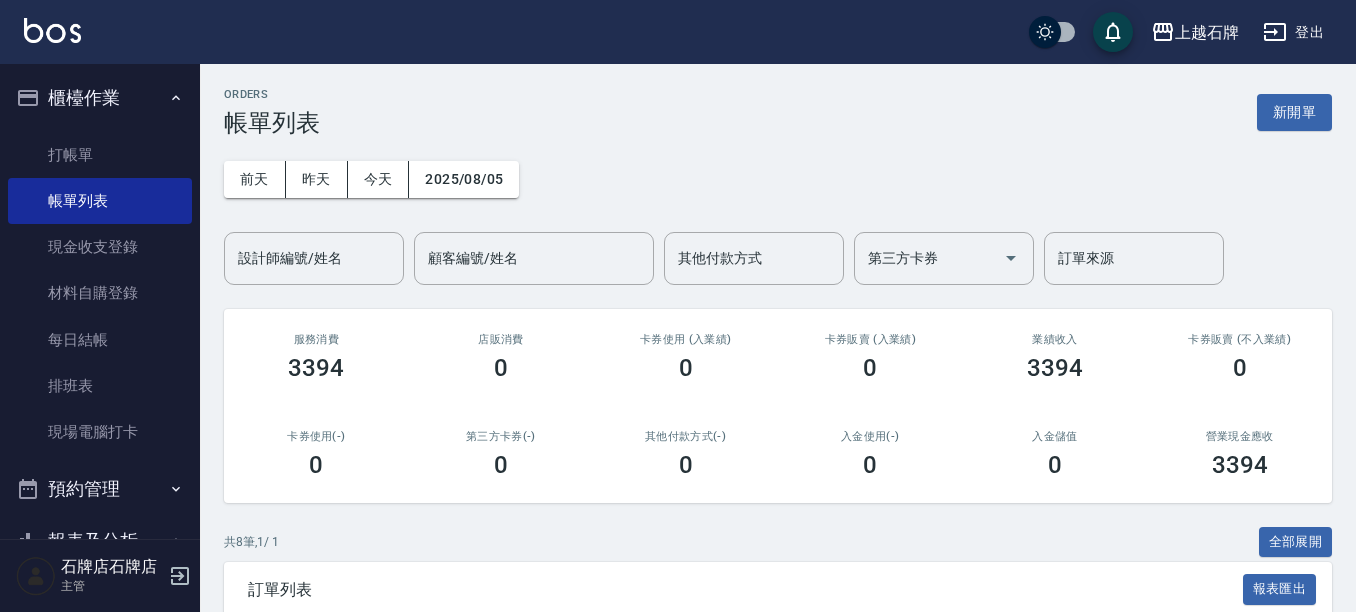 scroll, scrollTop: 300, scrollLeft: 0, axis: vertical 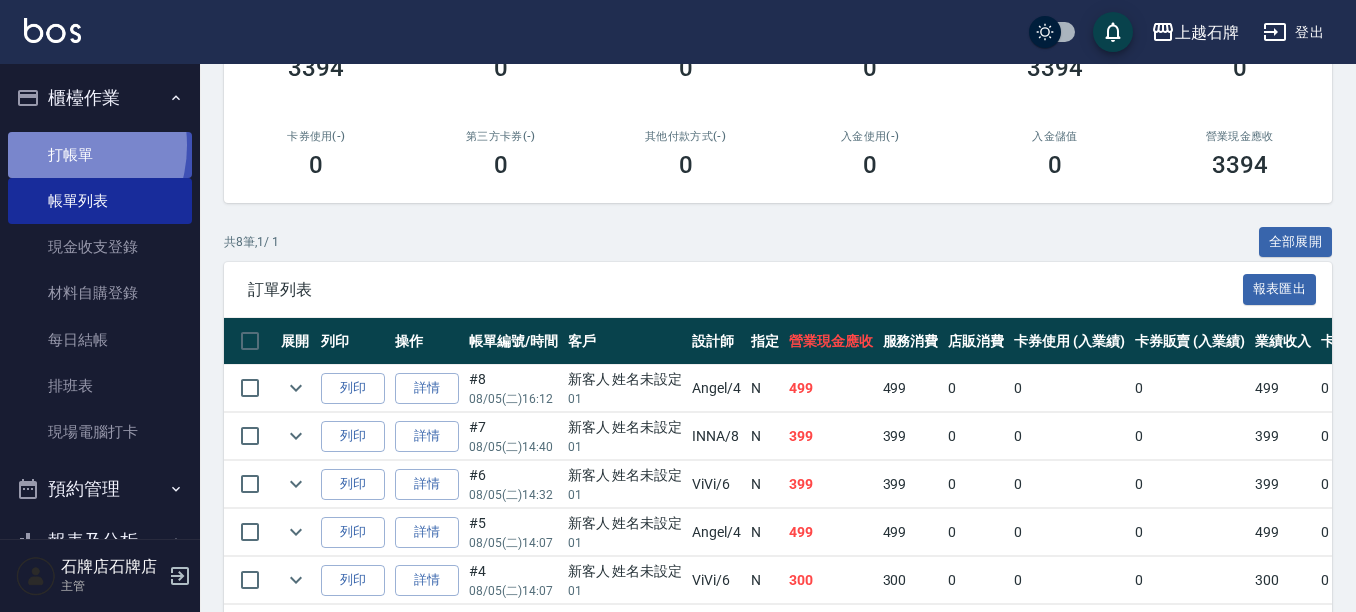 click on "打帳單" at bounding box center [100, 155] 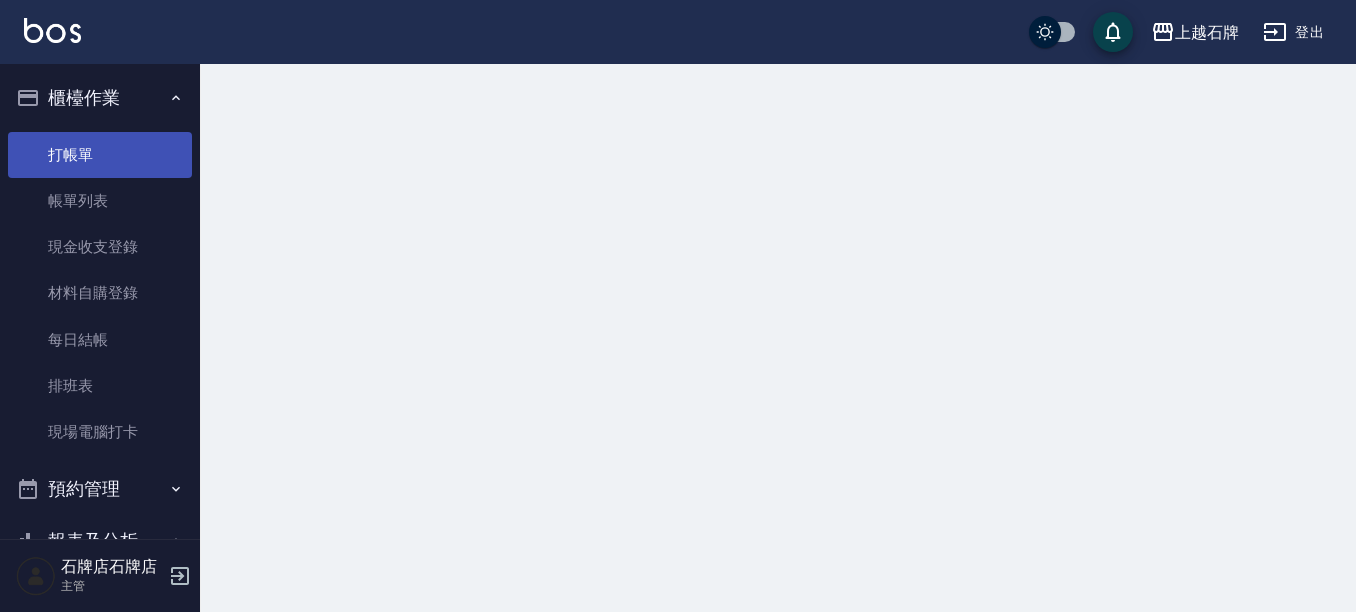 scroll, scrollTop: 0, scrollLeft: 0, axis: both 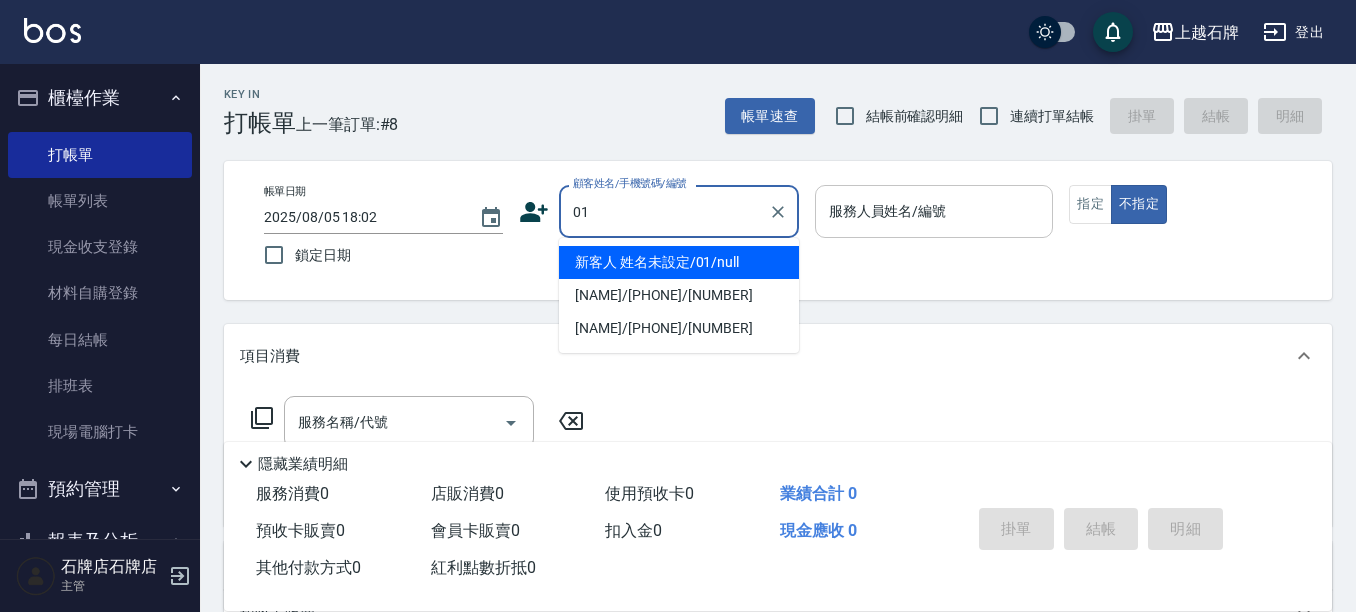 type on "新客人 姓名未設定/01/null" 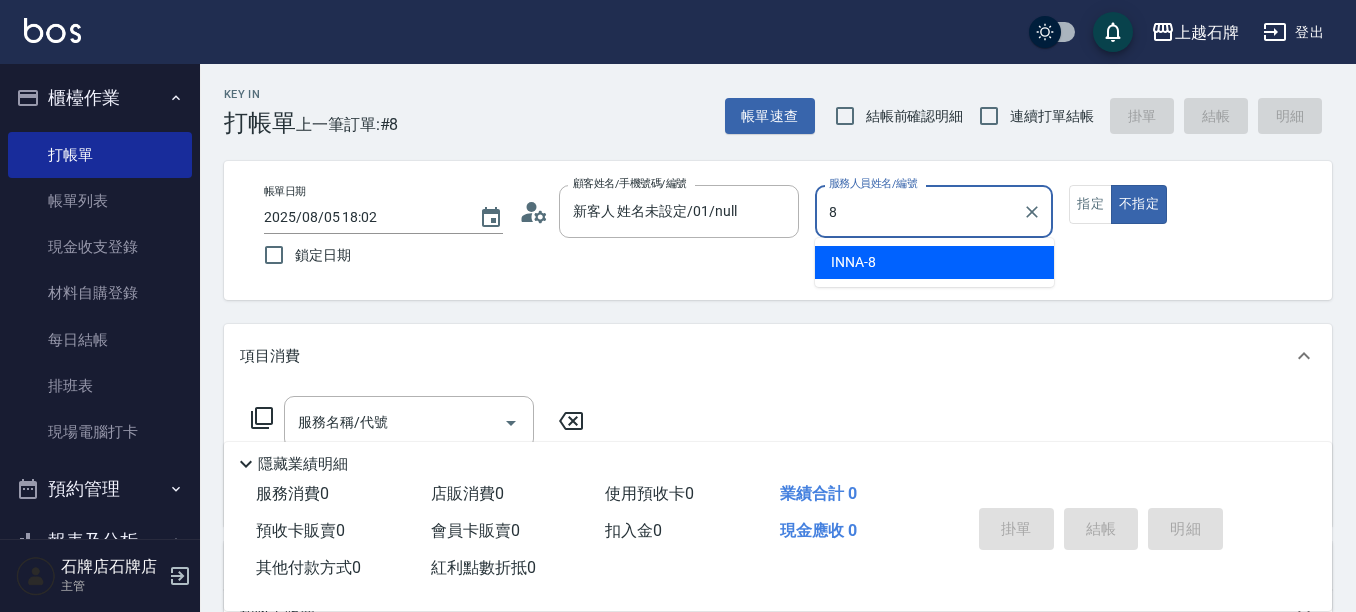 type on "INNA-8" 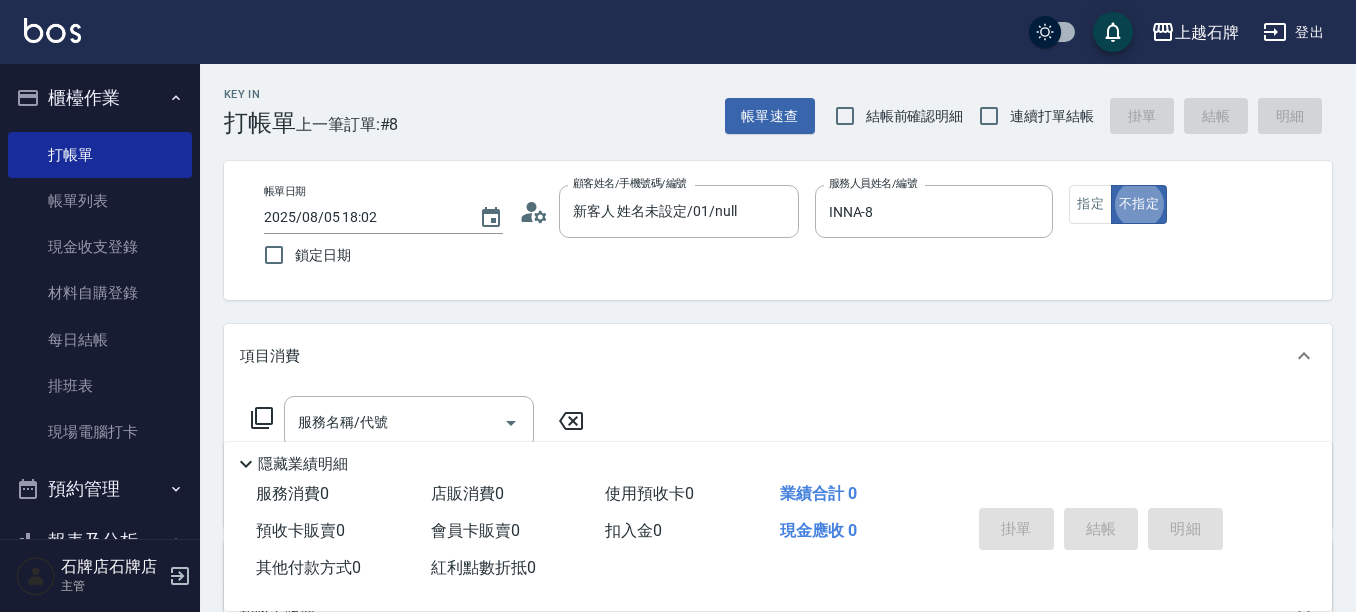 type on "false" 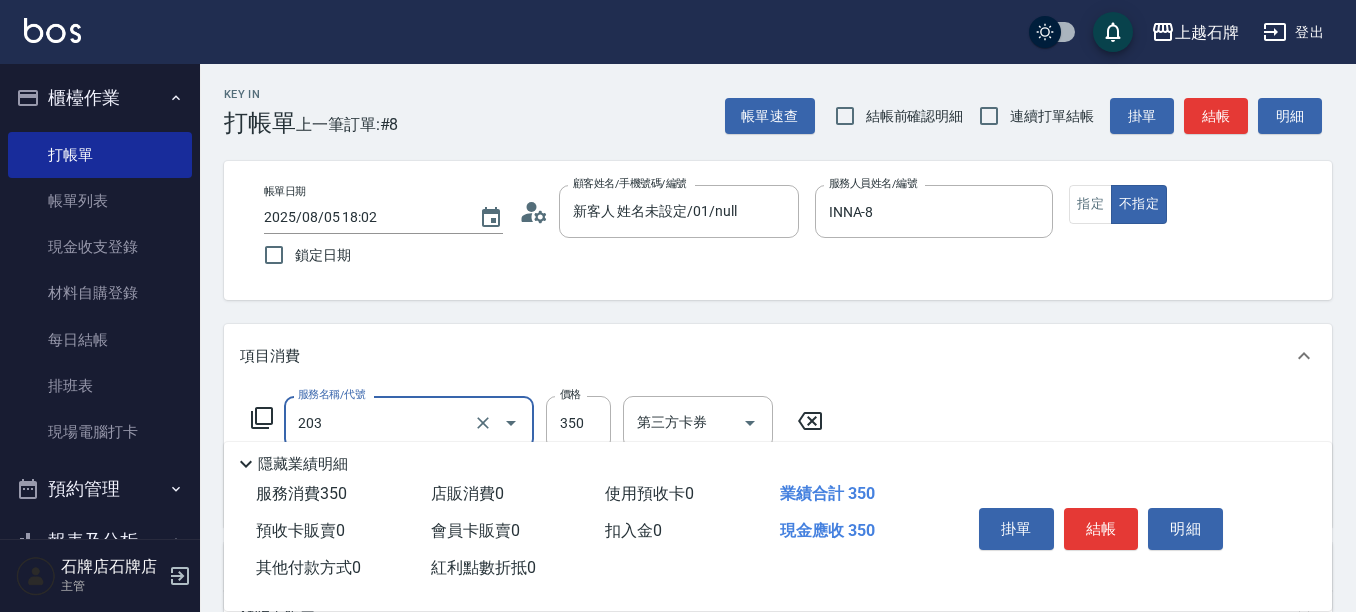 type on "B級洗+剪(203)" 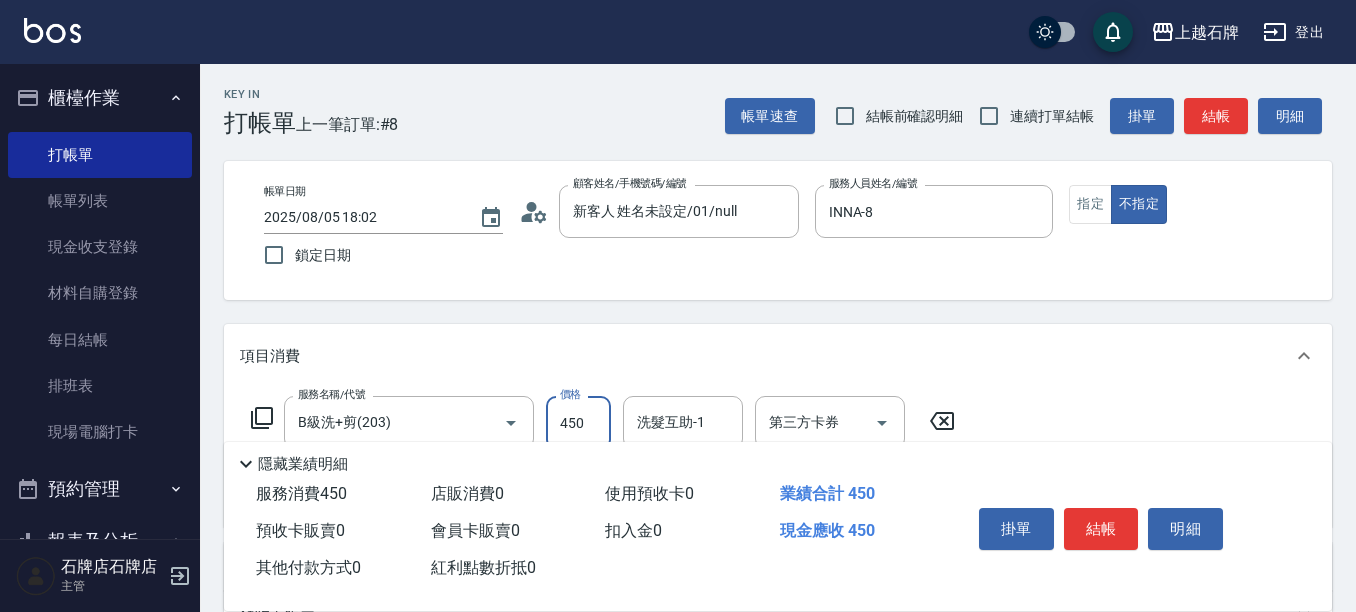 type on "450" 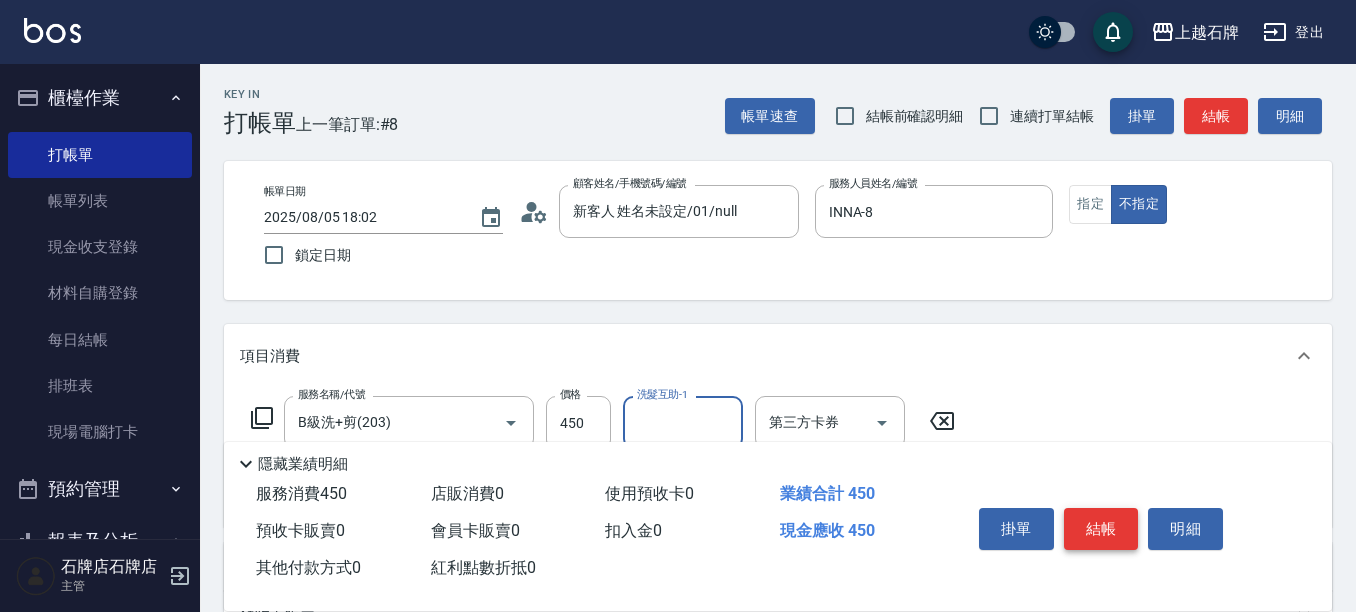click on "結帳" at bounding box center (1101, 529) 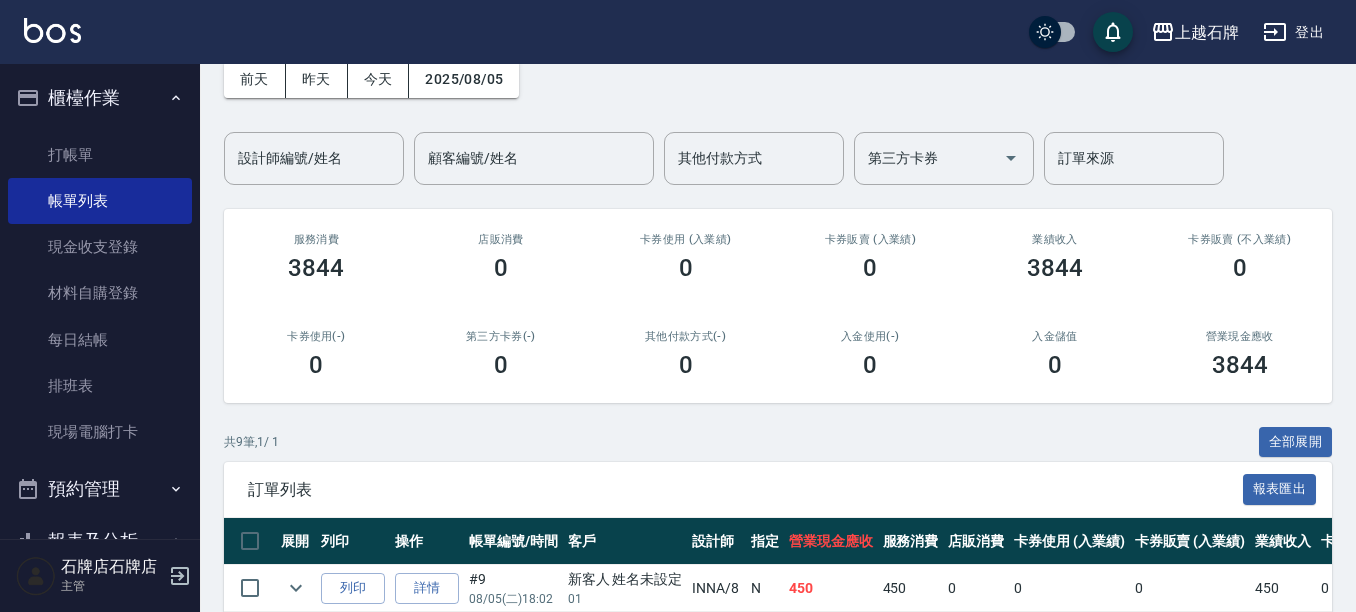 scroll, scrollTop: 200, scrollLeft: 0, axis: vertical 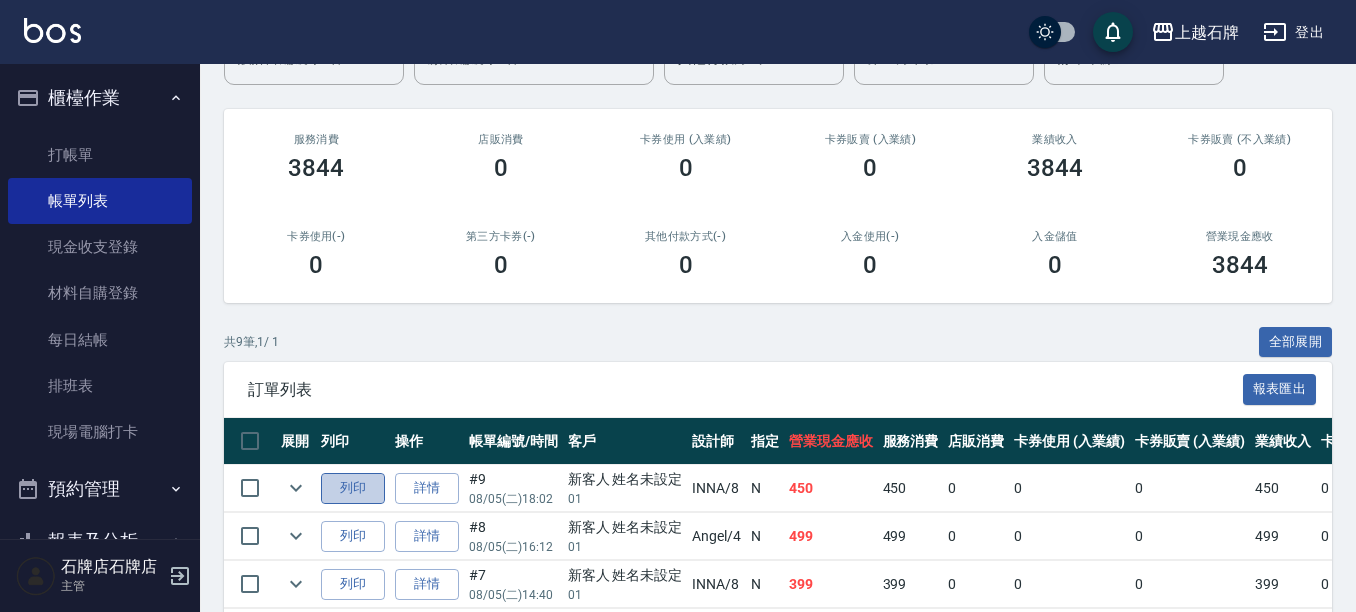 click on "列印" at bounding box center (353, 488) 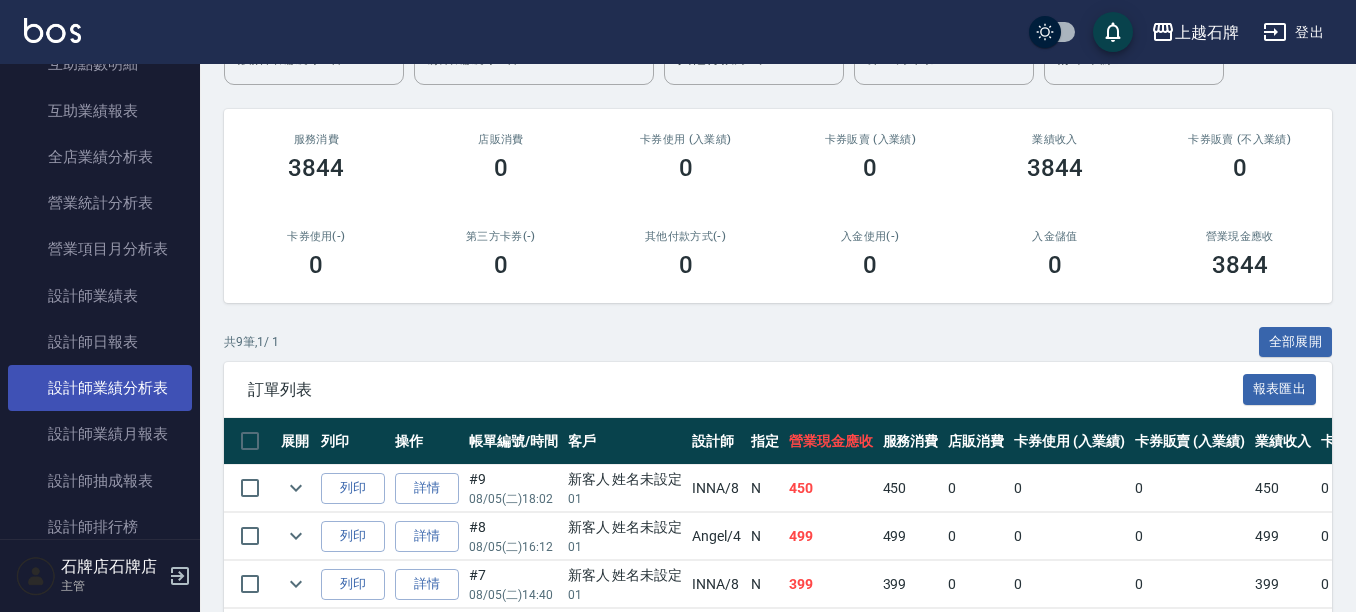 scroll, scrollTop: 1000, scrollLeft: 0, axis: vertical 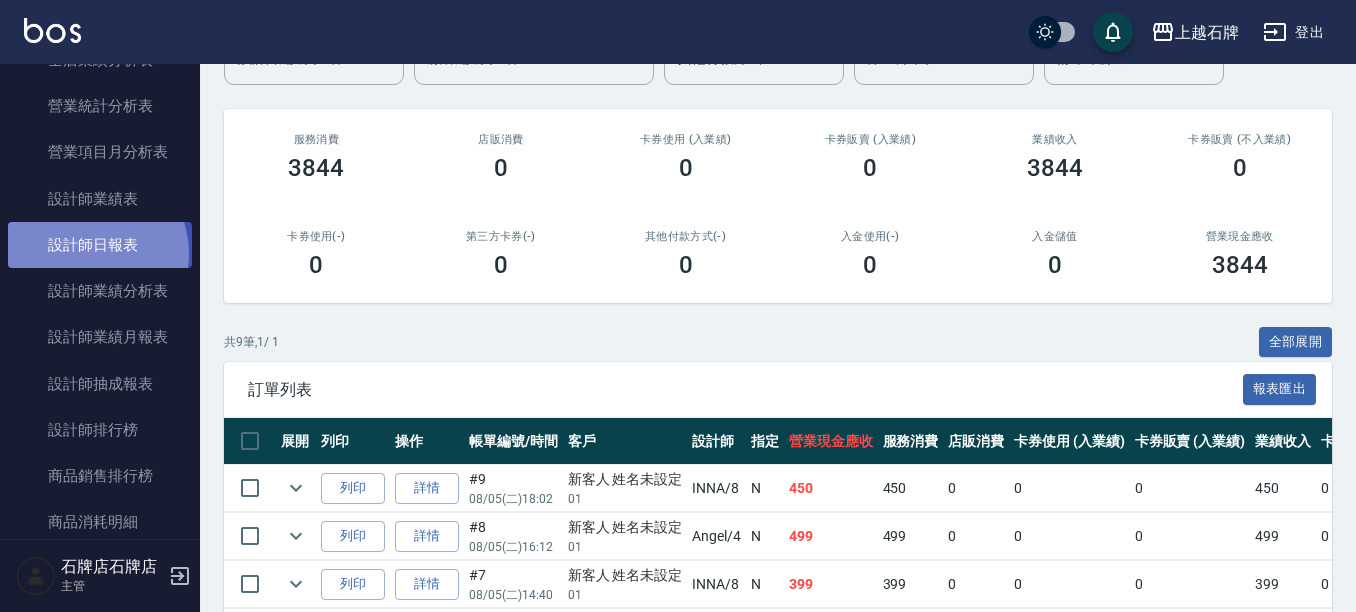 click on "設計師日報表" at bounding box center (100, 245) 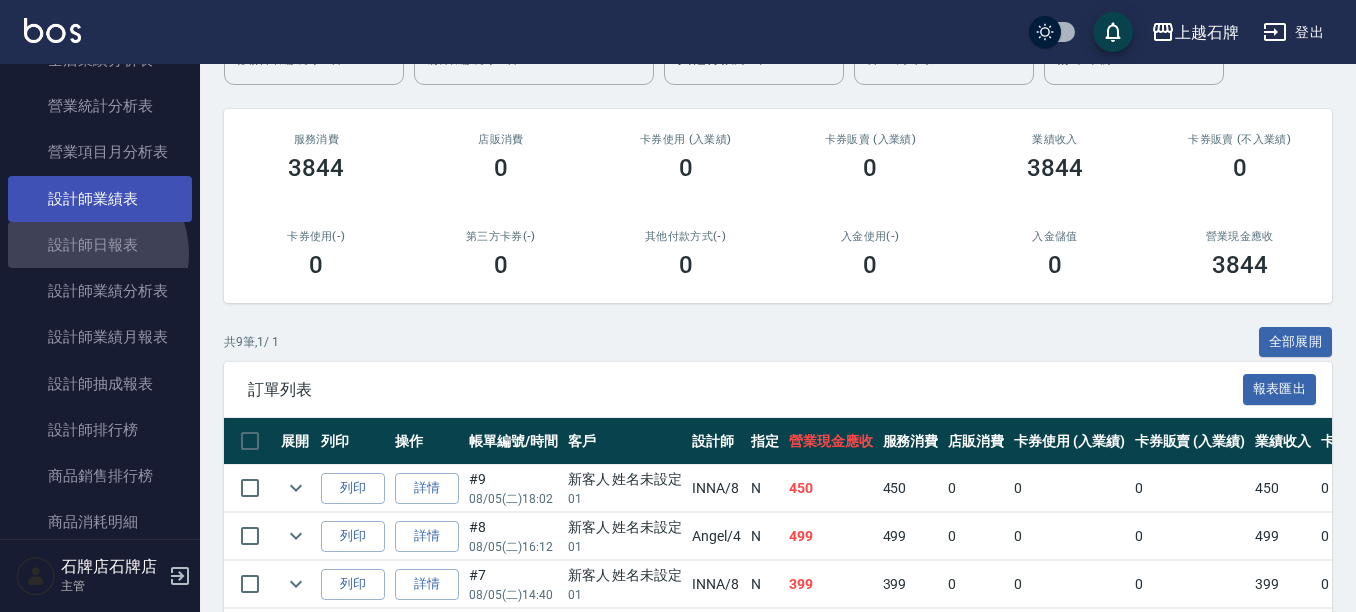 scroll, scrollTop: 0, scrollLeft: 0, axis: both 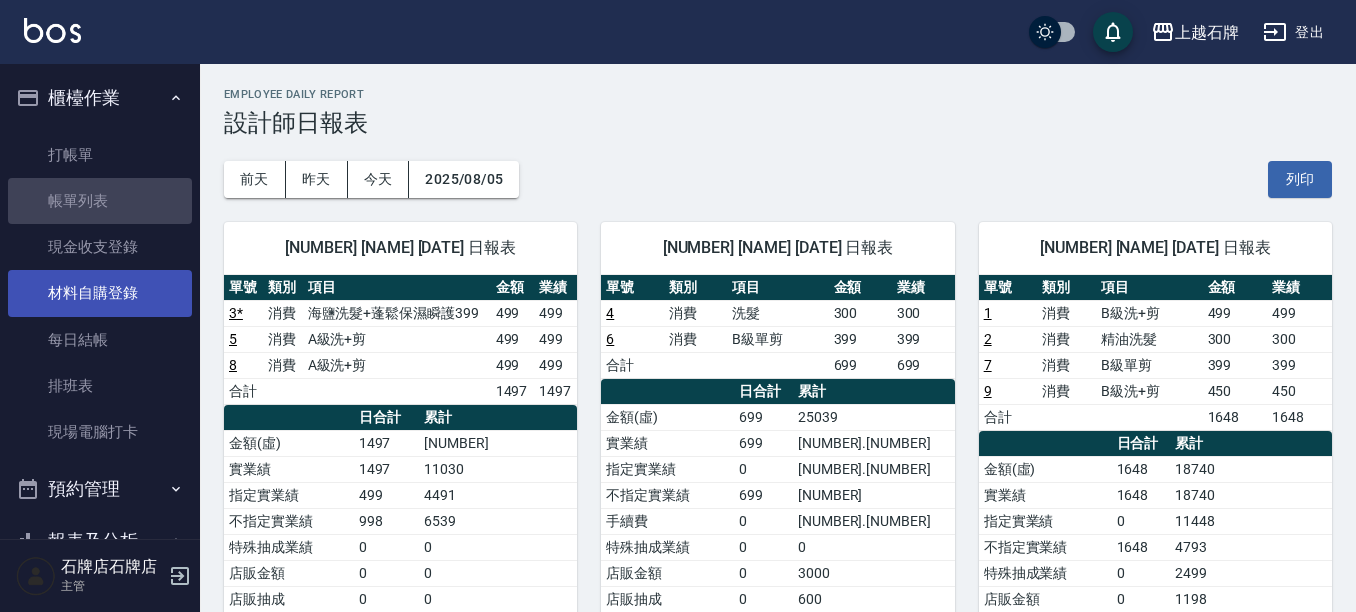 click on "帳單列表" at bounding box center [100, 201] 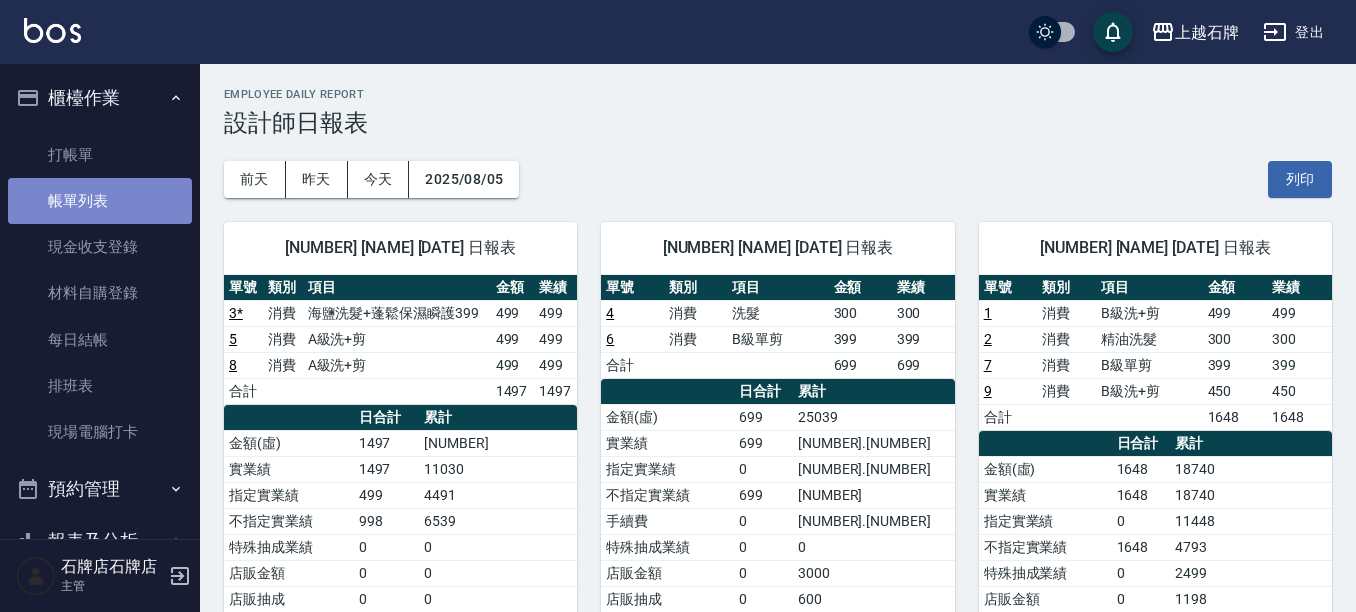 click on "帳單列表" at bounding box center [100, 201] 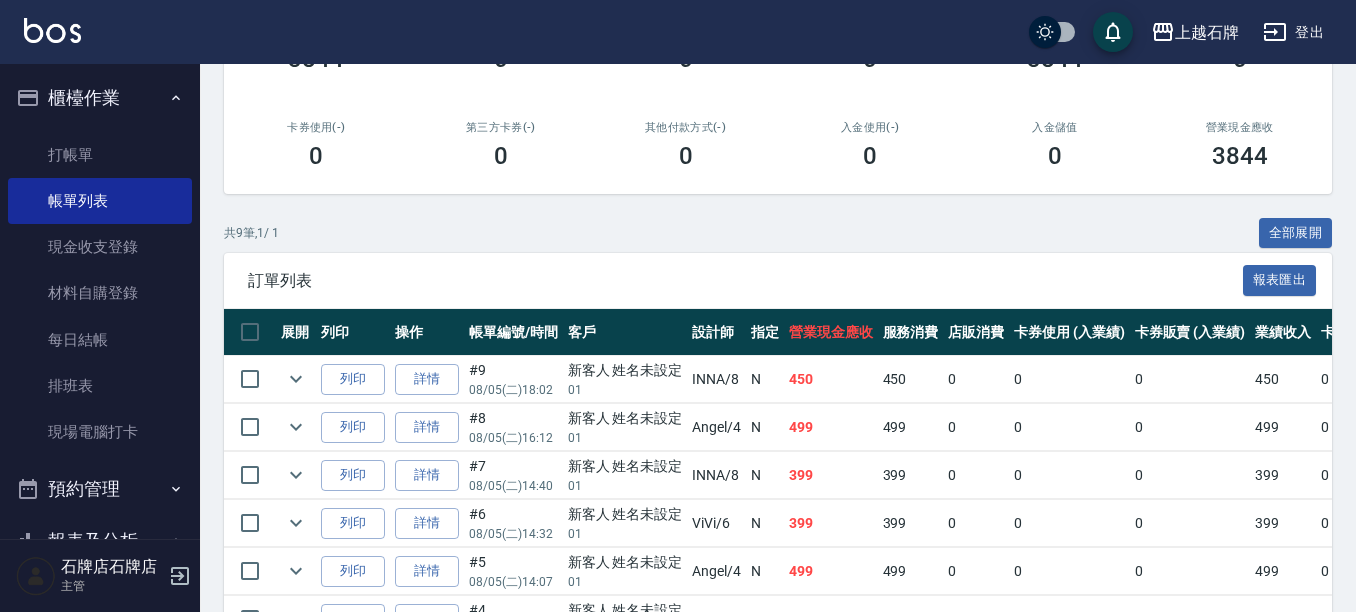 scroll, scrollTop: 400, scrollLeft: 0, axis: vertical 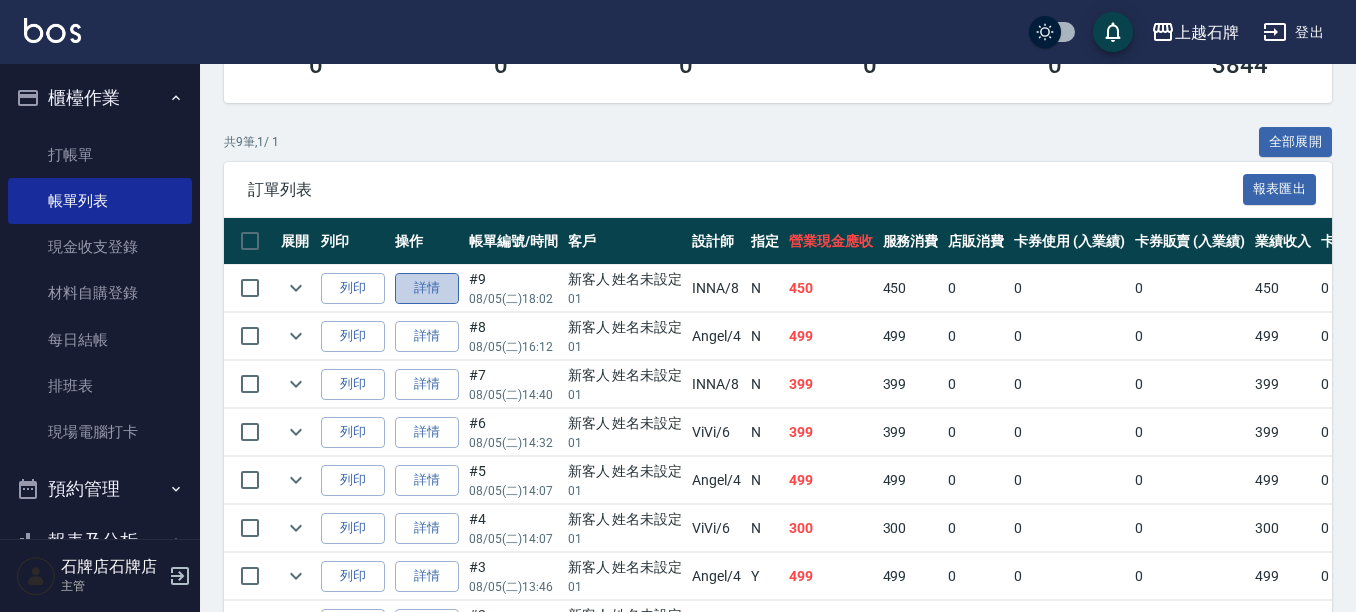 click on "詳情" at bounding box center (427, 288) 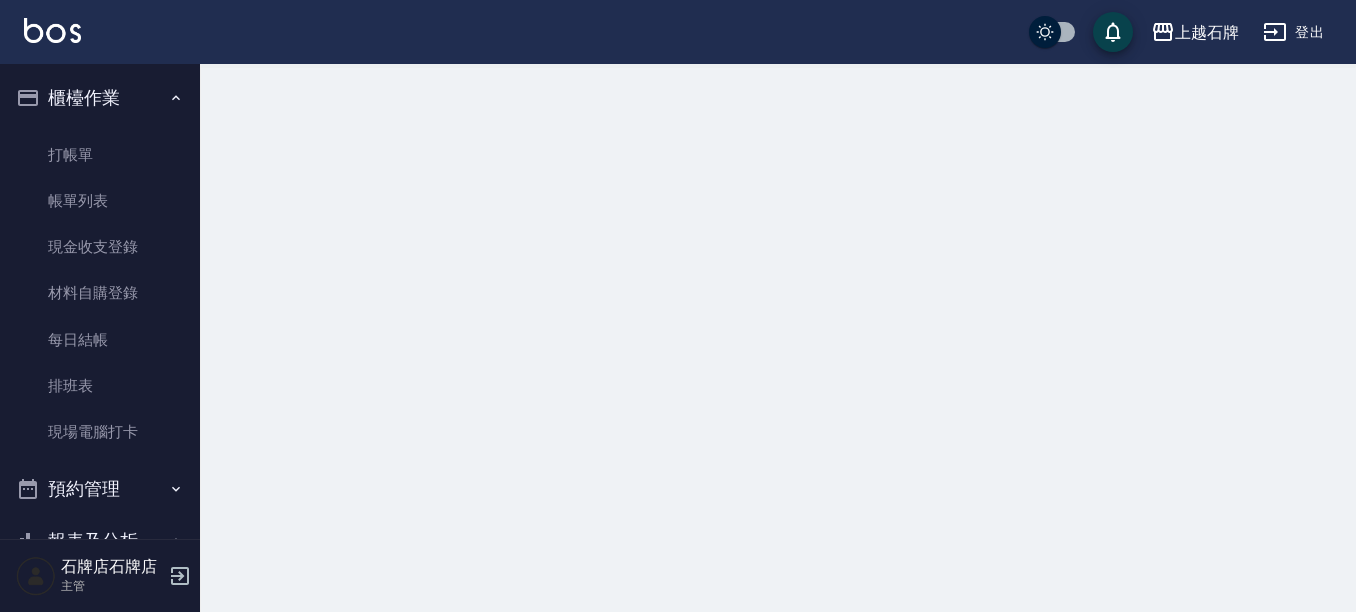scroll, scrollTop: 0, scrollLeft: 0, axis: both 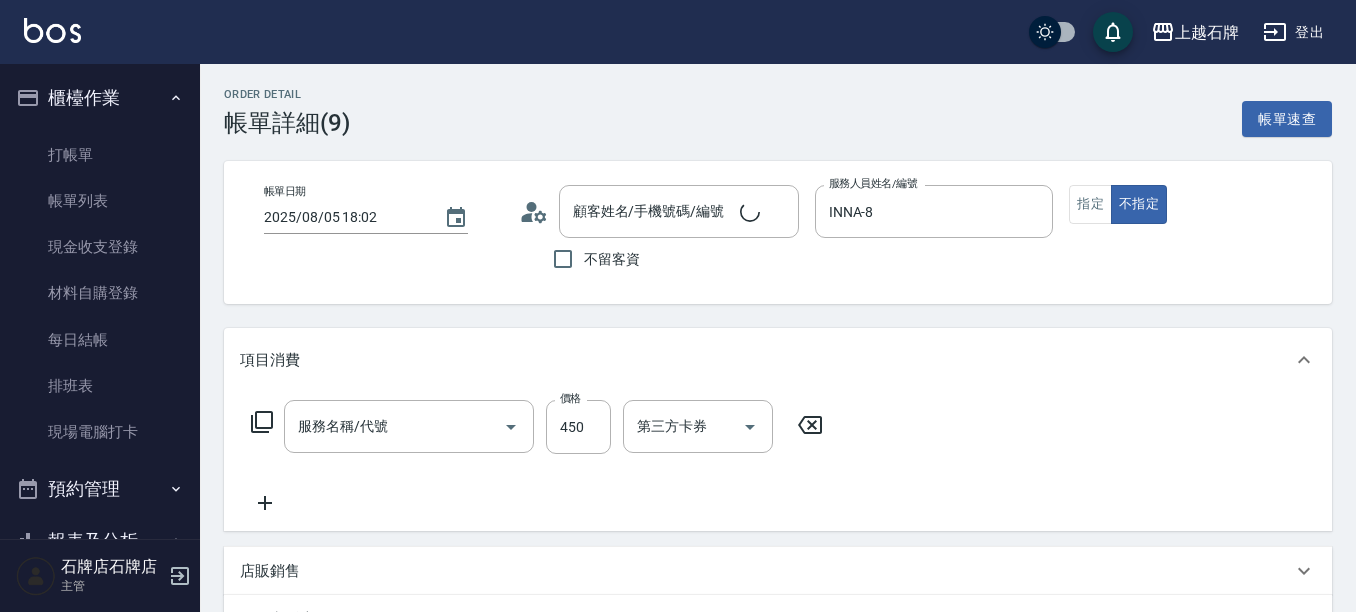 type on "2025/08/05 18:02" 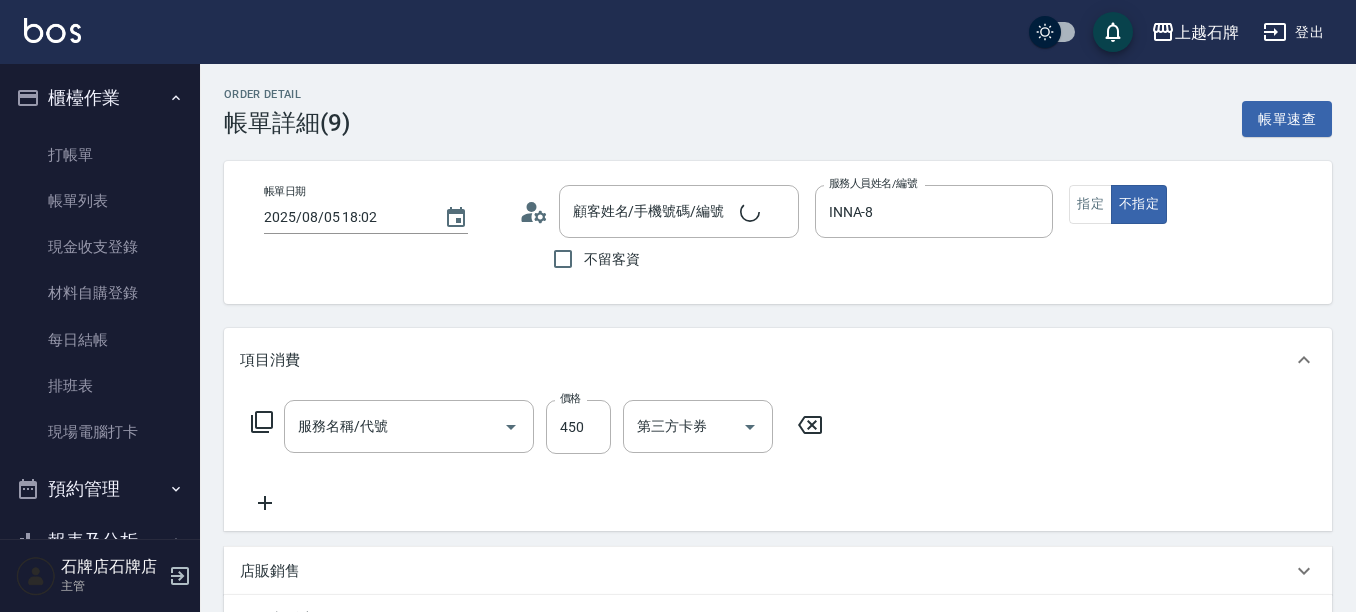 type on "INNA-8" 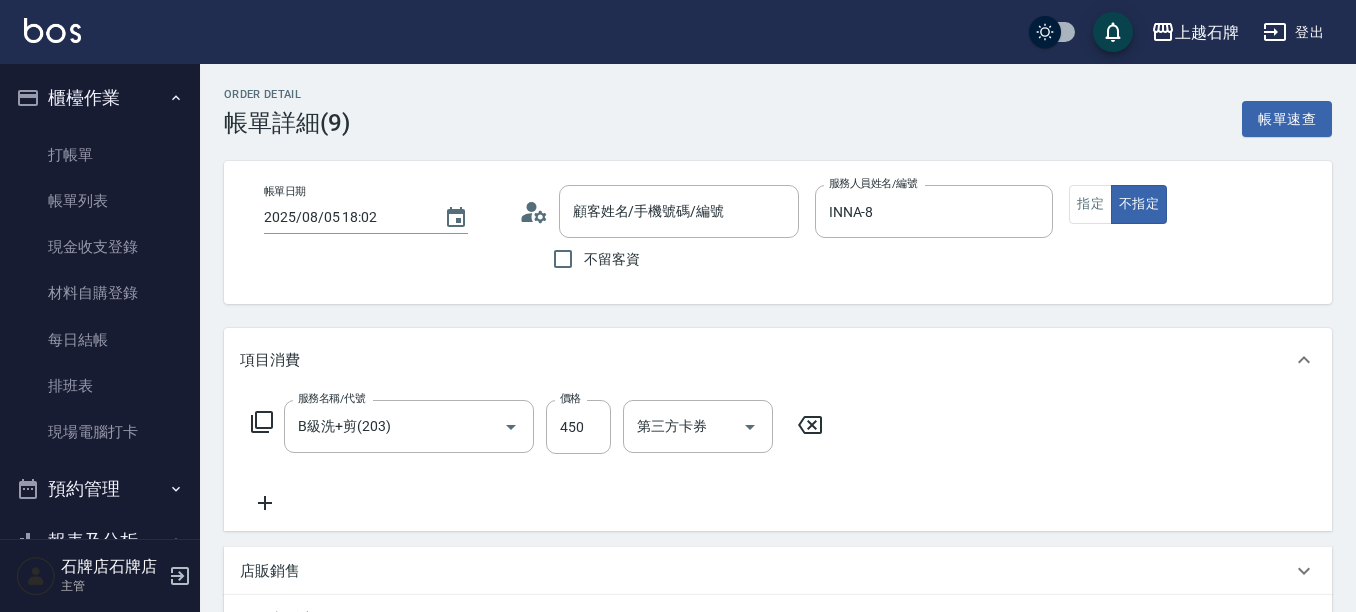 type on "B級洗+剪(203)" 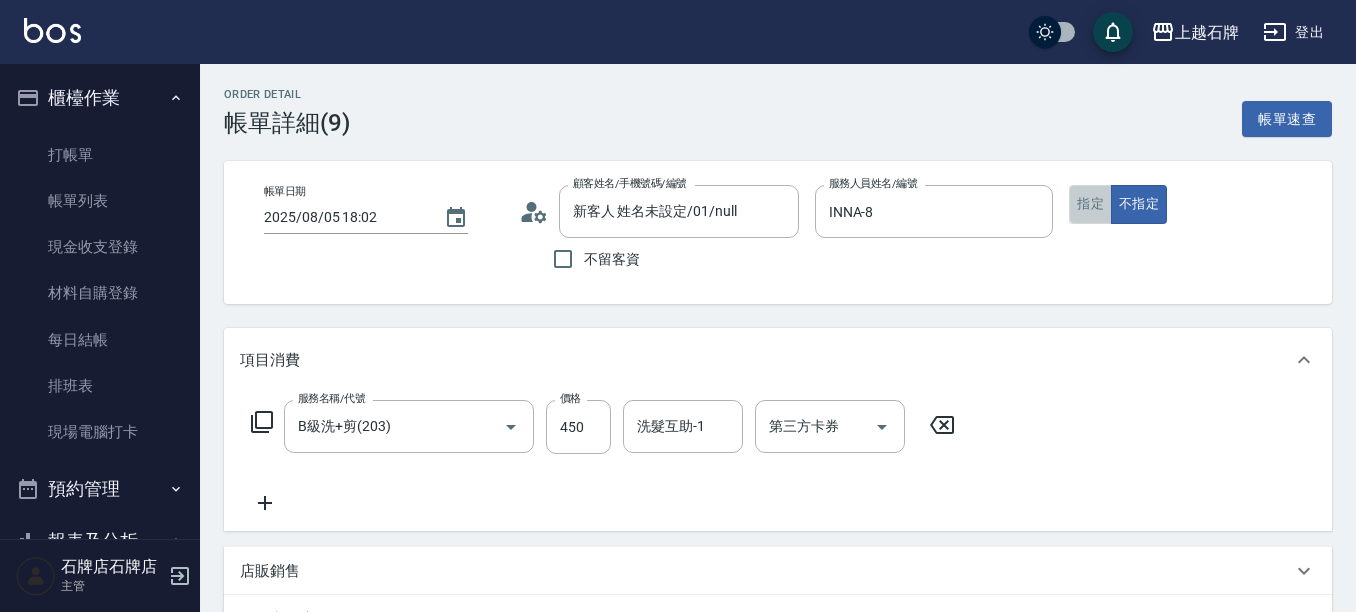 click on "指定" at bounding box center [1090, 204] 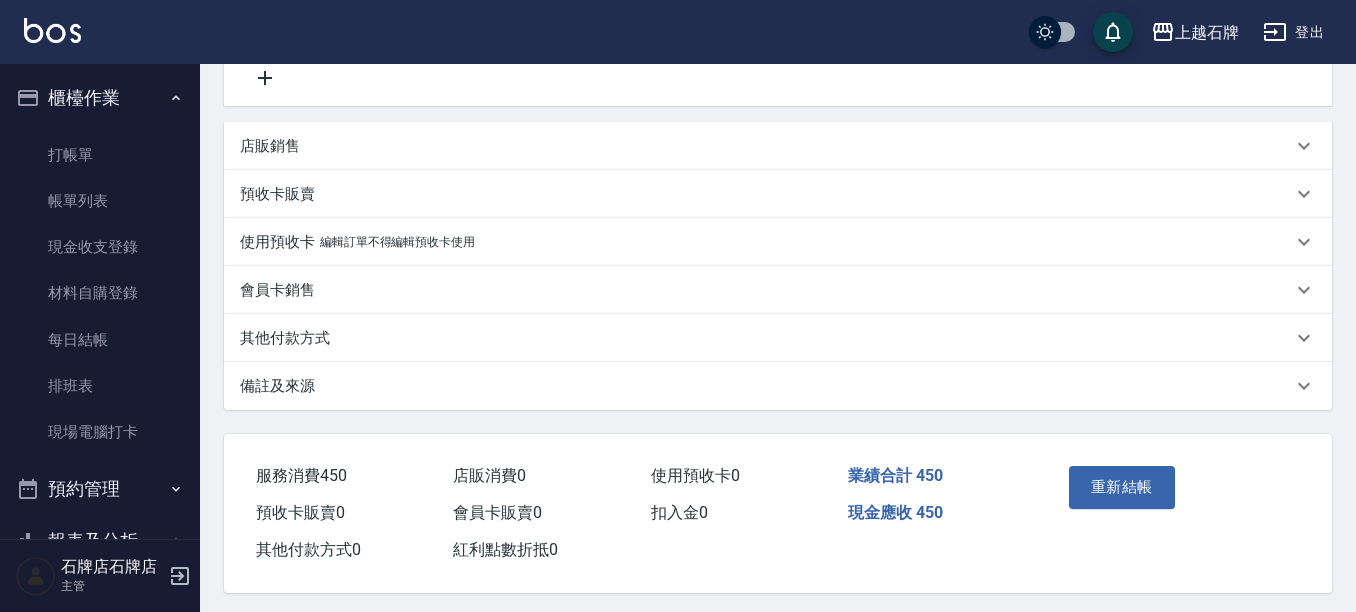scroll, scrollTop: 439, scrollLeft: 0, axis: vertical 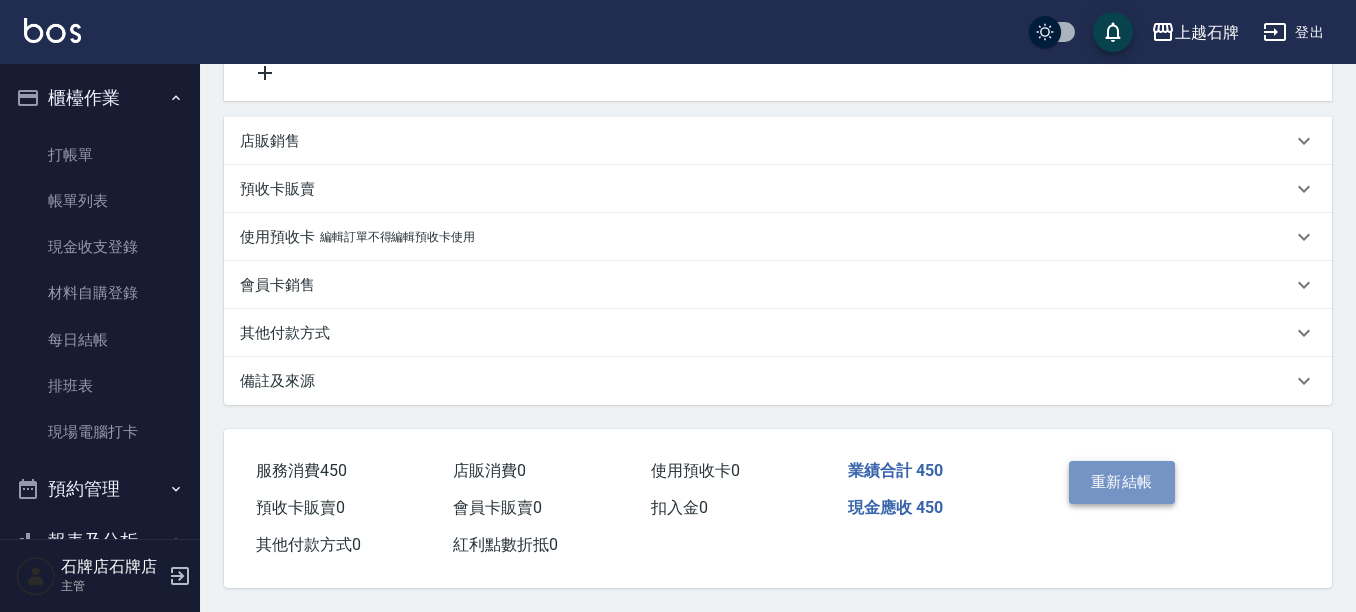 click on "重新結帳" at bounding box center (1122, 482) 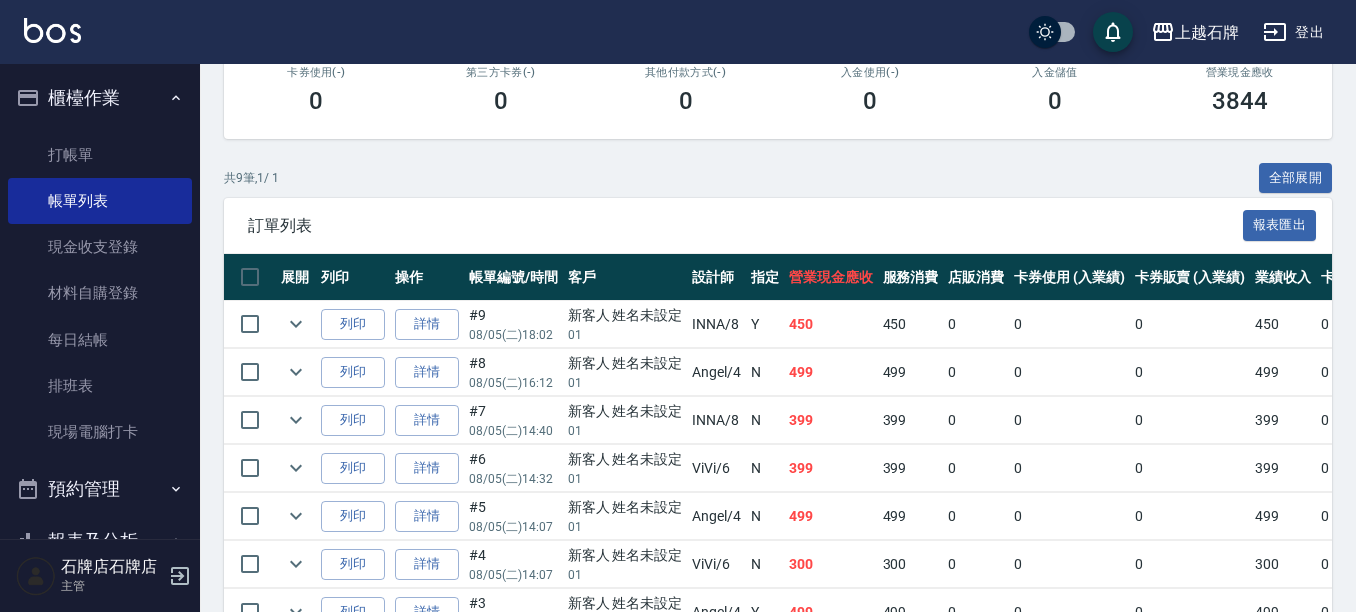 scroll, scrollTop: 400, scrollLeft: 0, axis: vertical 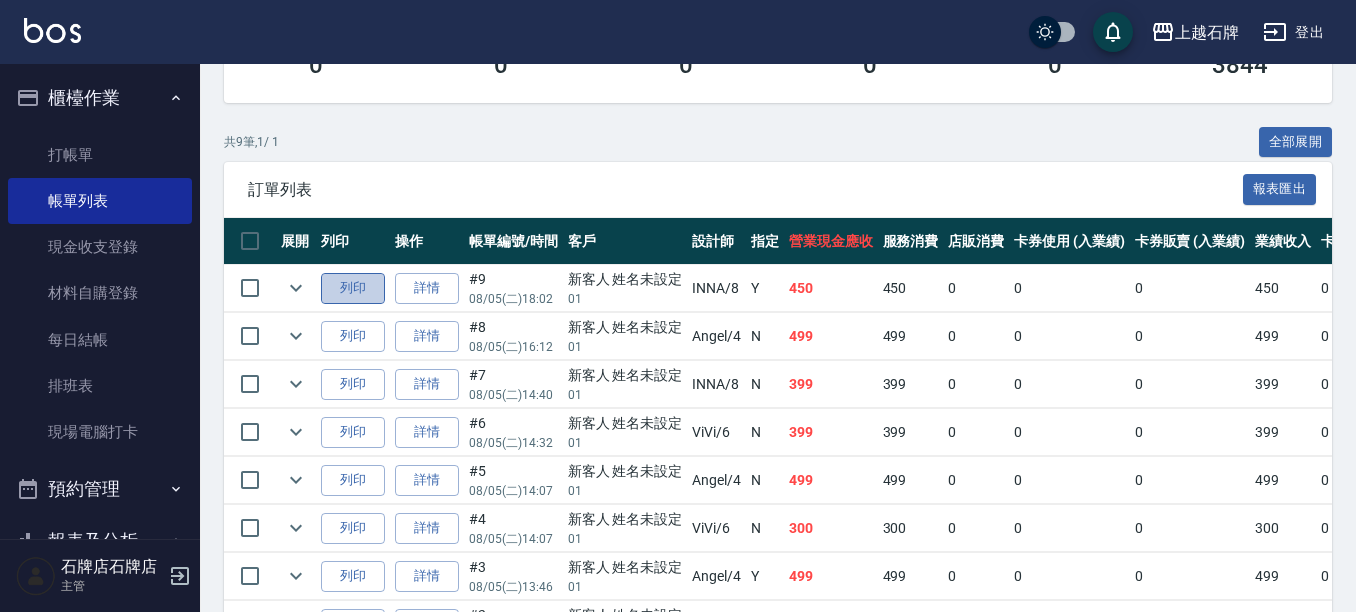 click on "列印" at bounding box center [353, 288] 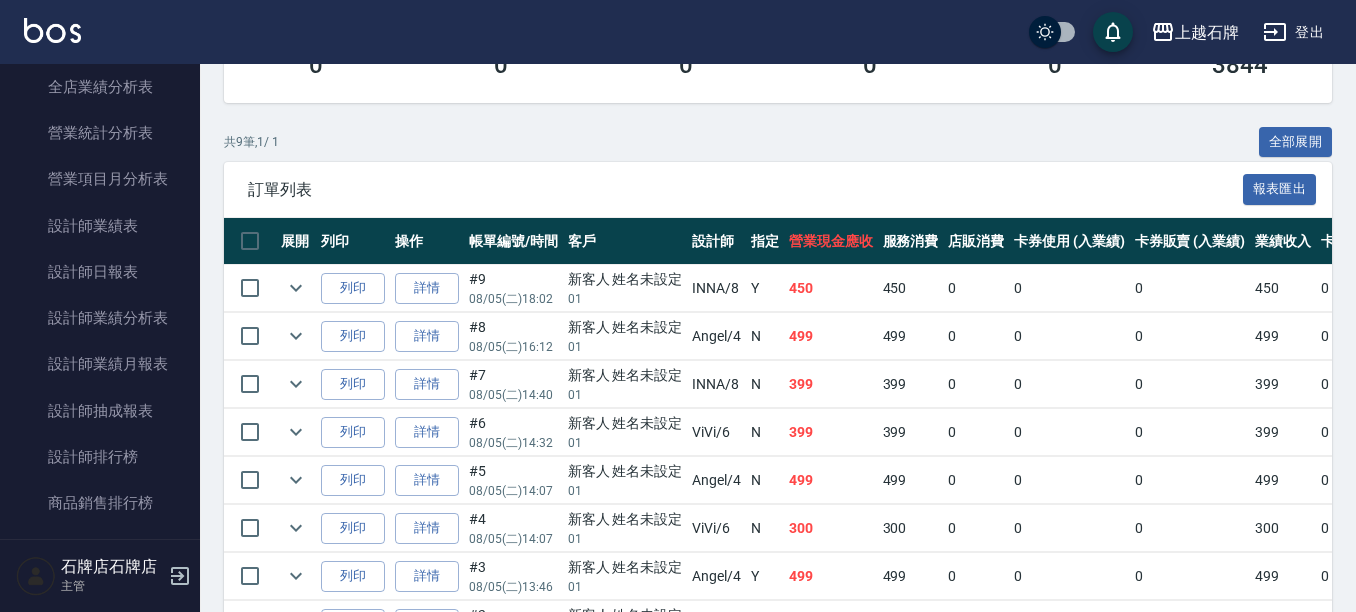 scroll, scrollTop: 1000, scrollLeft: 0, axis: vertical 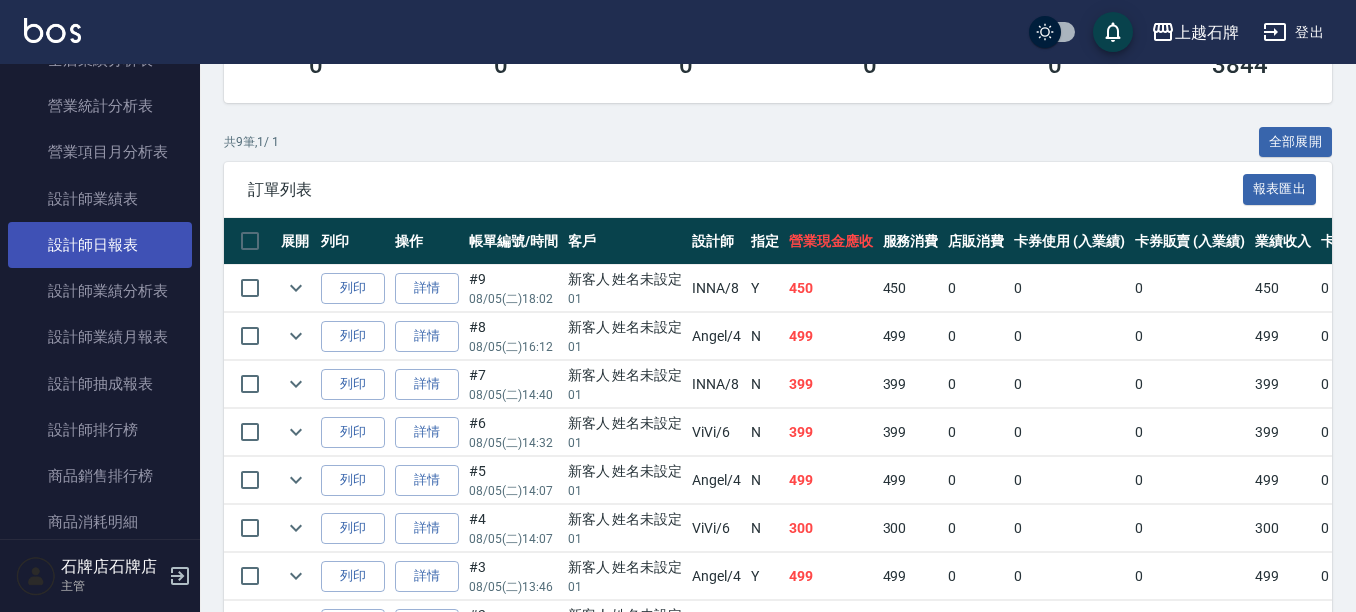 click on "設計師日報表" at bounding box center [100, 245] 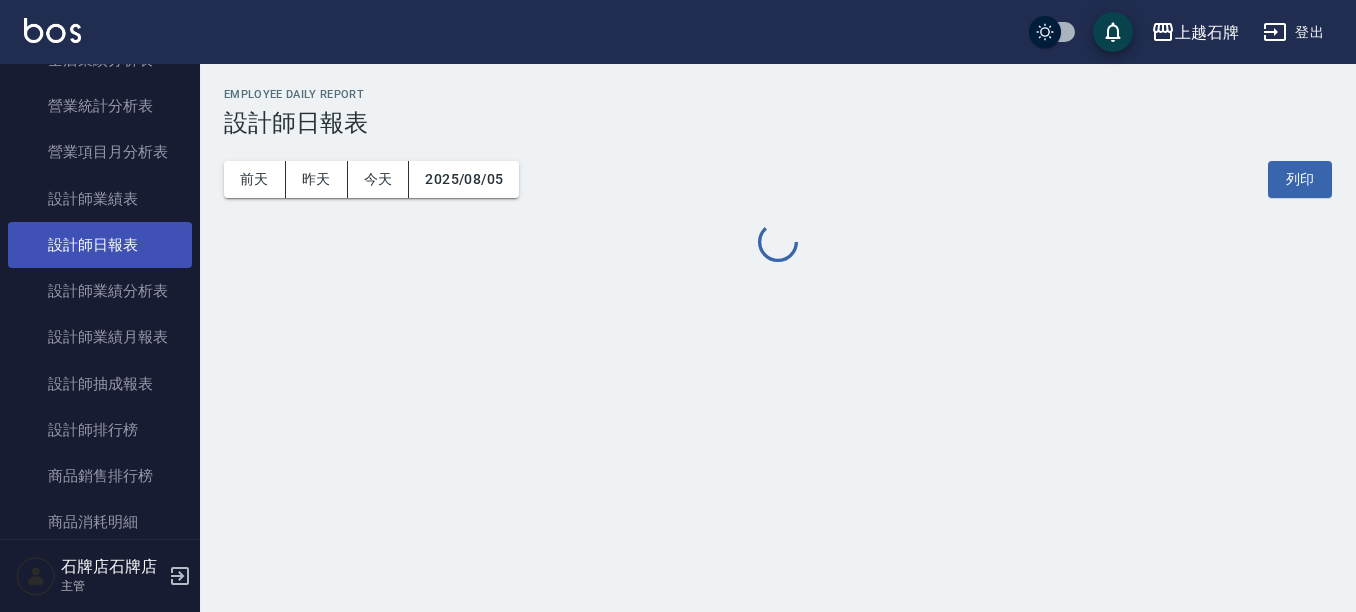 scroll, scrollTop: 0, scrollLeft: 0, axis: both 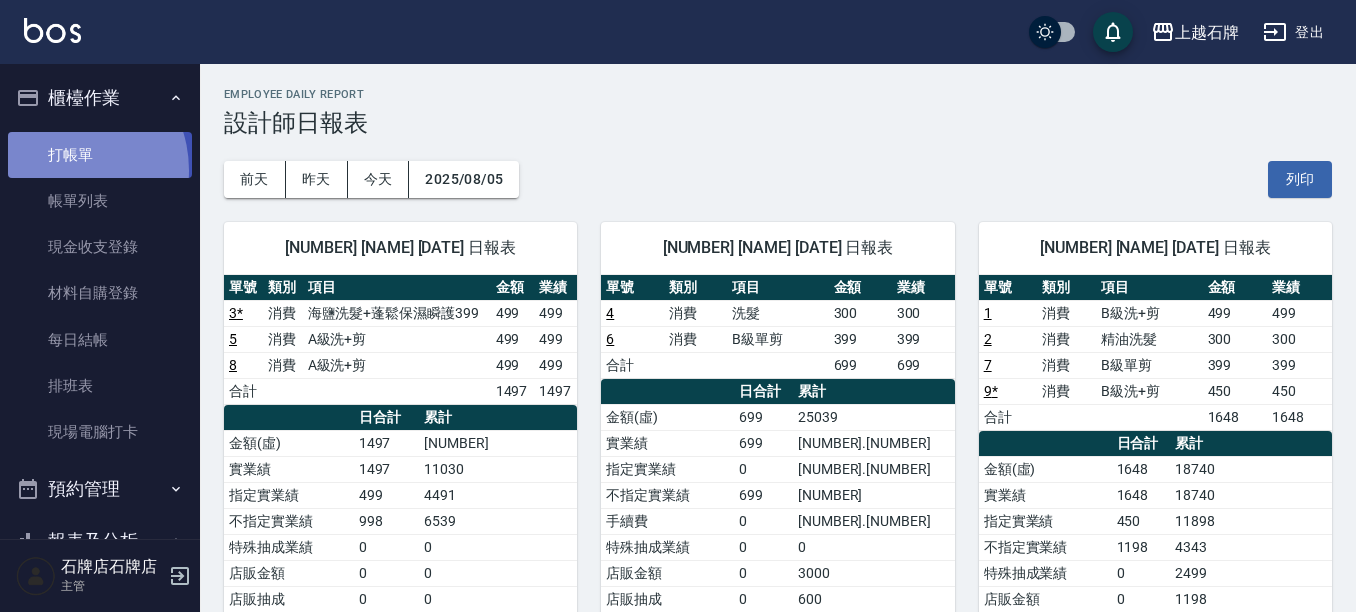 click on "打帳單" at bounding box center [100, 155] 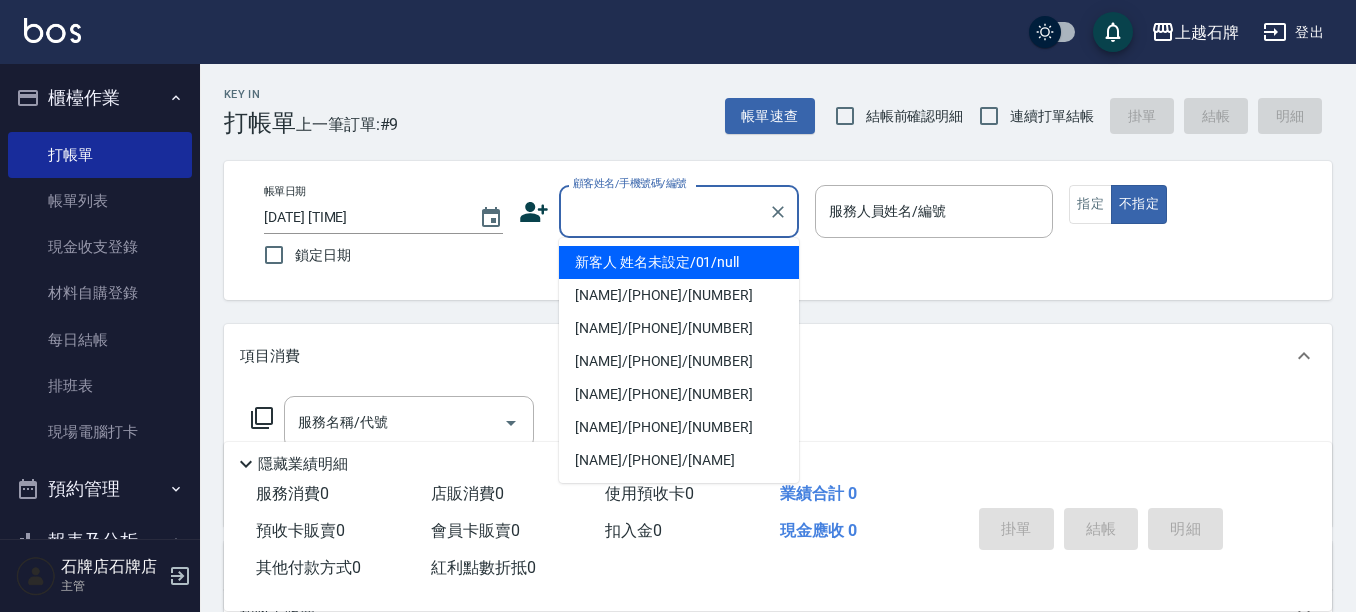 click on "顧客姓名/手機號碼/編號" at bounding box center (664, 211) 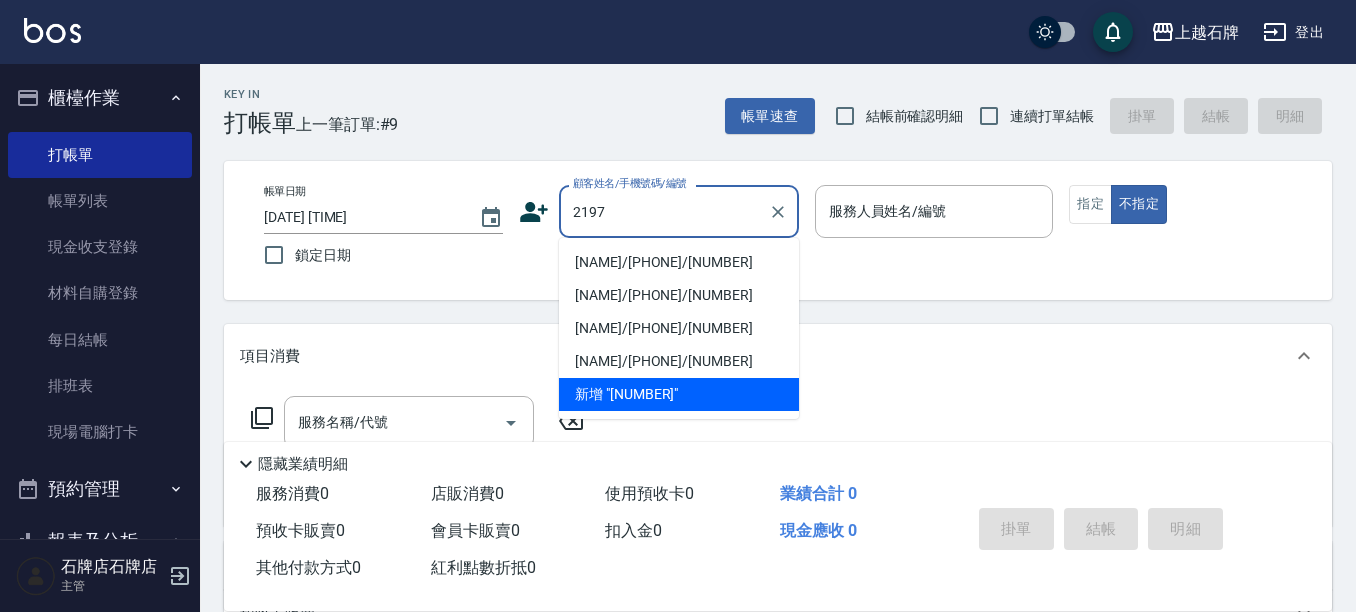 click on "[NAME]/[PHONE]/[NUMBER]" at bounding box center [679, 262] 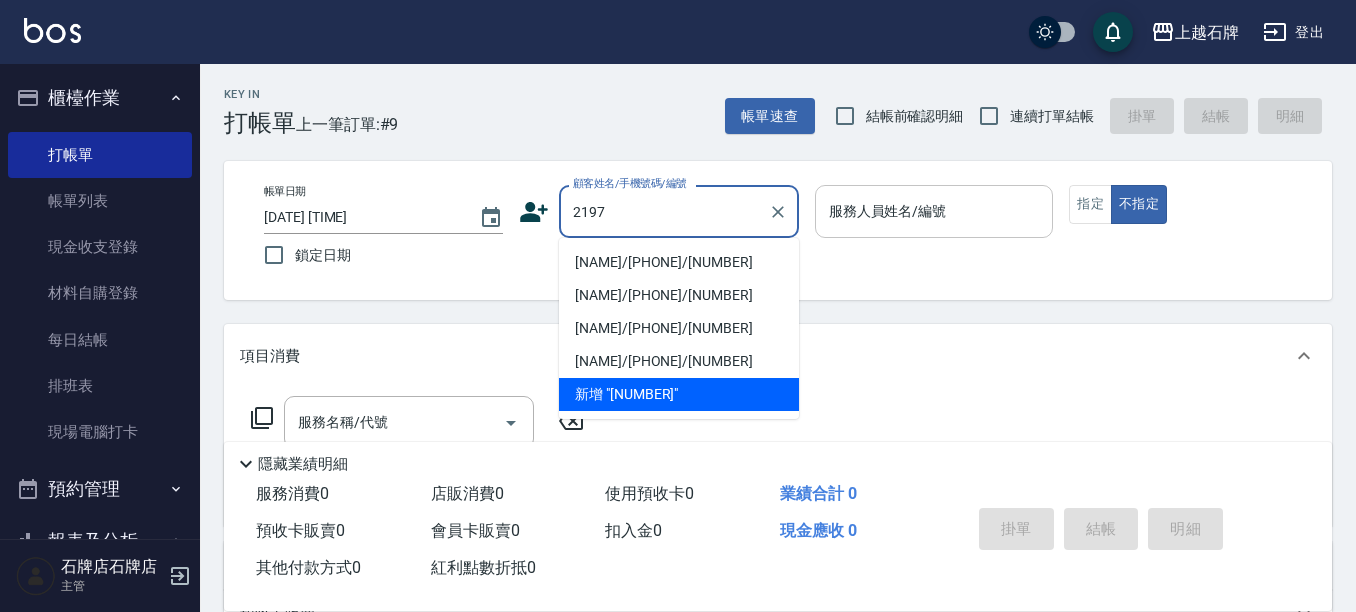 type on "[NAME]/[PHONE]/[NUMBER]" 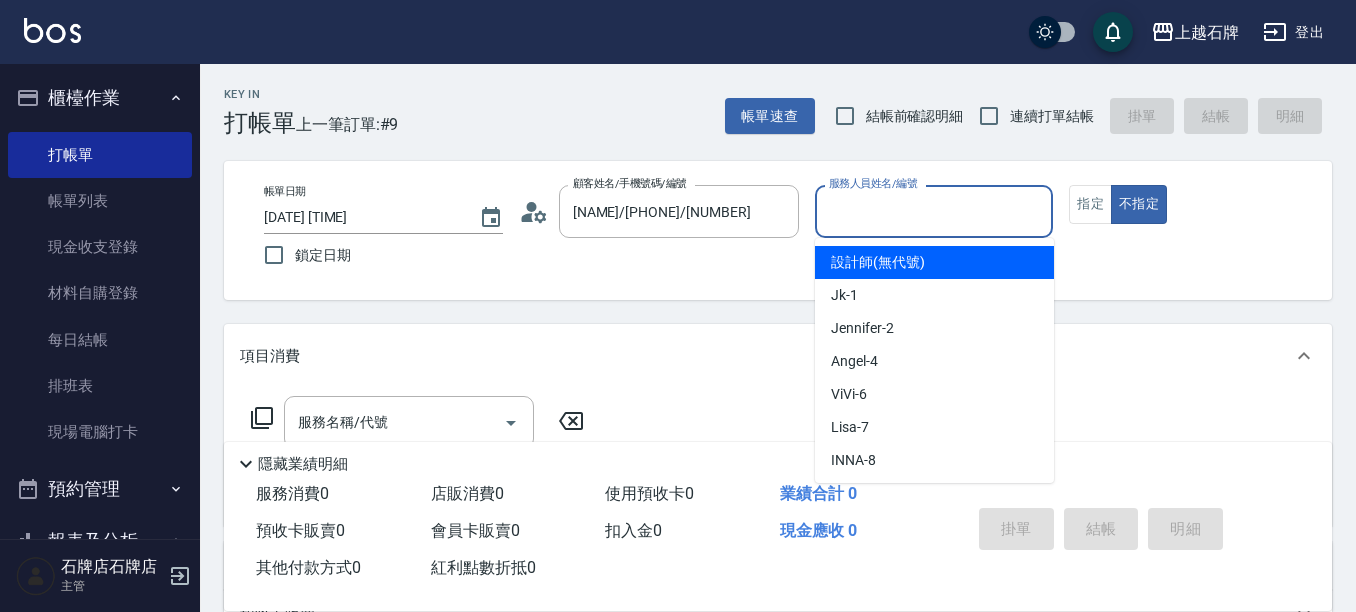 drag, startPoint x: 948, startPoint y: 222, endPoint x: 947, endPoint y: 232, distance: 10.049875 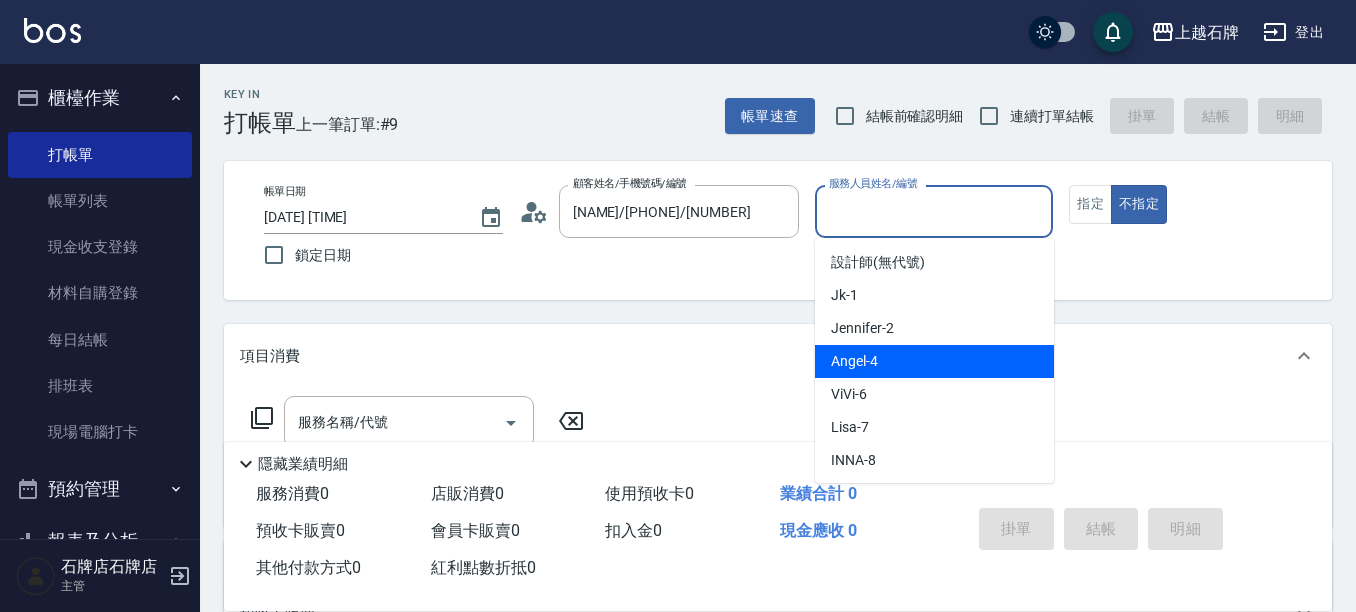 click on "Angel -4" at bounding box center [934, 361] 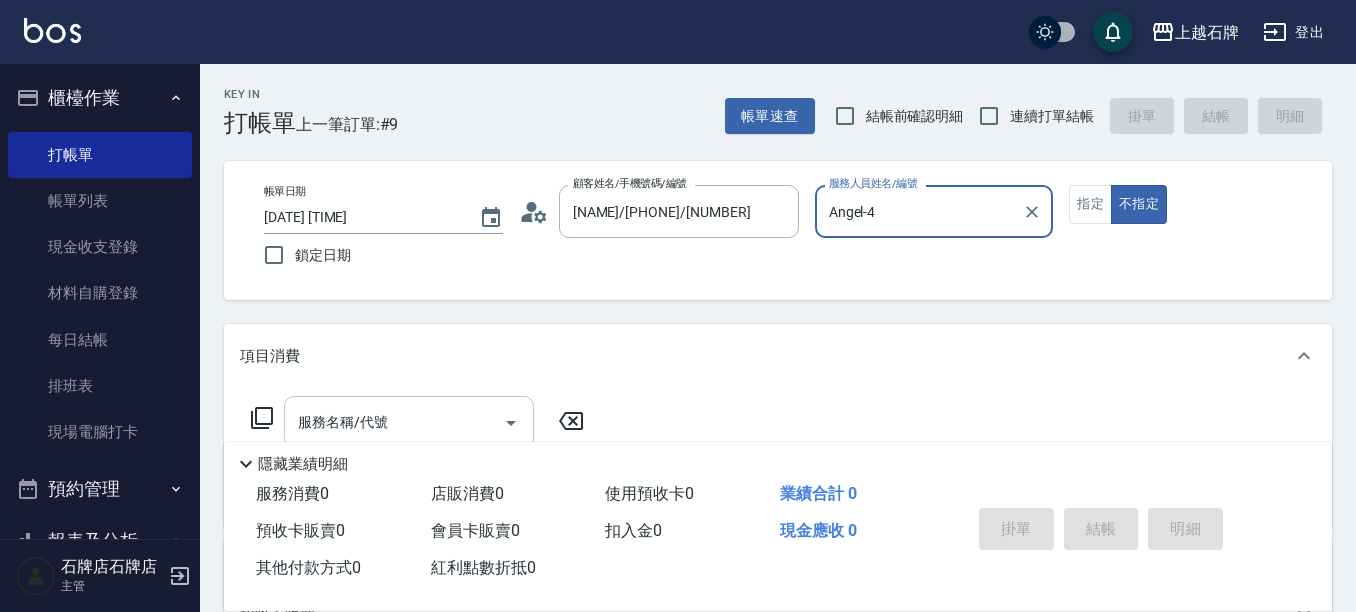 click on "服務名稱/代號" at bounding box center (394, 422) 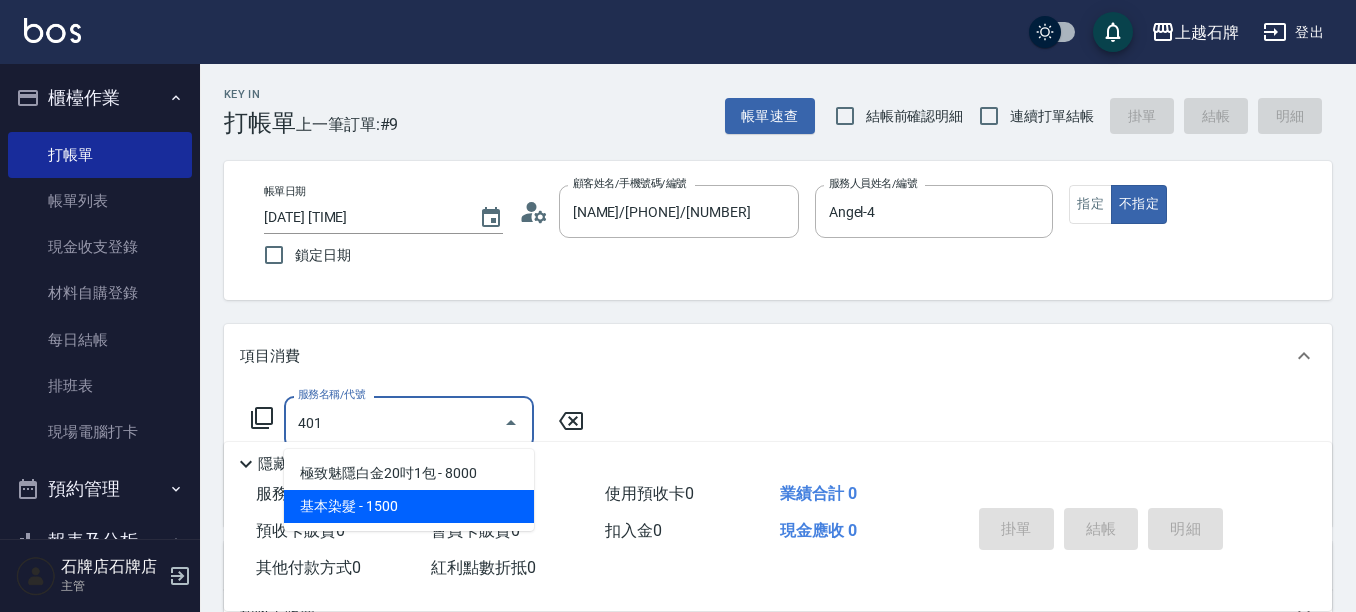 click on "基本染髮 - 1500" at bounding box center (409, 506) 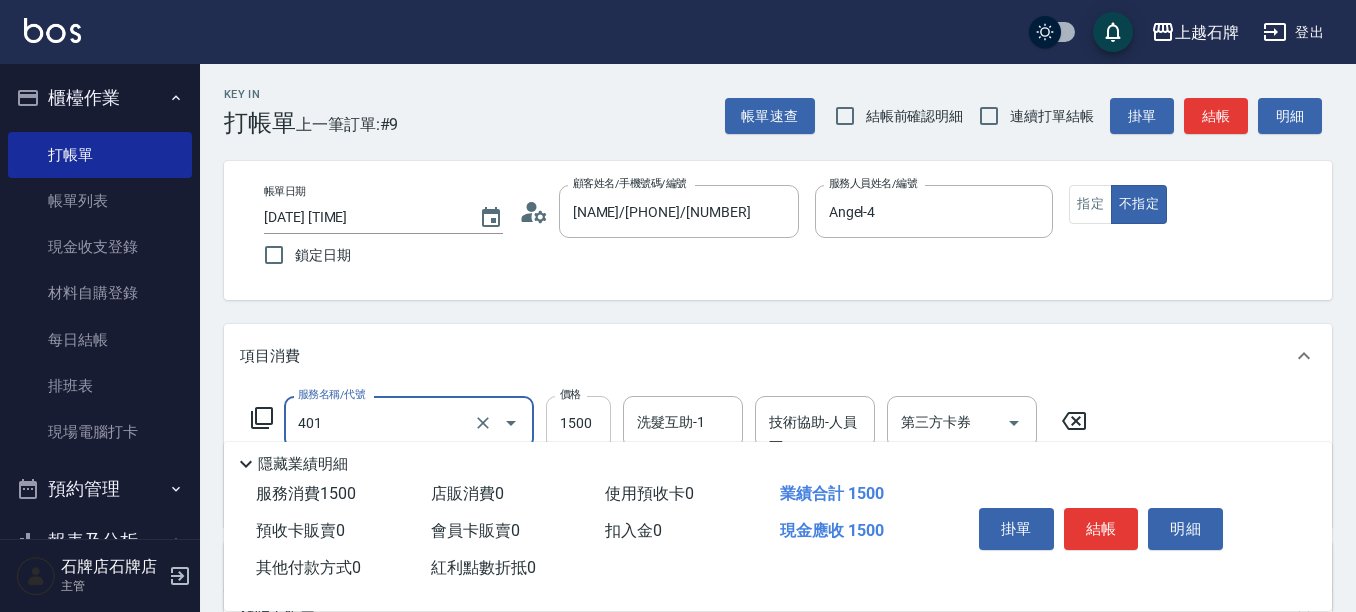 type on "基本染髮(401)" 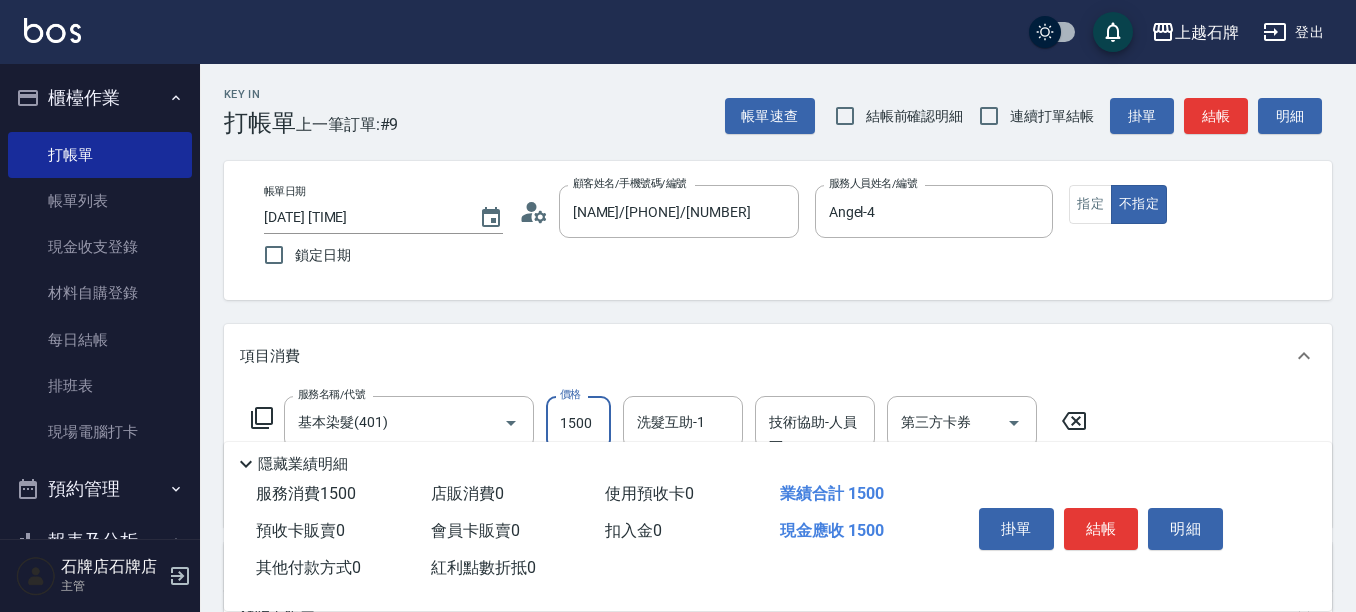 click on "1500" at bounding box center (578, 423) 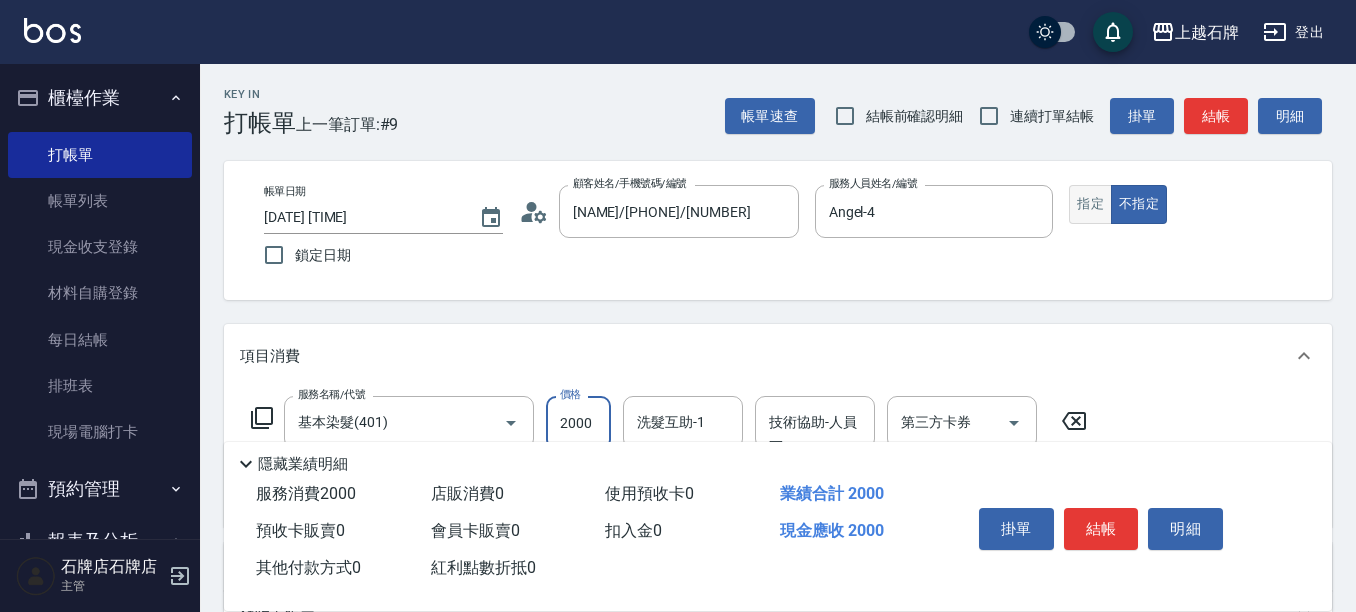 type on "2000" 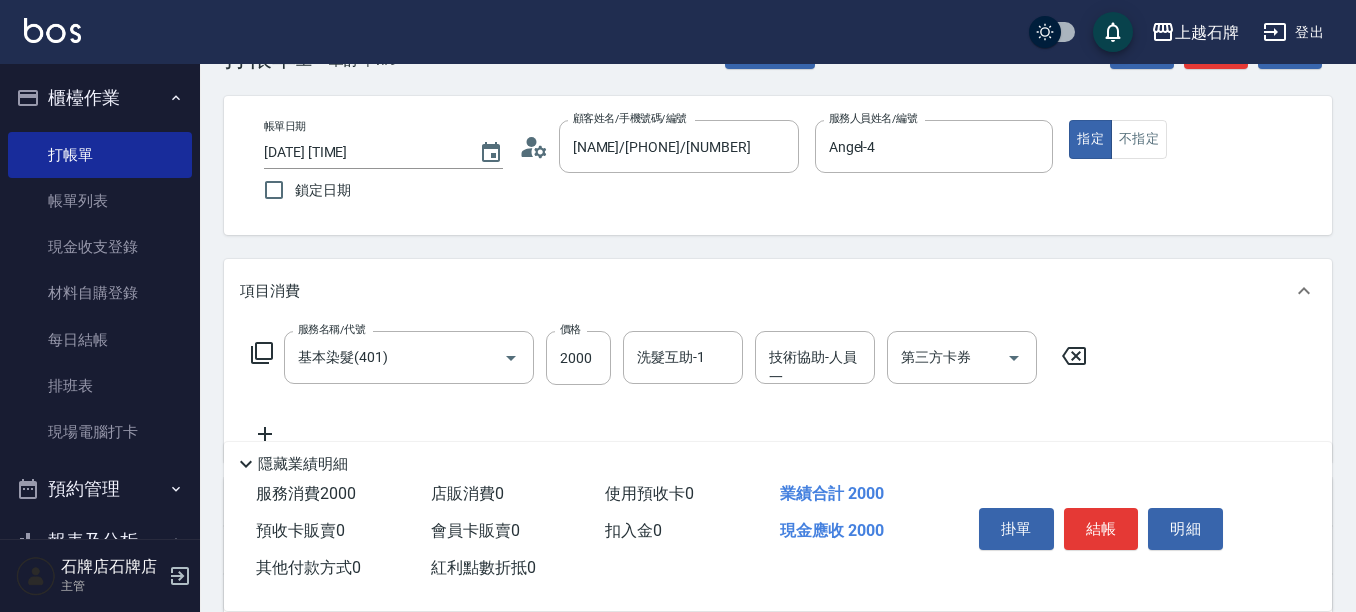 scroll, scrollTop: 100, scrollLeft: 0, axis: vertical 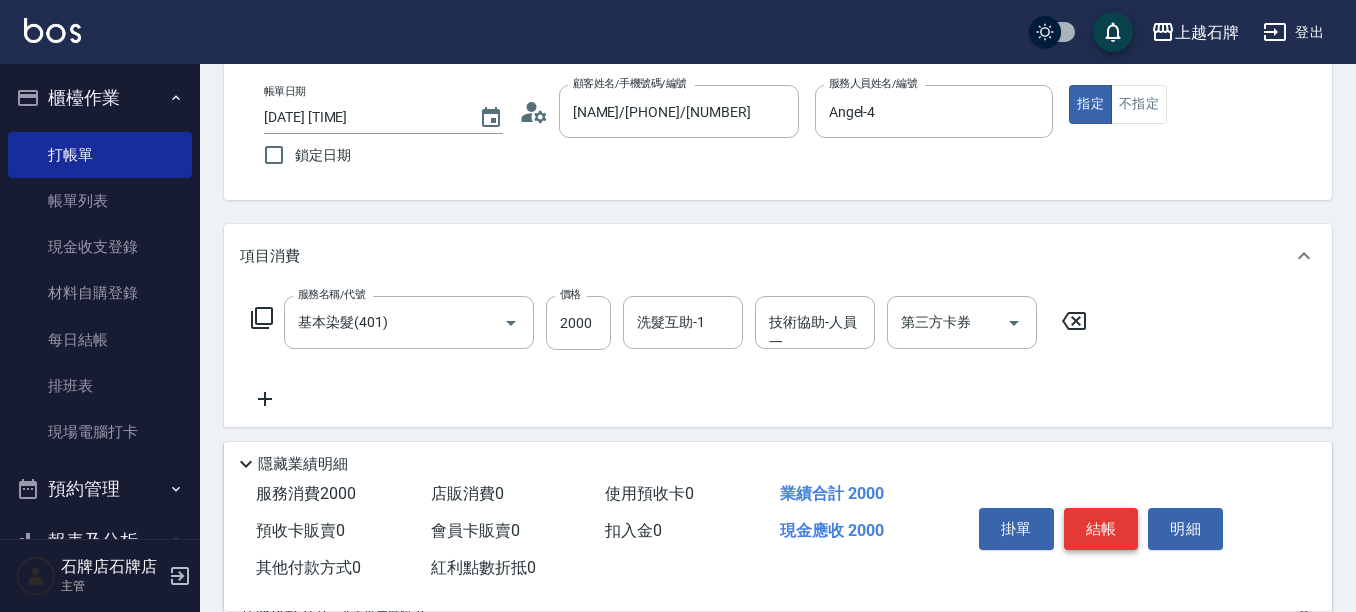 click on "結帳" at bounding box center [1101, 529] 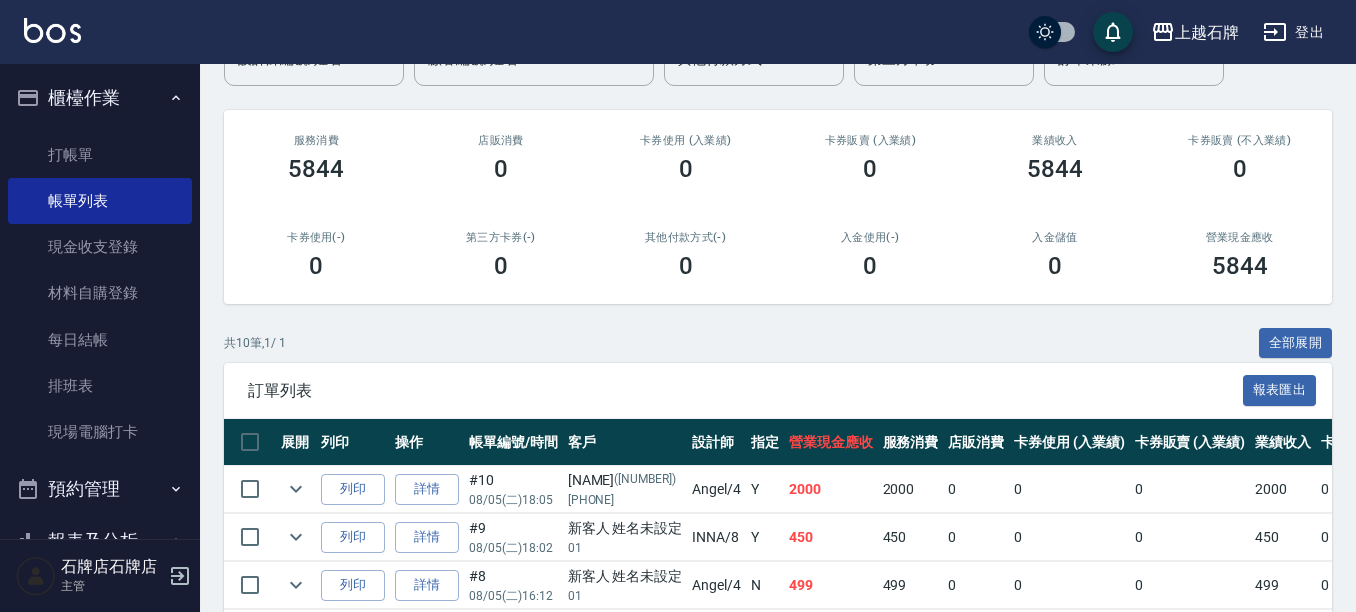 scroll, scrollTop: 200, scrollLeft: 0, axis: vertical 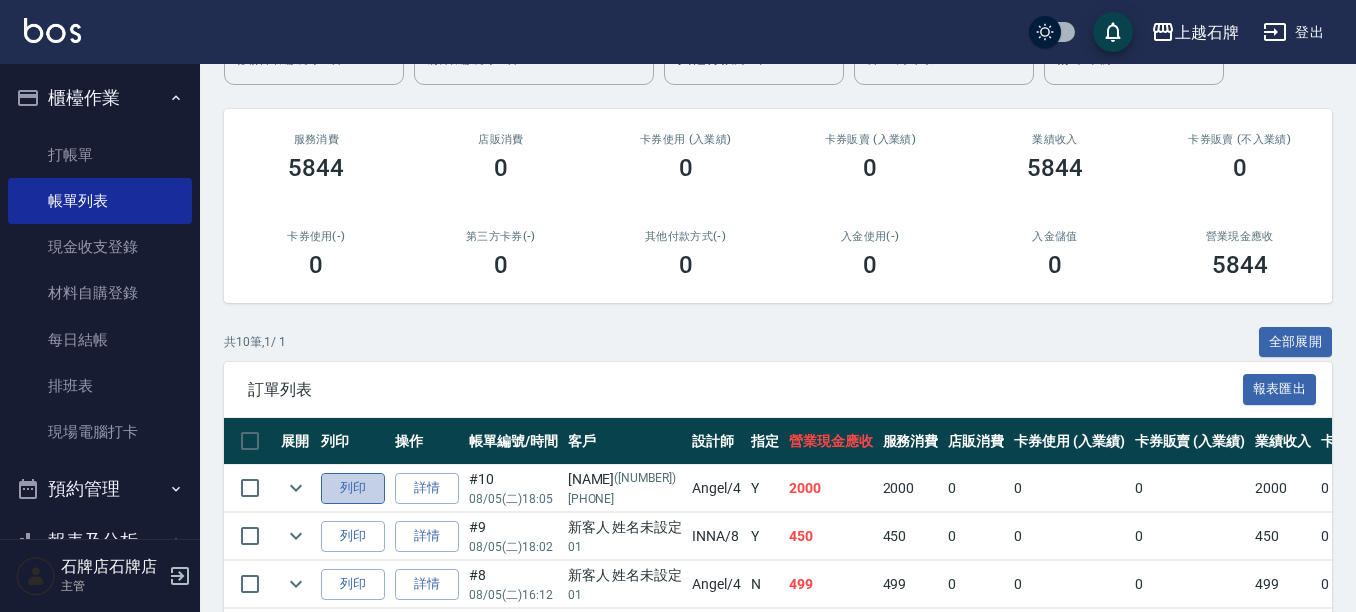 click on "列印" at bounding box center (353, 488) 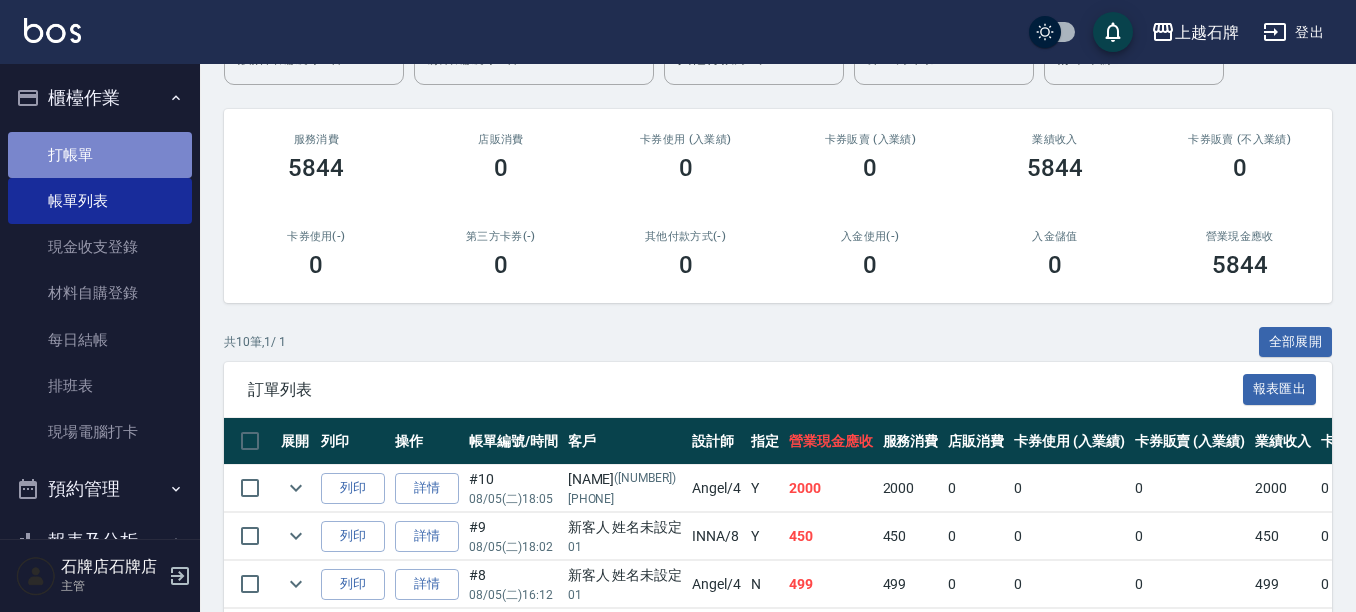 click on "打帳單" at bounding box center [100, 155] 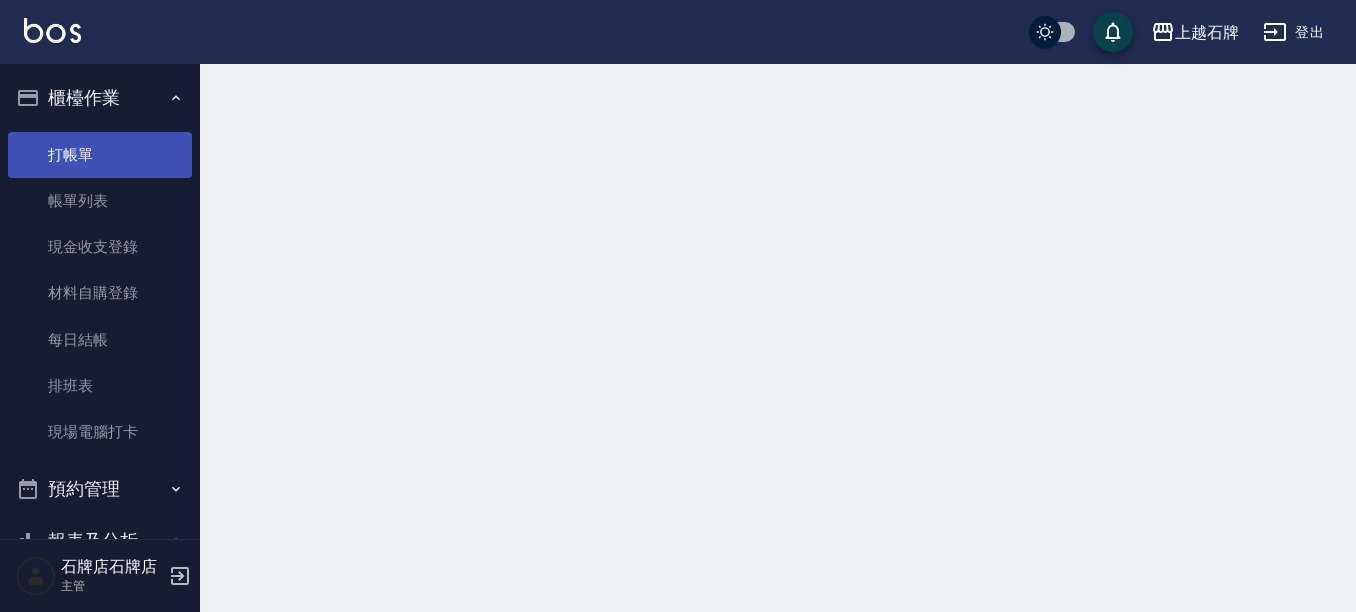 scroll, scrollTop: 0, scrollLeft: 0, axis: both 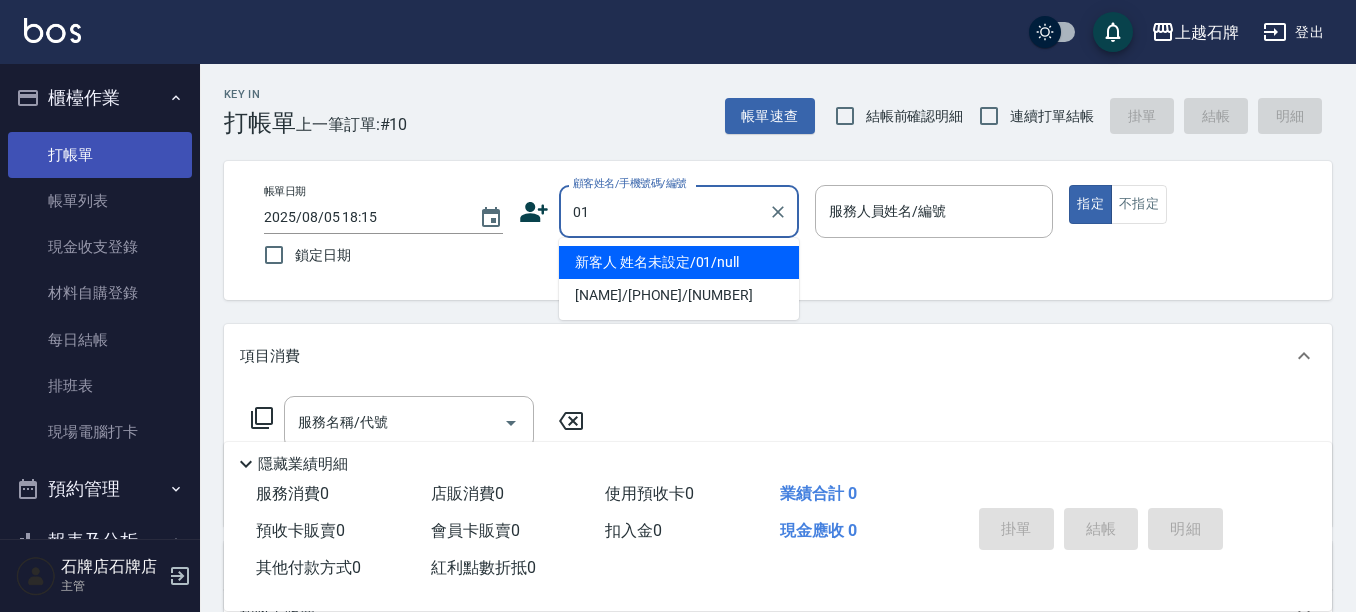 type on "新客人 姓名未設定/01/null" 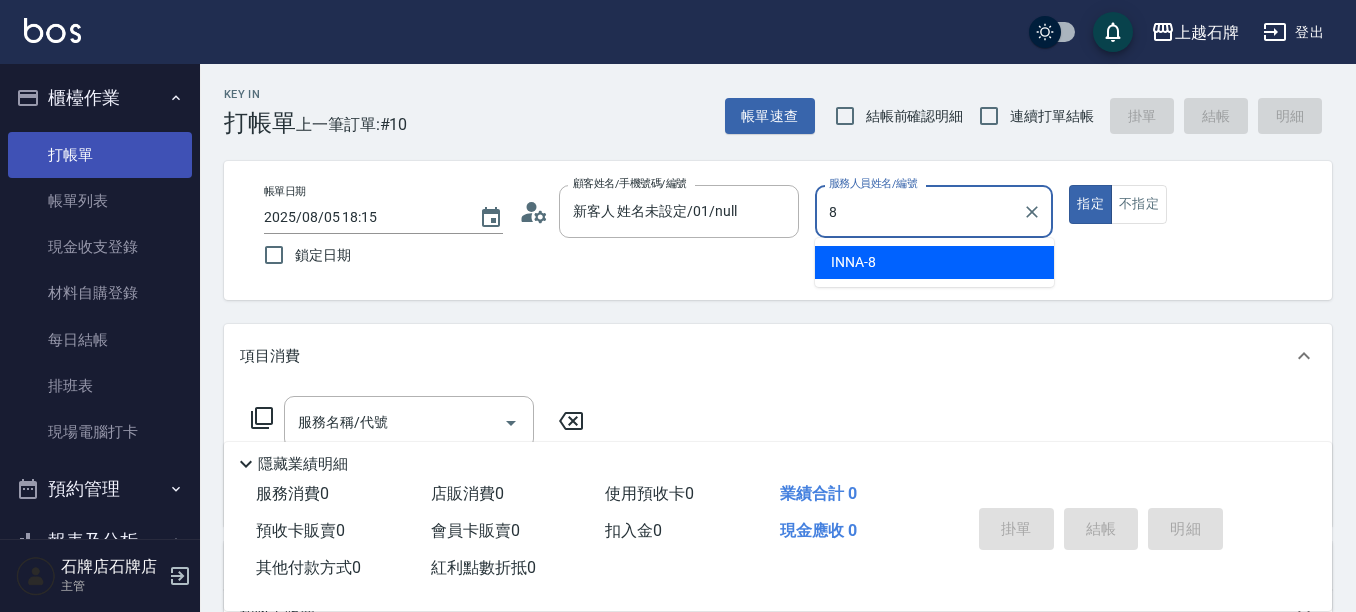 type on "INNA-8" 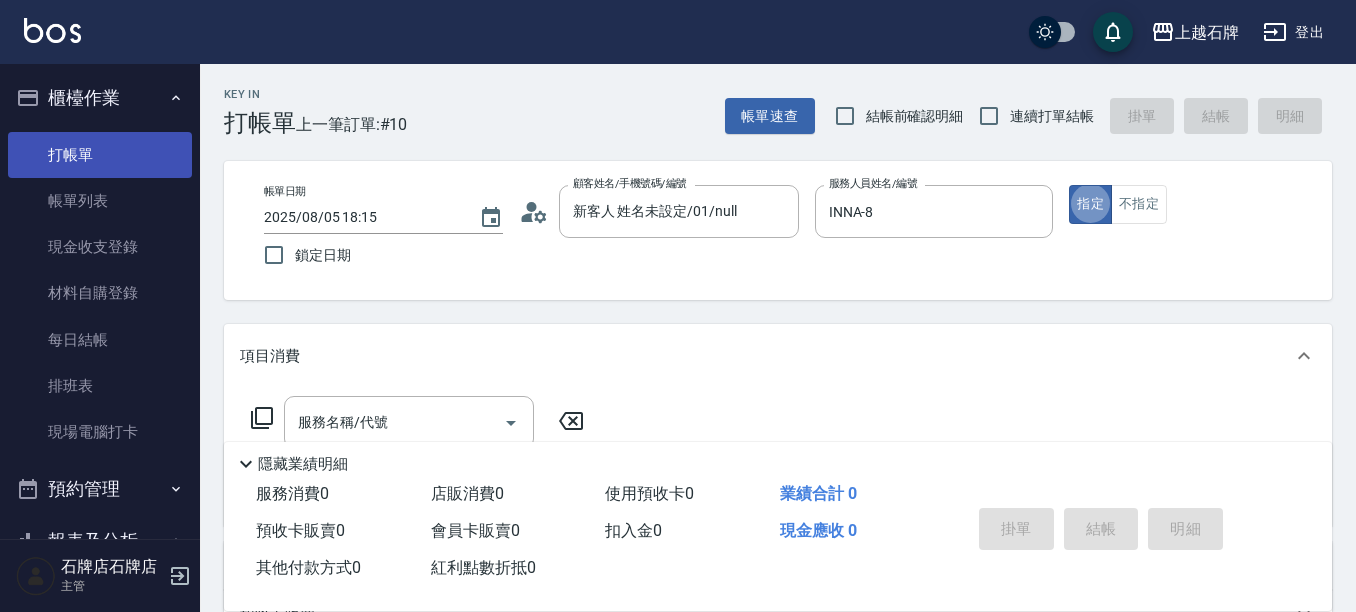 type on "true" 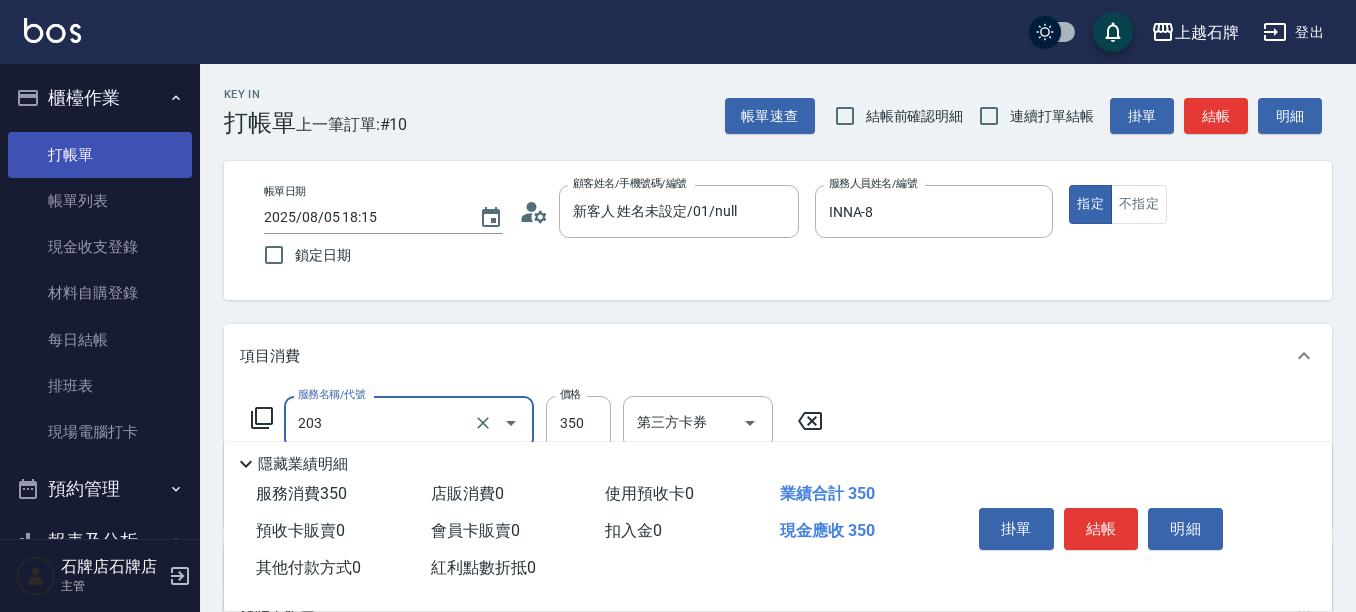 type on "B級洗+剪(203)" 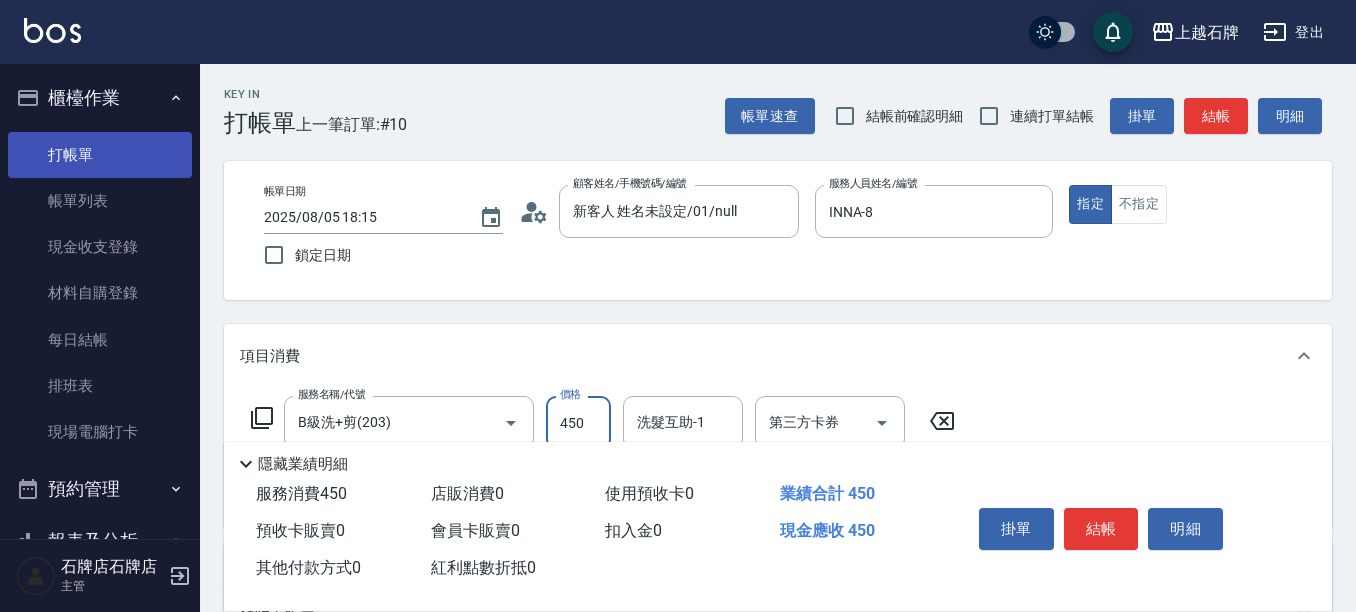 type on "450" 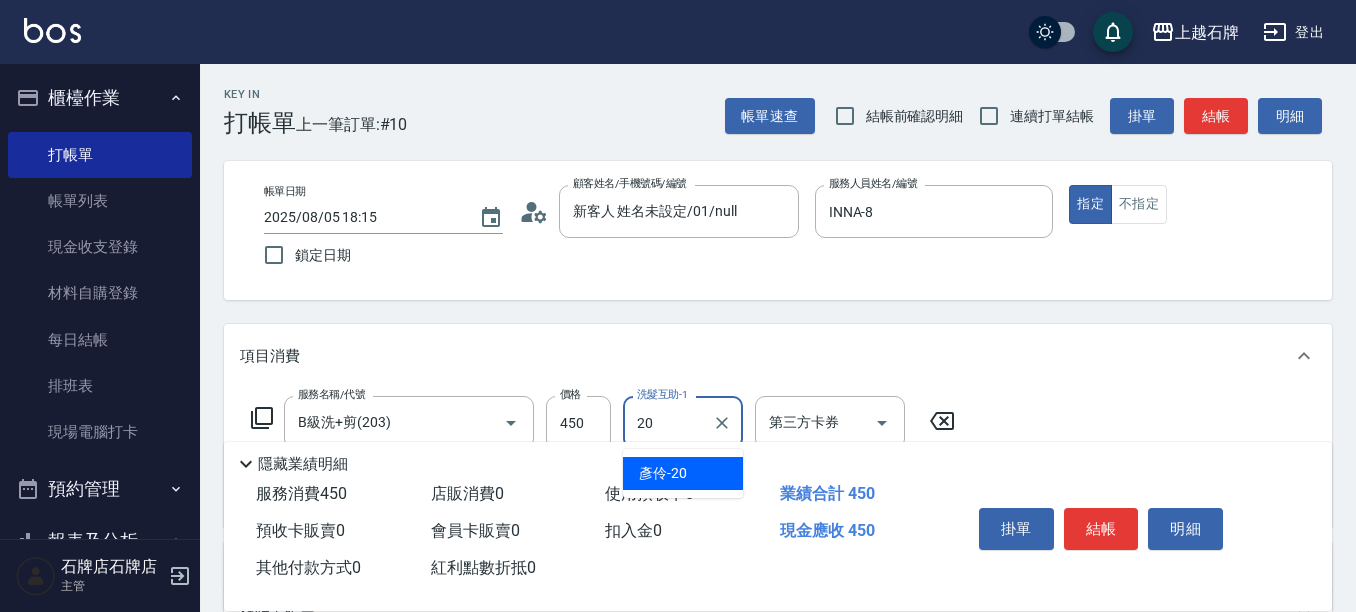type on "彥伶-20" 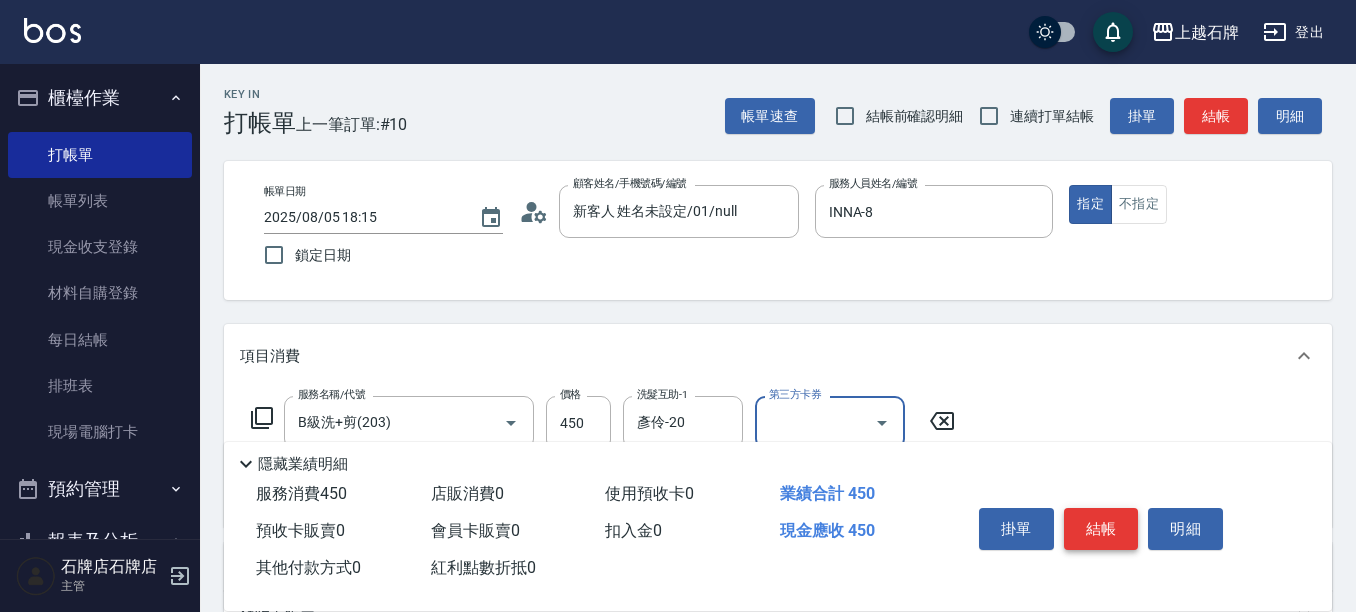 click on "結帳" at bounding box center (1101, 529) 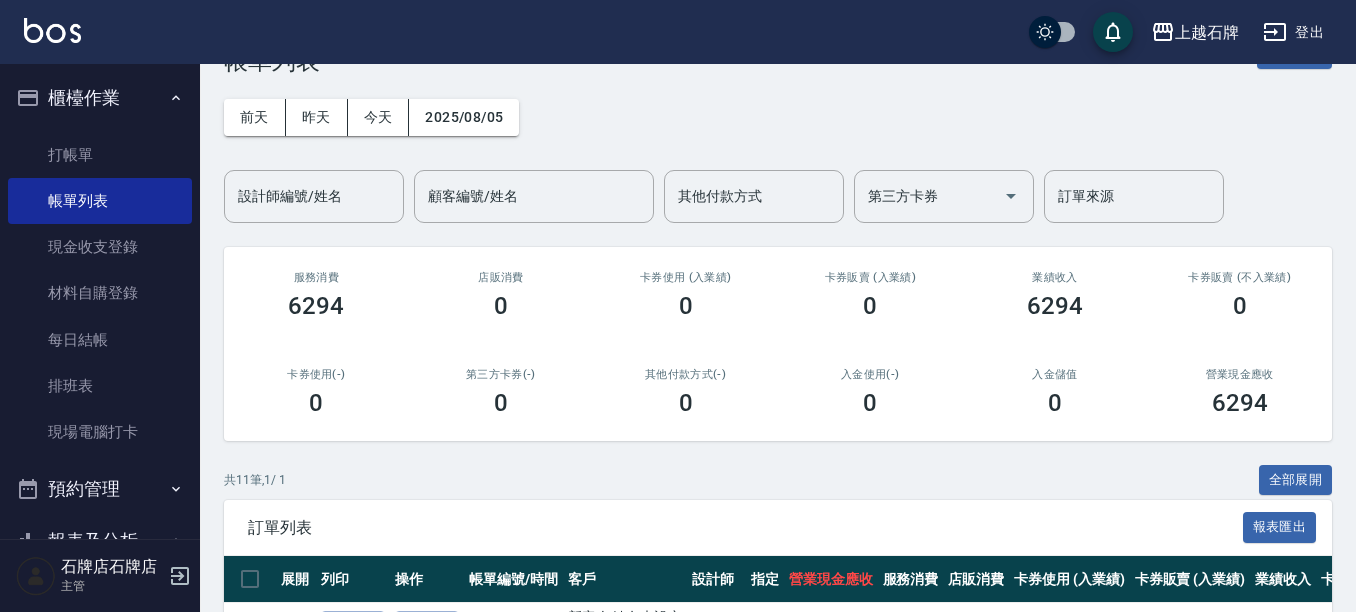 scroll, scrollTop: 200, scrollLeft: 0, axis: vertical 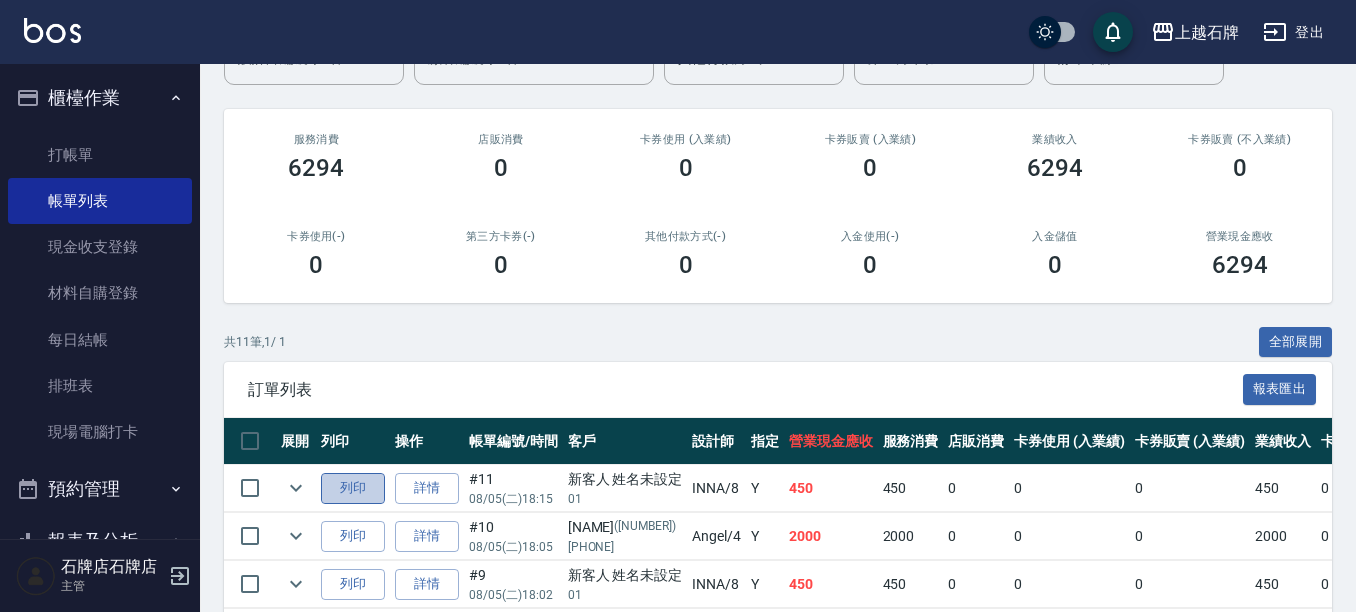 click on "列印" at bounding box center (353, 488) 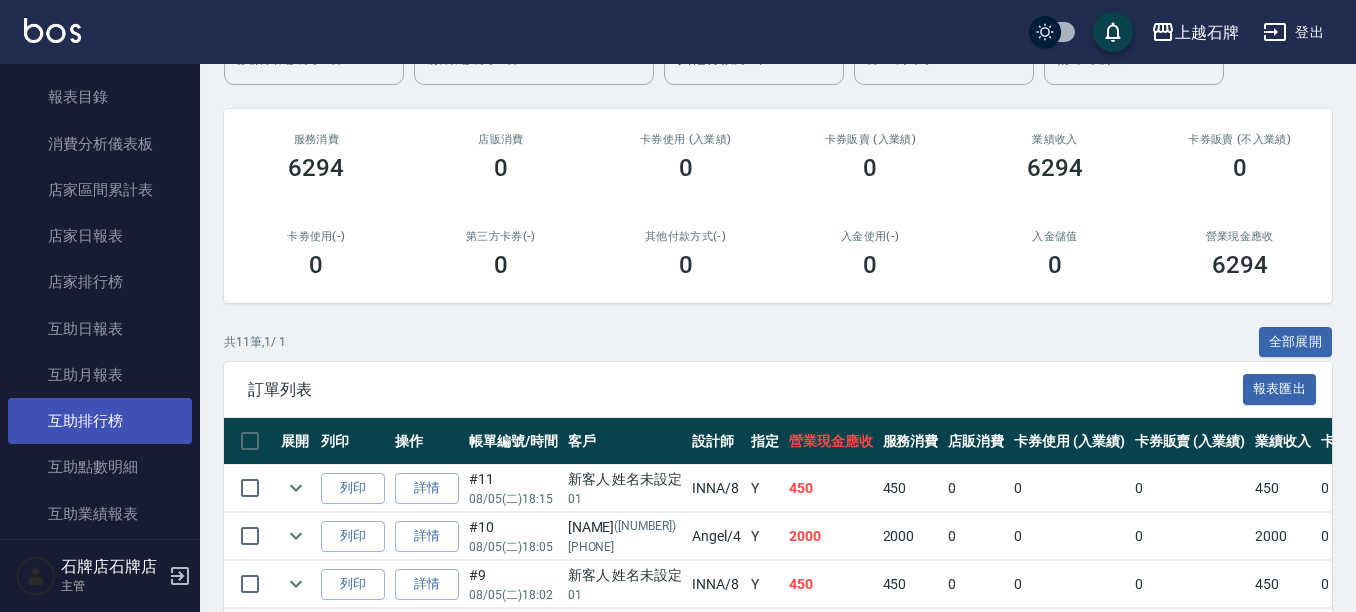 scroll, scrollTop: 700, scrollLeft: 0, axis: vertical 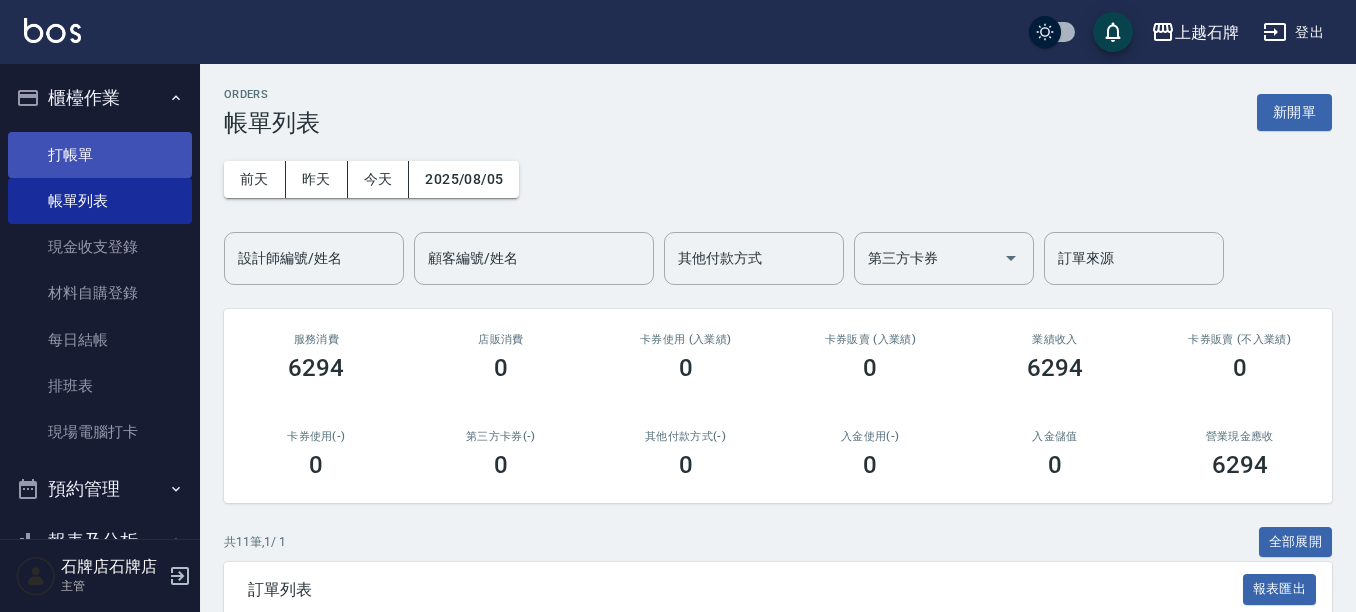 click on "打帳單" at bounding box center (100, 155) 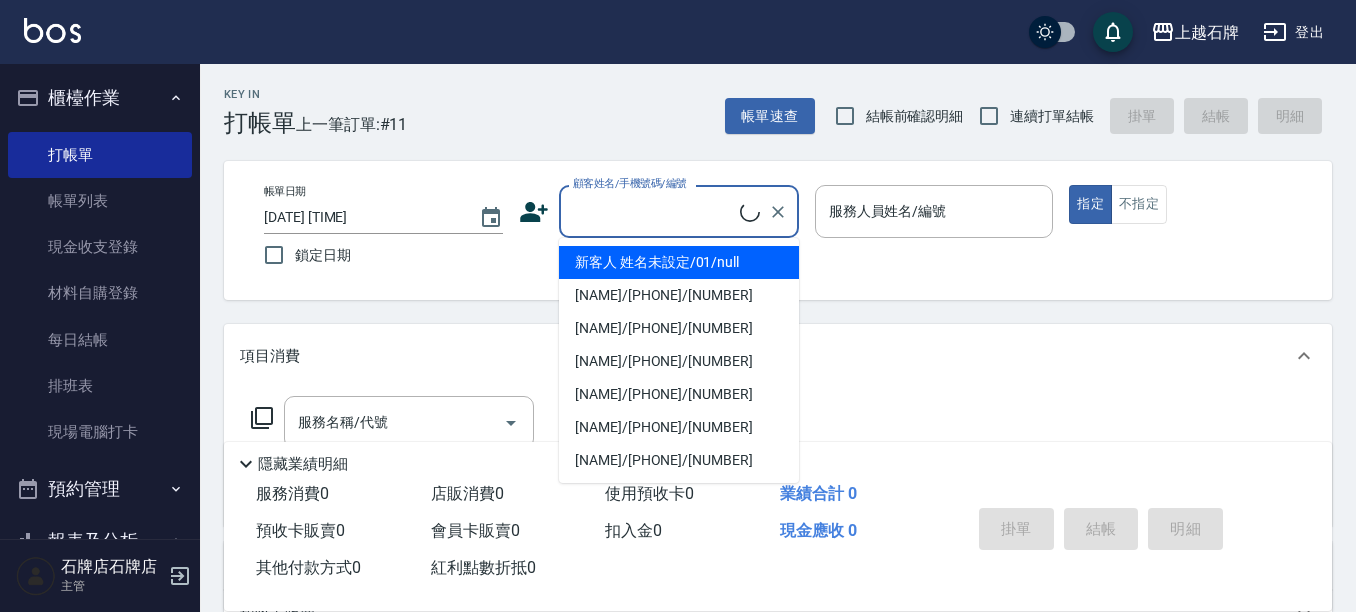click on "顧客姓名/手機號碼/編號" at bounding box center (654, 211) 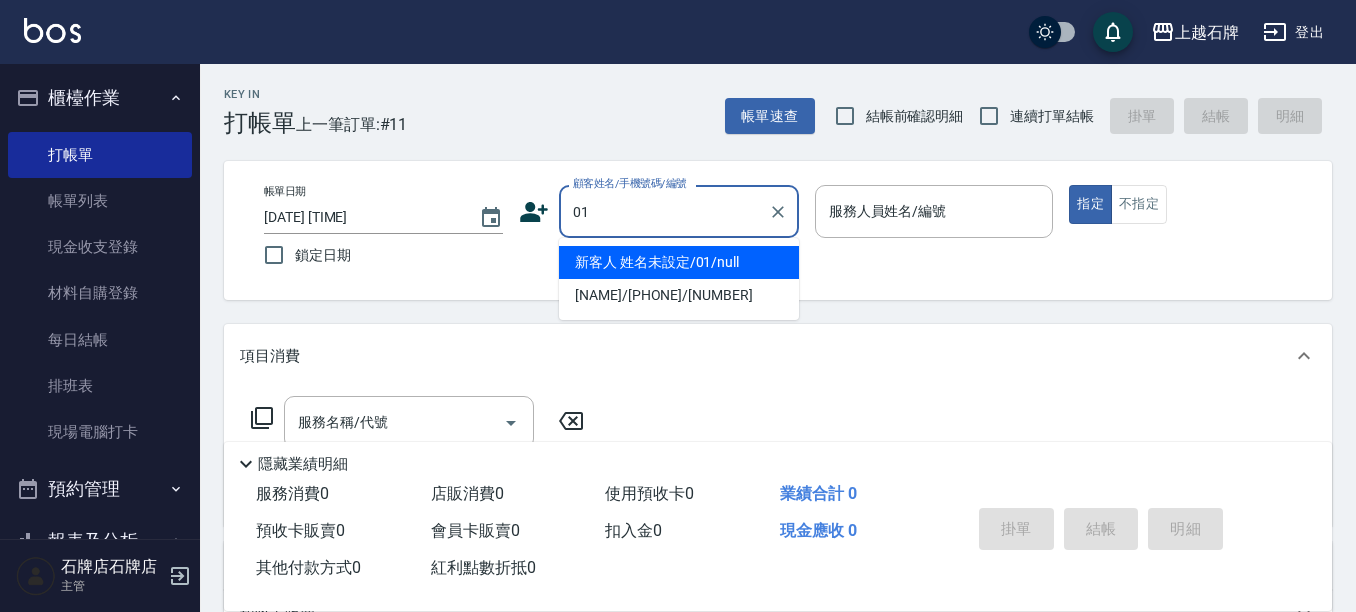 type on "新客人 姓名未設定/01/null" 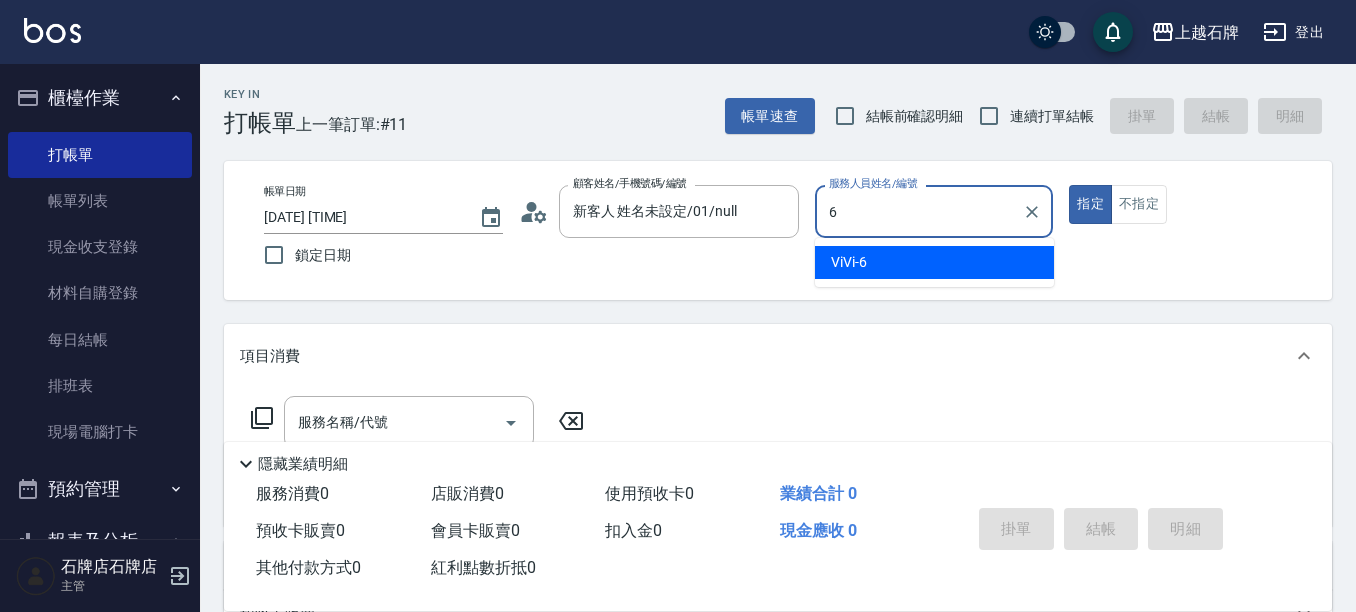 type on "6" 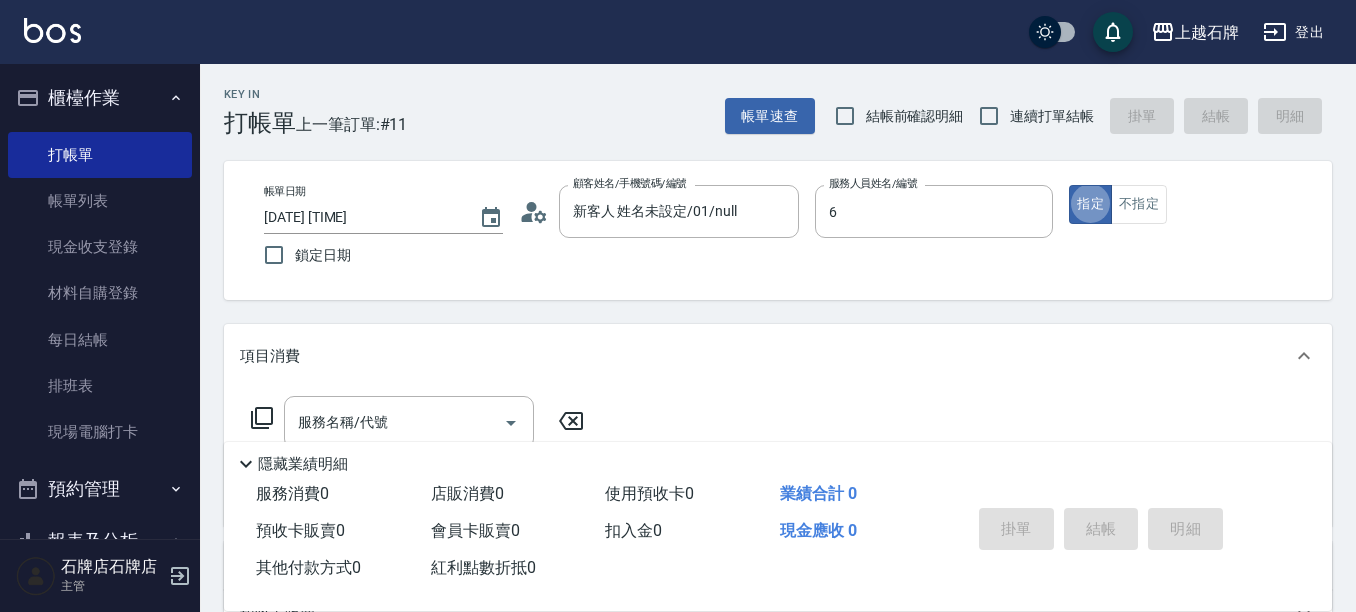type on "ViVi-6" 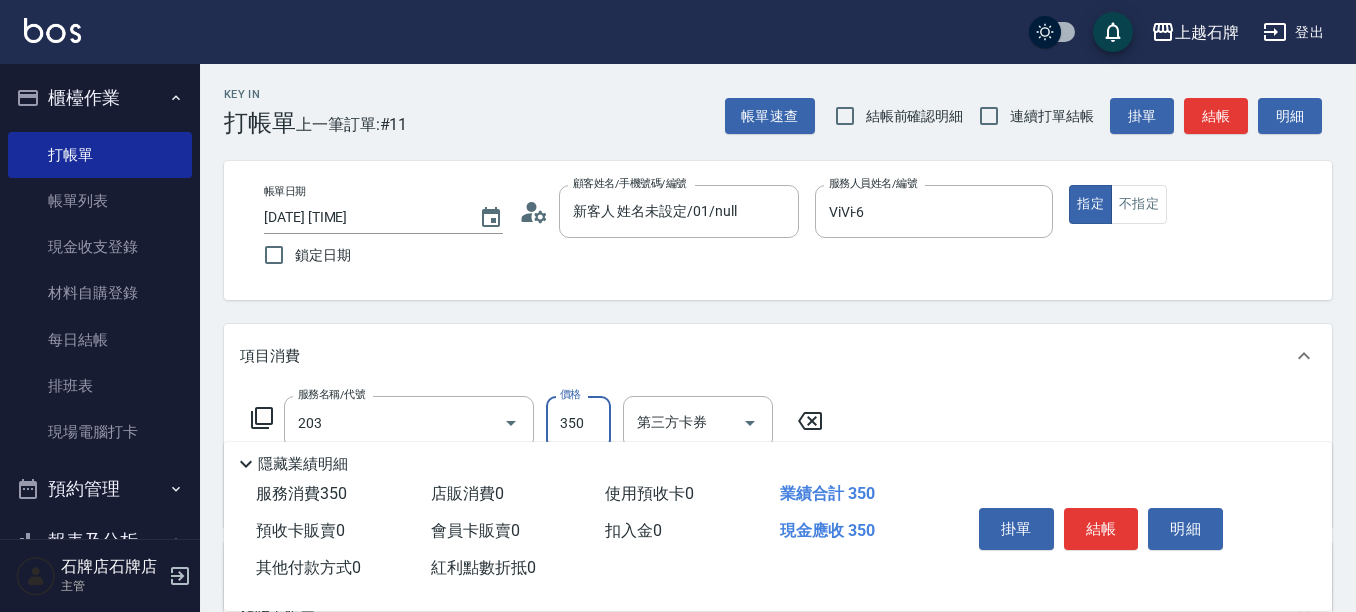 type on "B級洗+剪(203)" 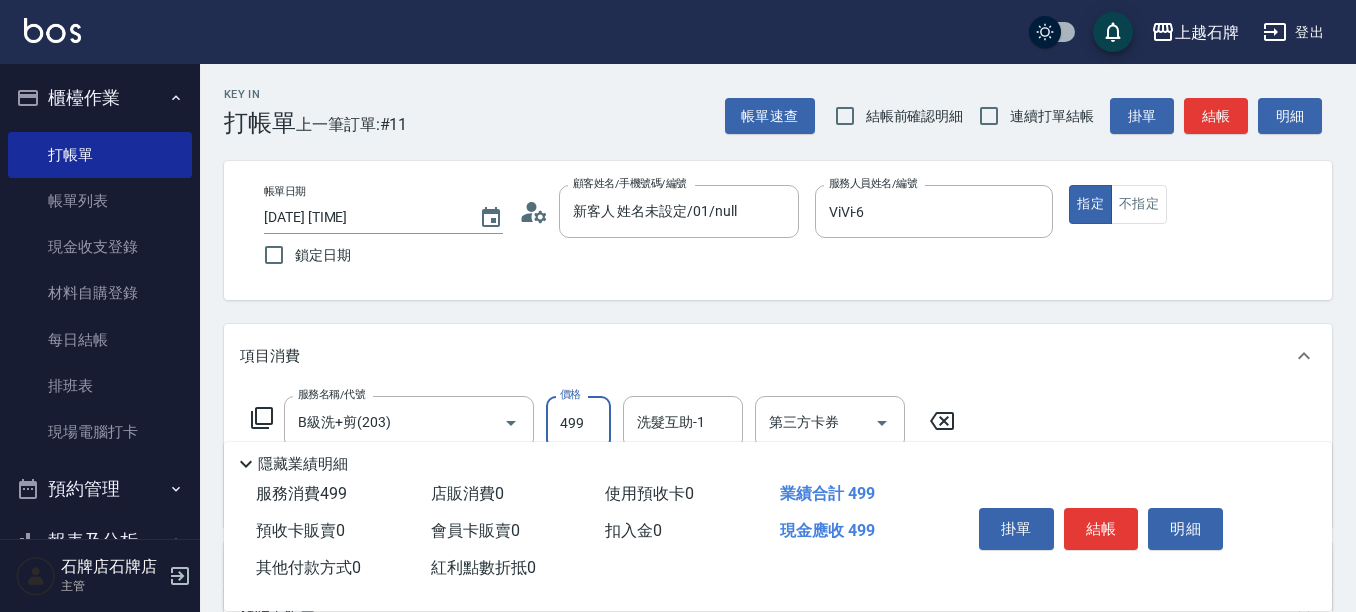 type on "499" 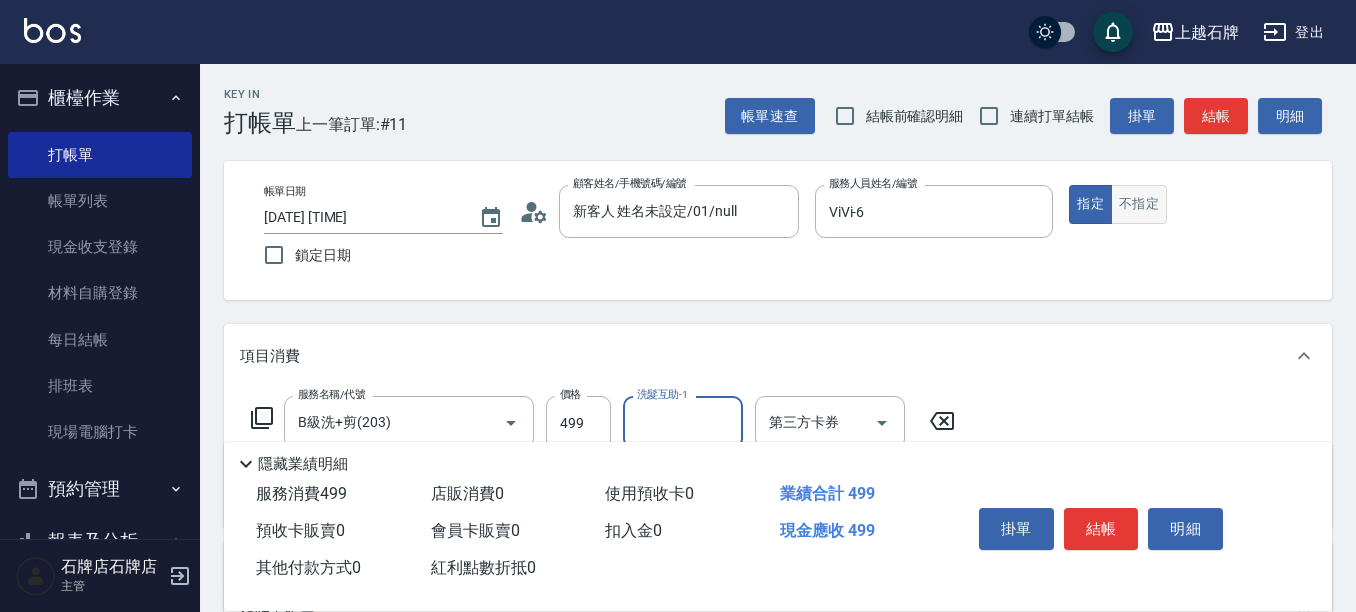 click on "不指定" at bounding box center (1139, 204) 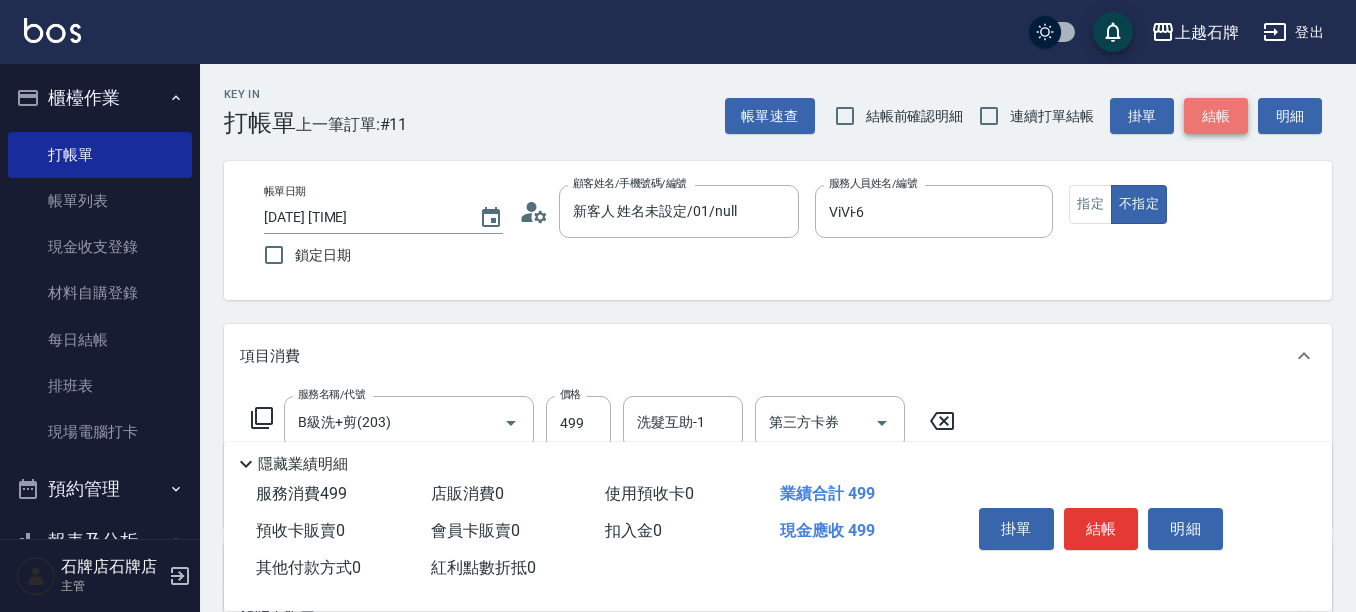 click on "結帳" at bounding box center [1216, 116] 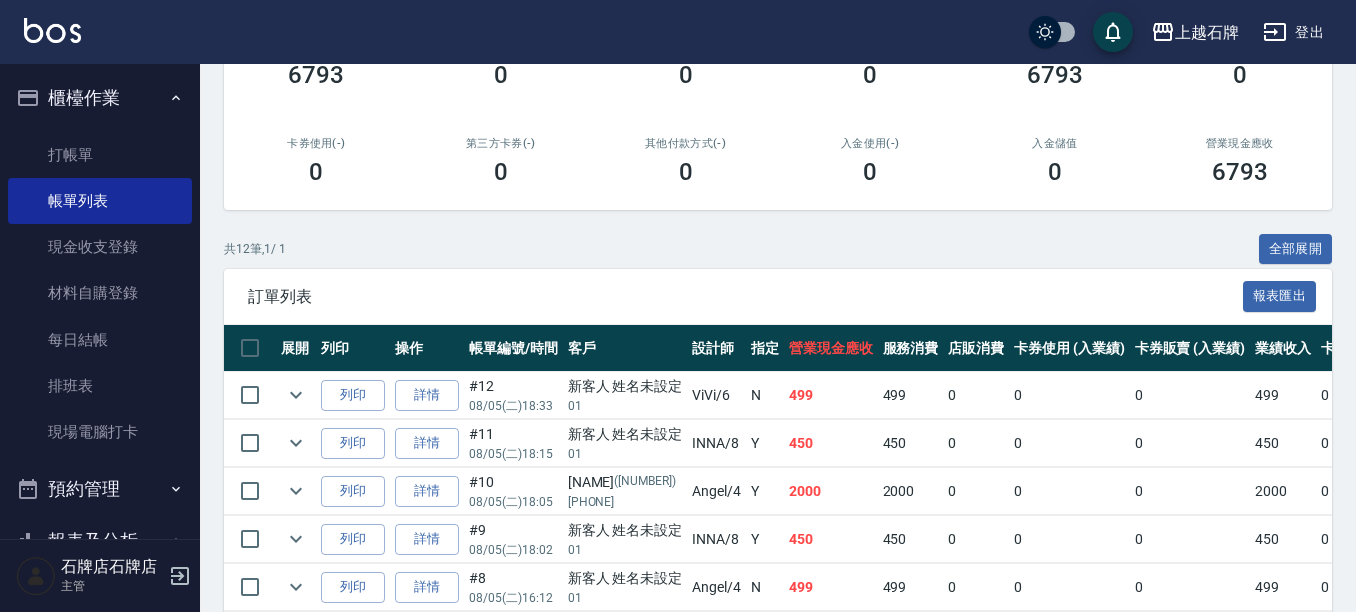 scroll, scrollTop: 300, scrollLeft: 0, axis: vertical 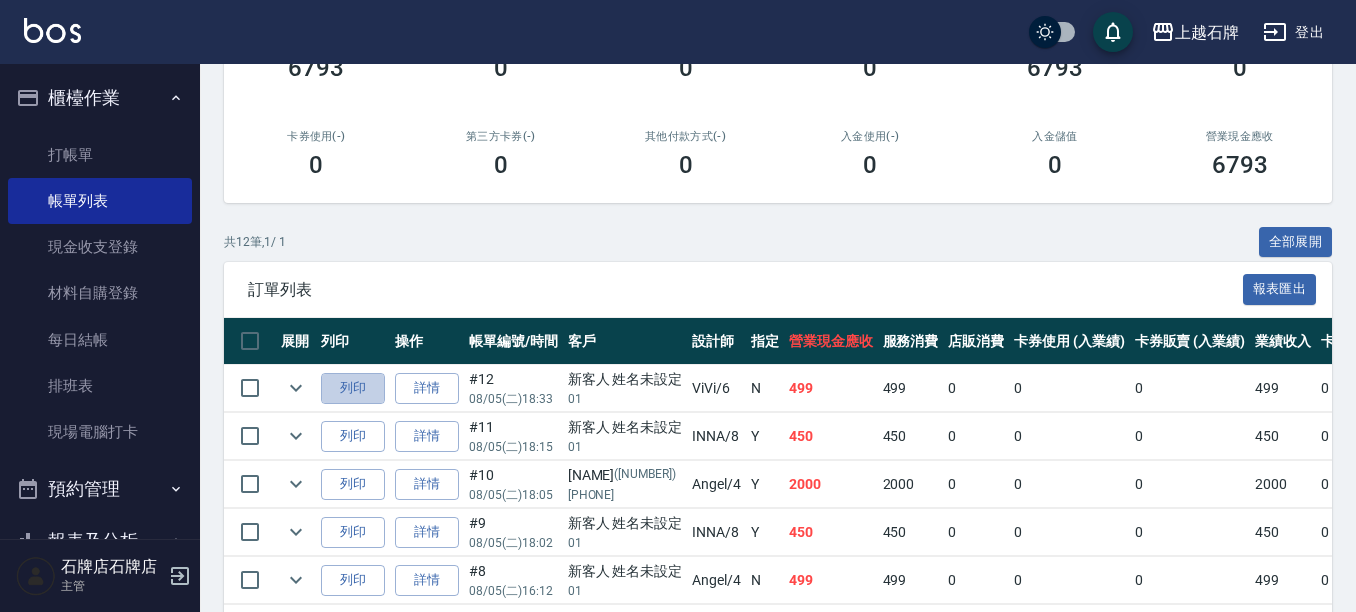 drag, startPoint x: 342, startPoint y: 379, endPoint x: 815, endPoint y: 512, distance: 491.34305 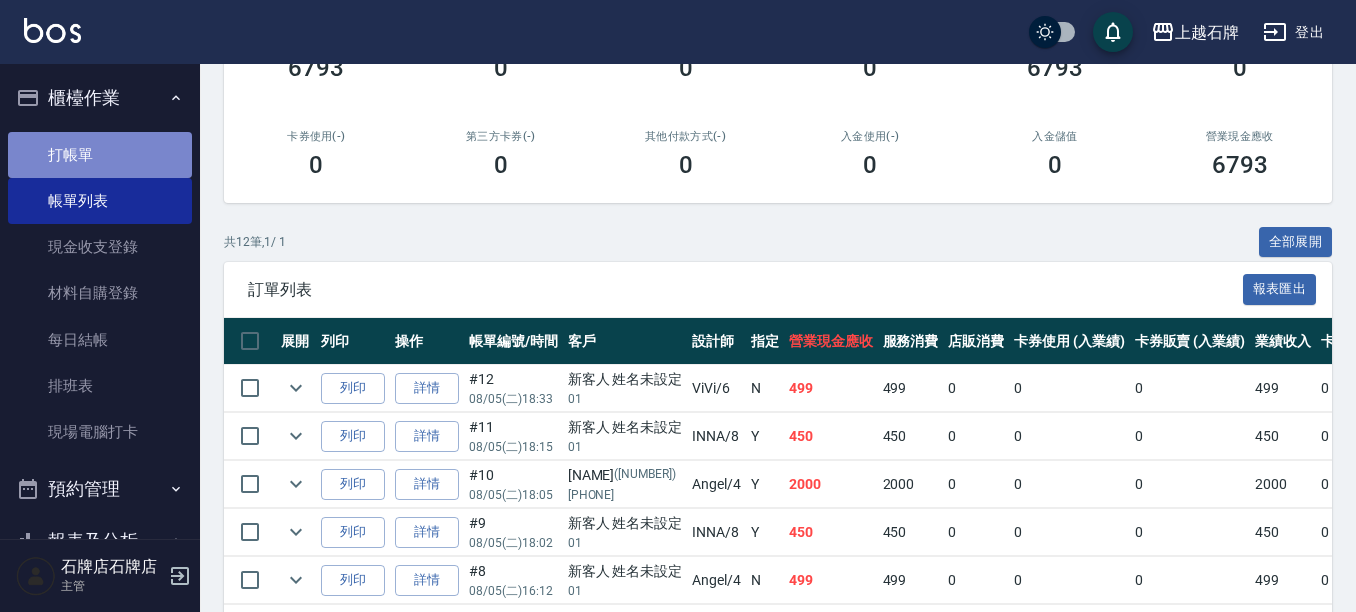 click on "打帳單" at bounding box center [100, 155] 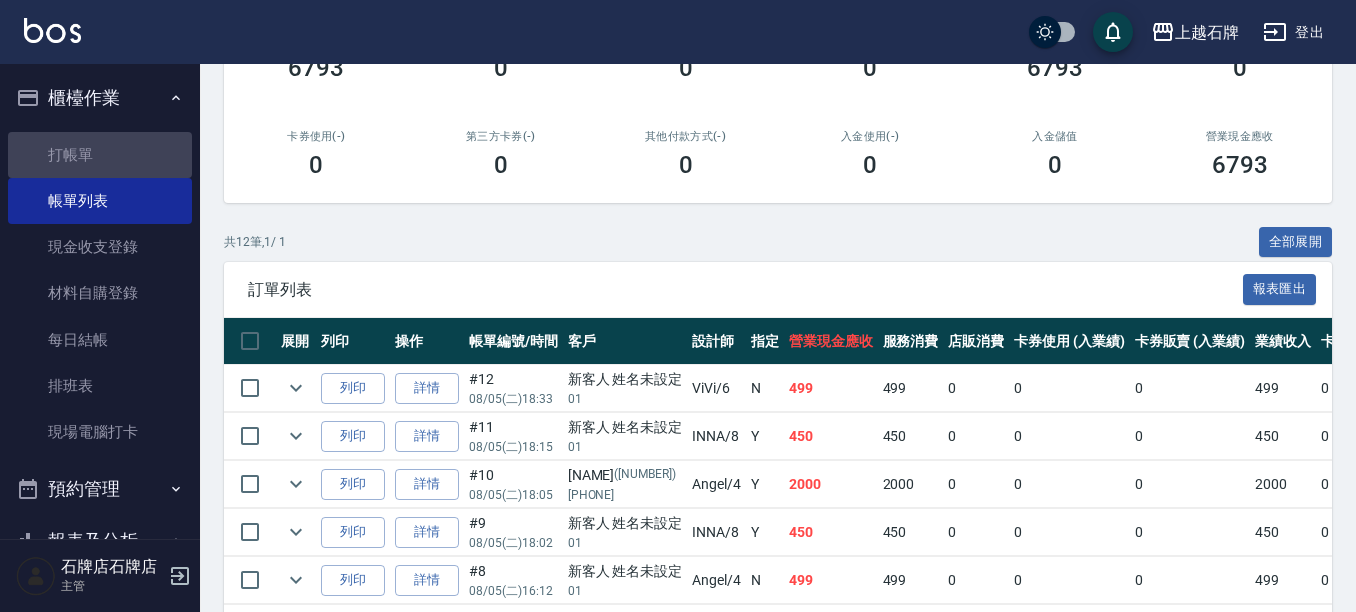 scroll, scrollTop: 0, scrollLeft: 0, axis: both 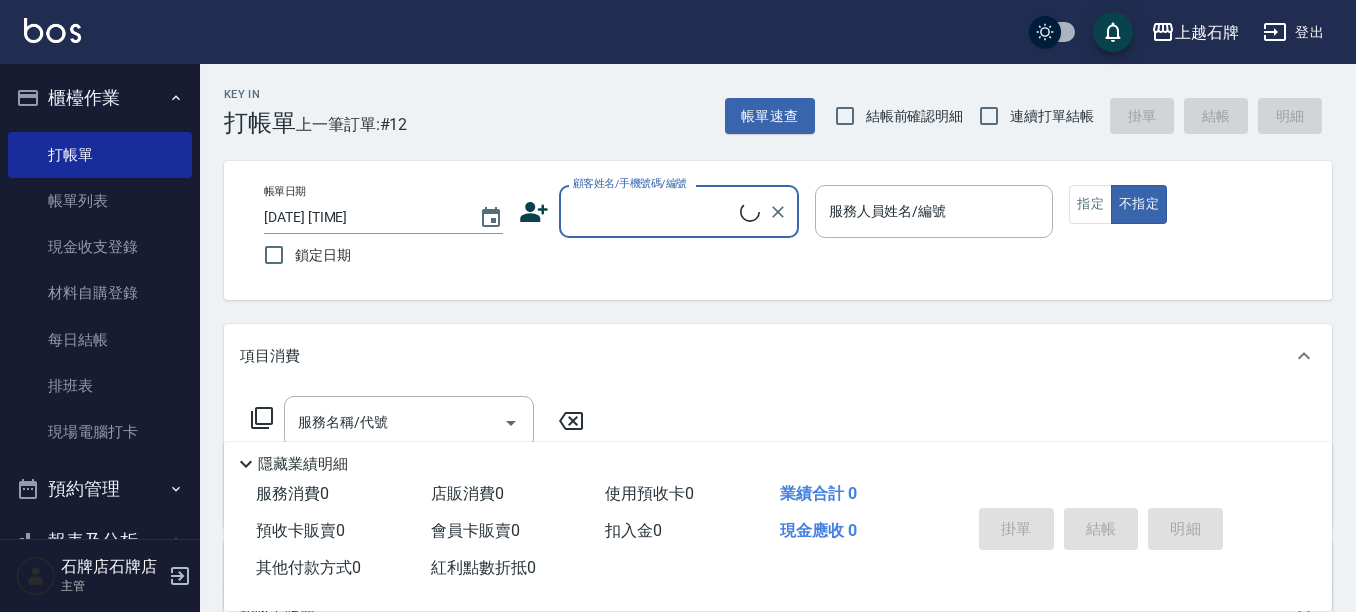 click on "顧客姓名/手機號碼/編號" at bounding box center [654, 211] 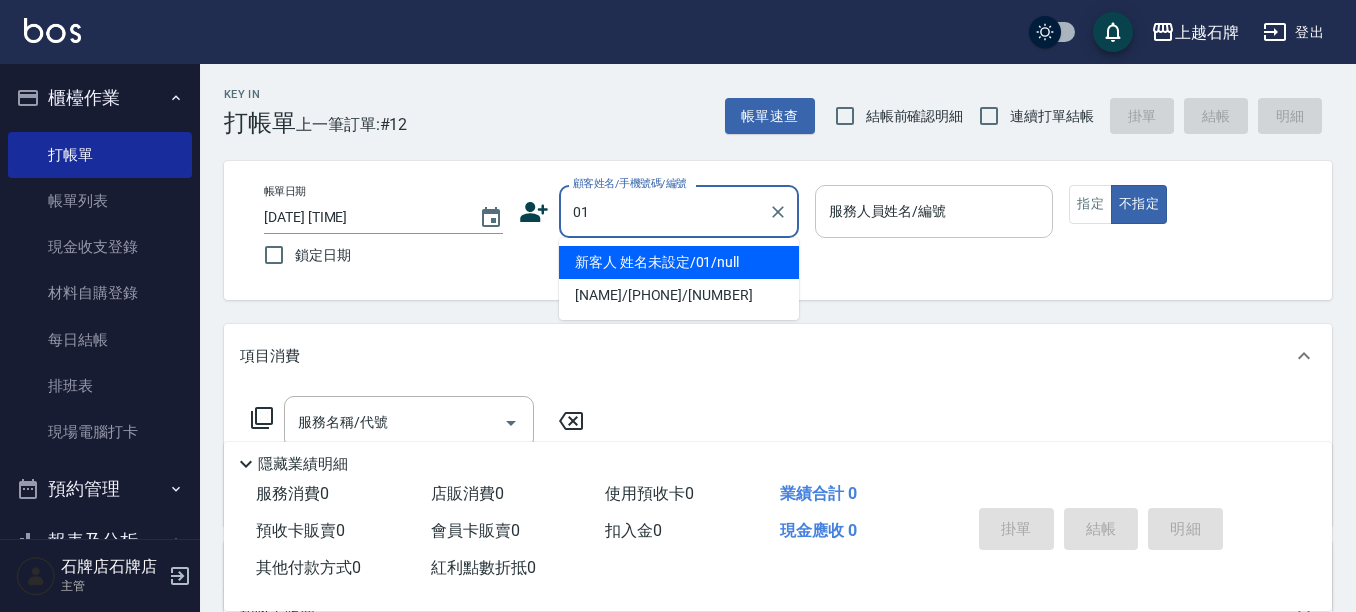 type on "新客人 姓名未設定/01/null" 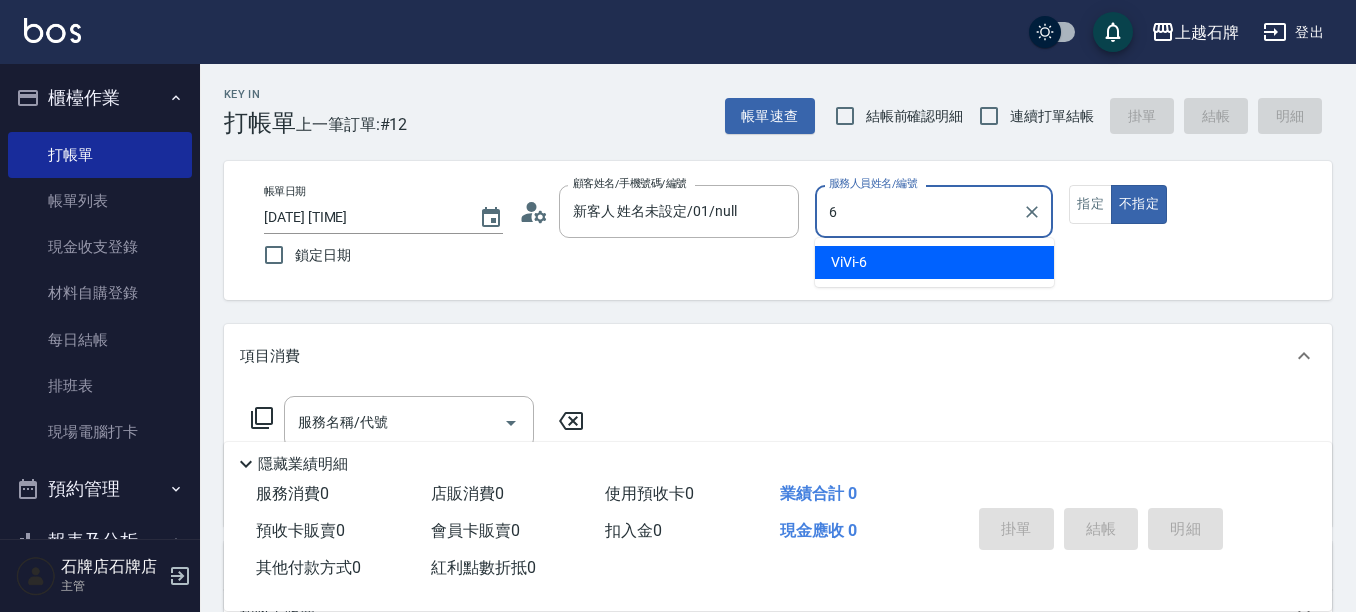 type on "ViVi-6" 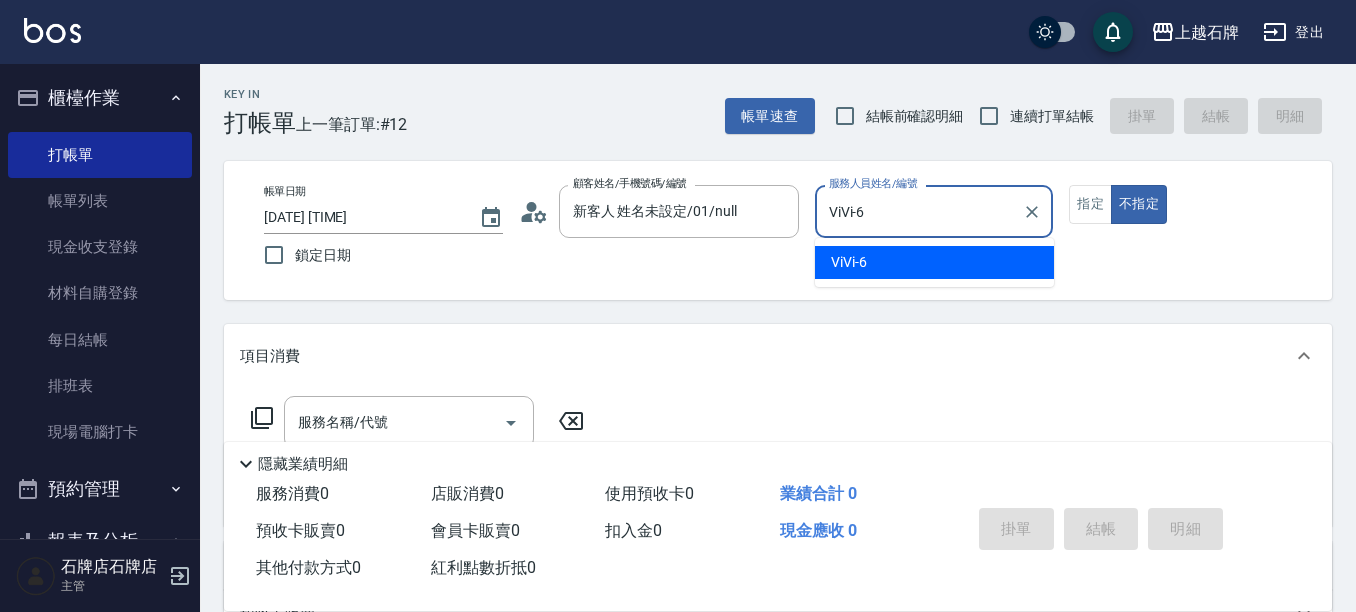 type on "false" 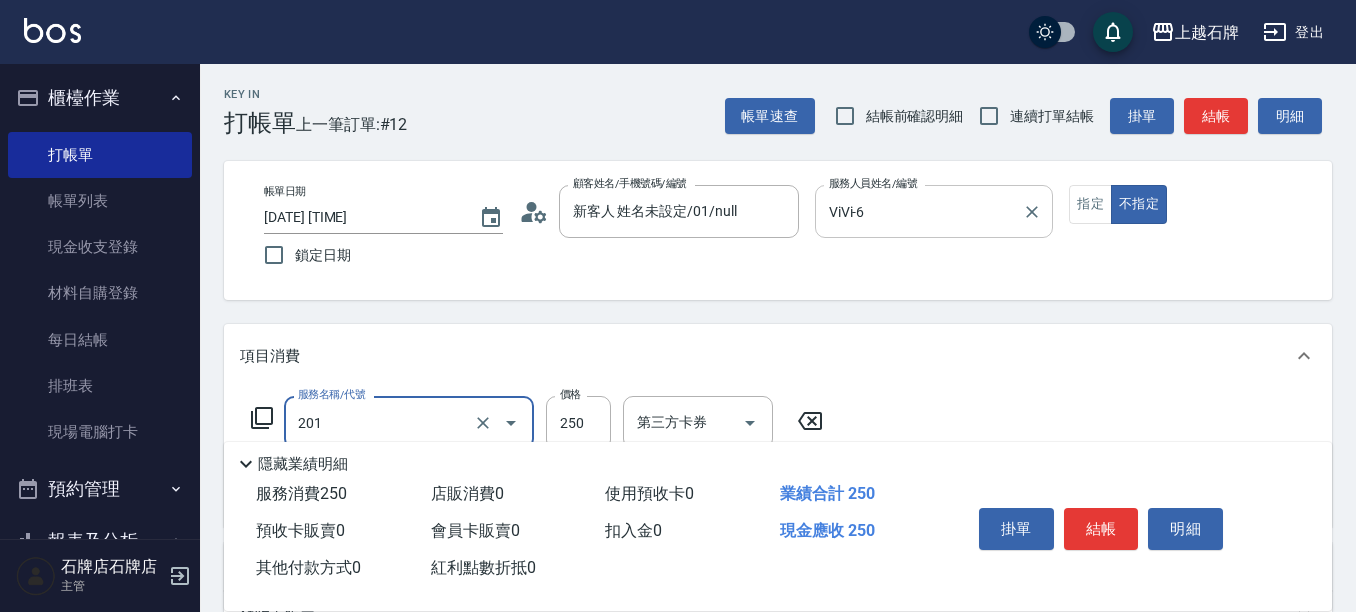 type on "B級單剪(201)" 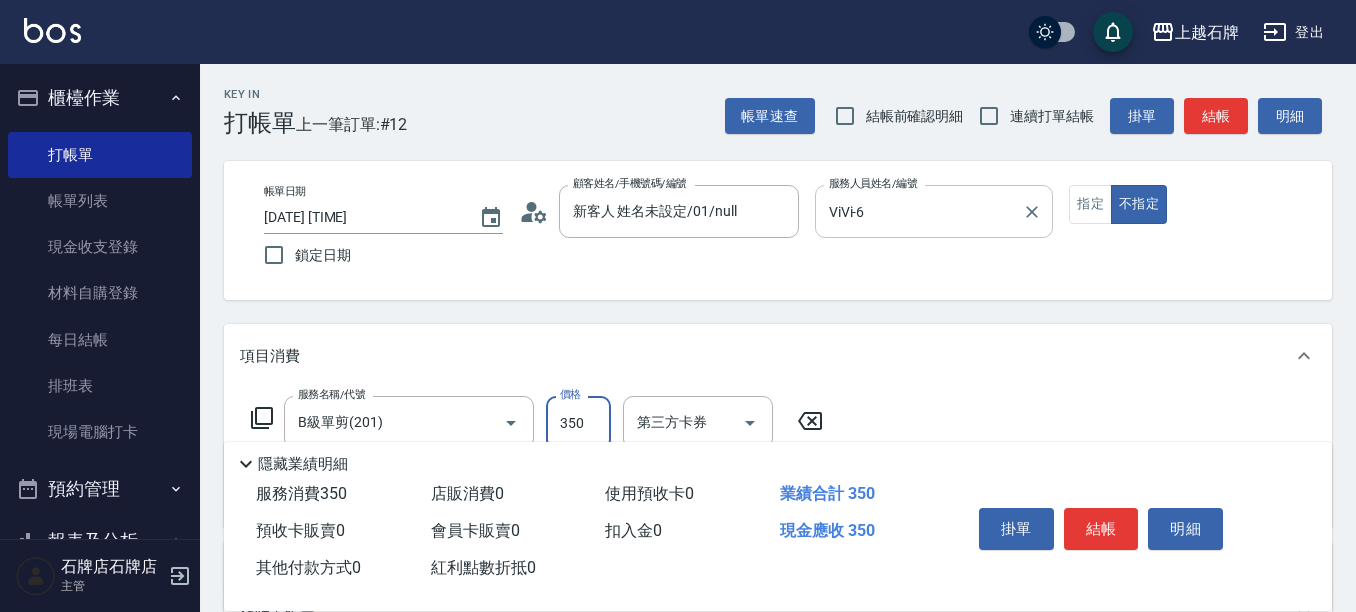 type on "350" 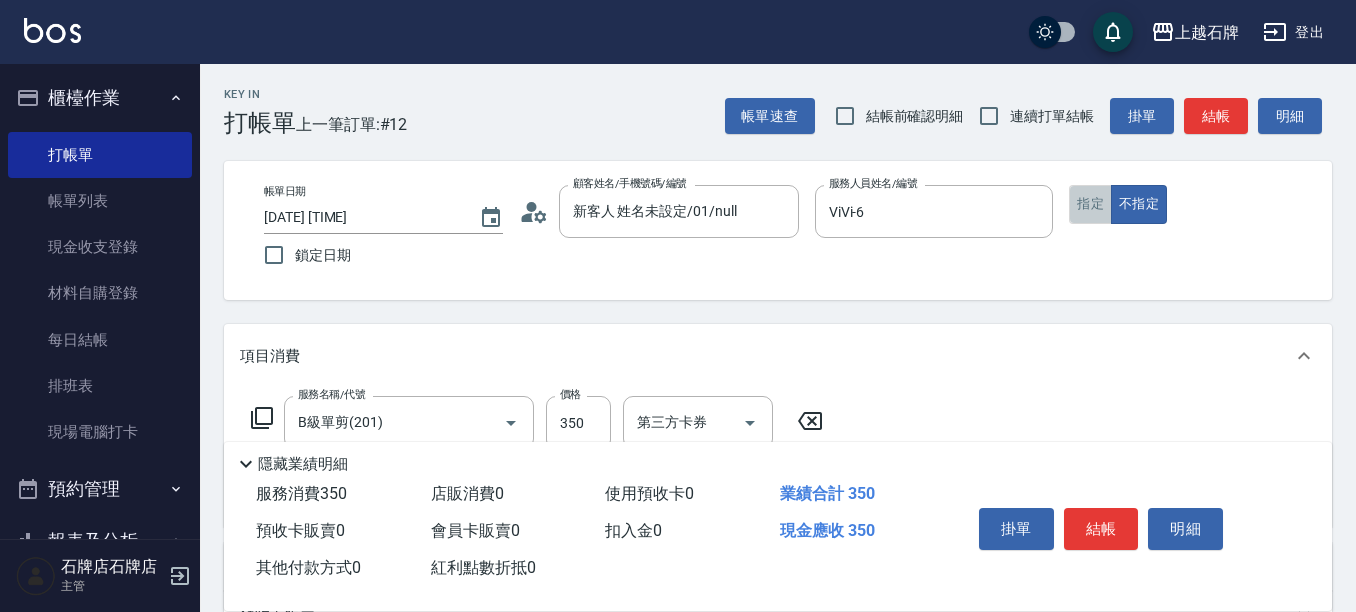 click on "指定" at bounding box center (1090, 204) 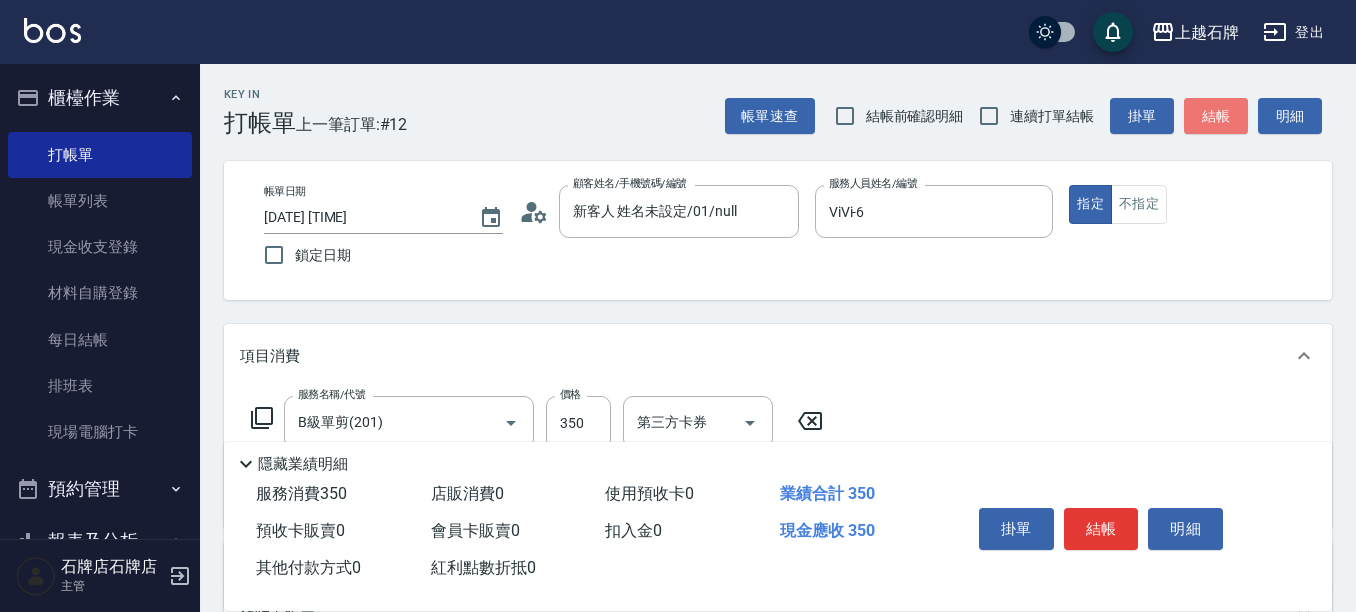 click on "結帳" at bounding box center [1216, 116] 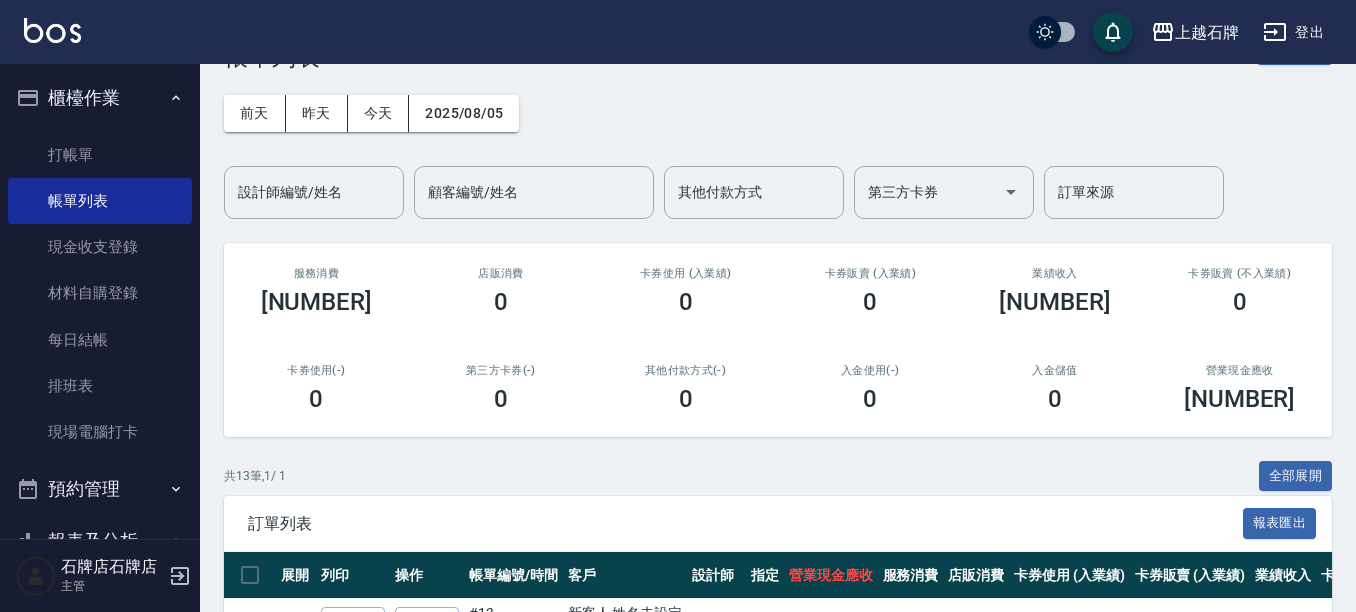 scroll, scrollTop: 200, scrollLeft: 0, axis: vertical 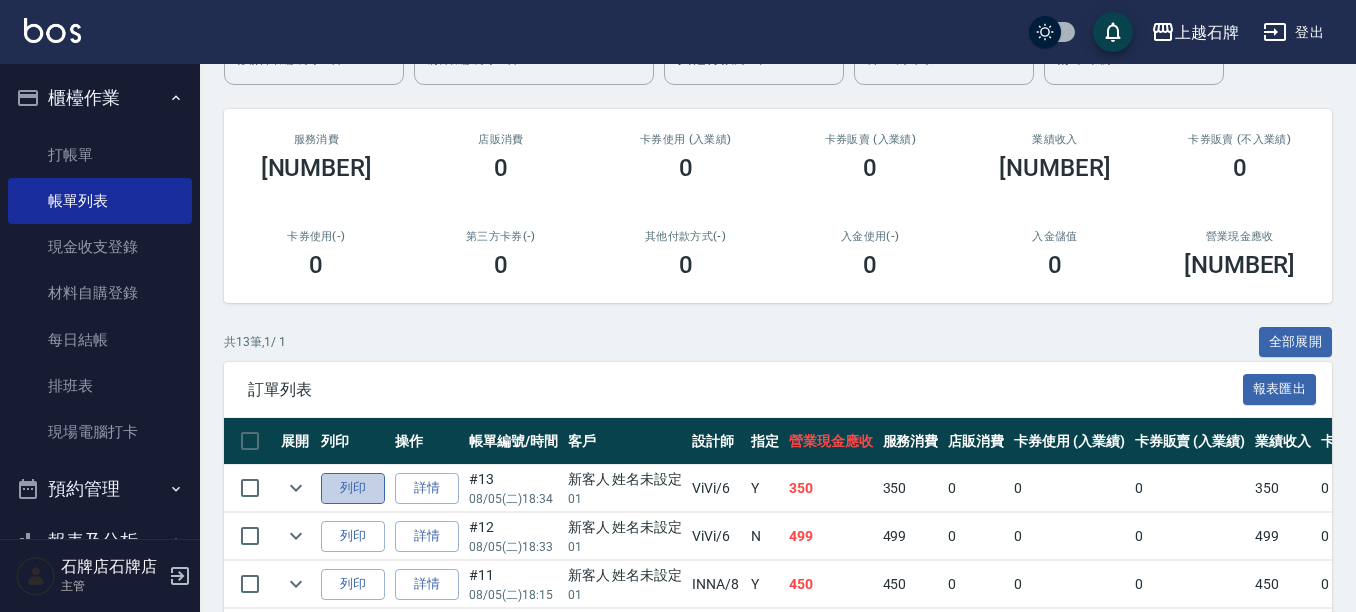 click on "列印" at bounding box center [353, 488] 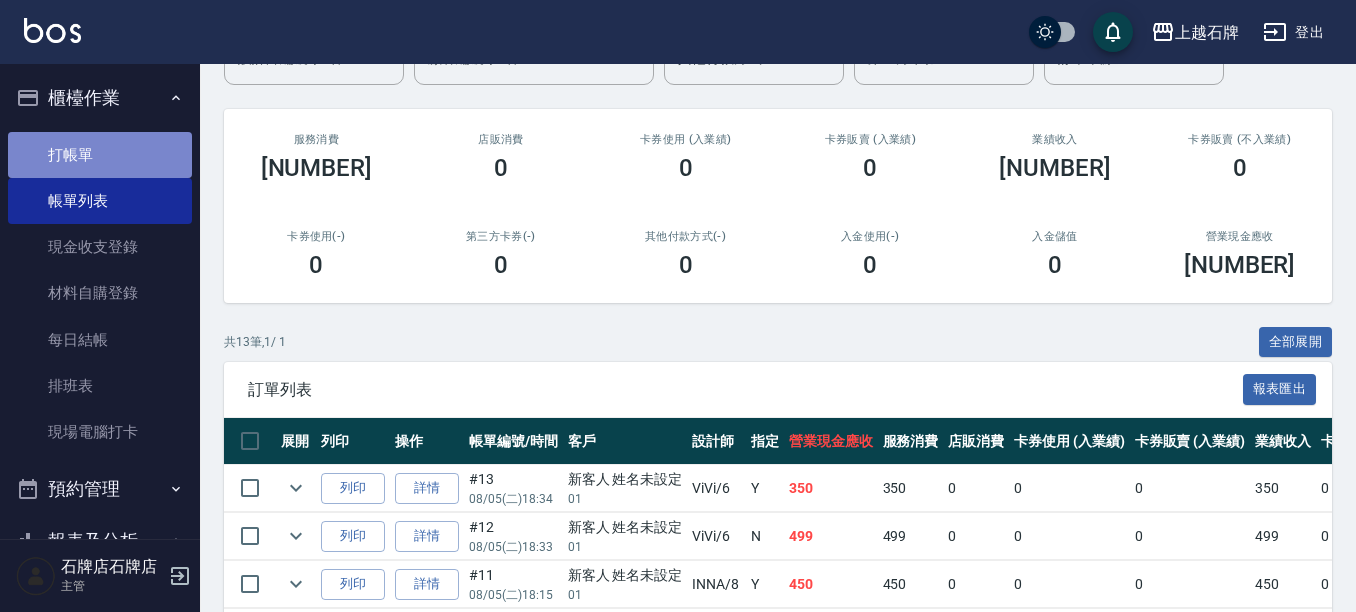 drag, startPoint x: 114, startPoint y: 147, endPoint x: 169, endPoint y: 164, distance: 57.567352 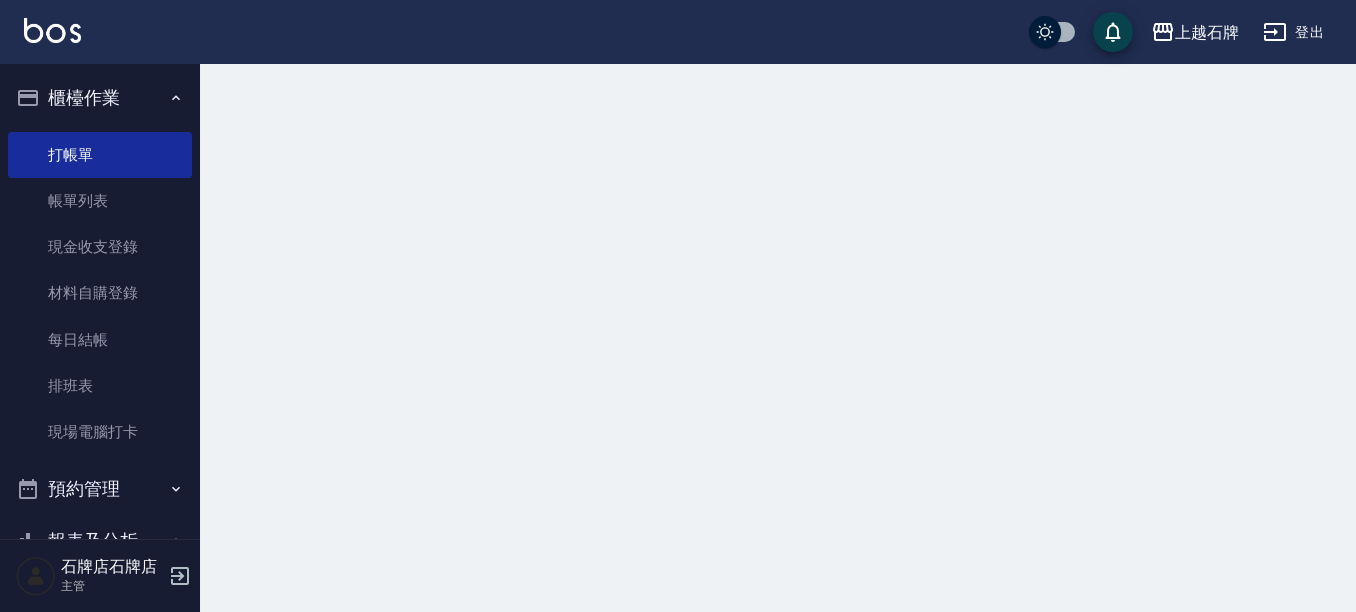 scroll, scrollTop: 0, scrollLeft: 0, axis: both 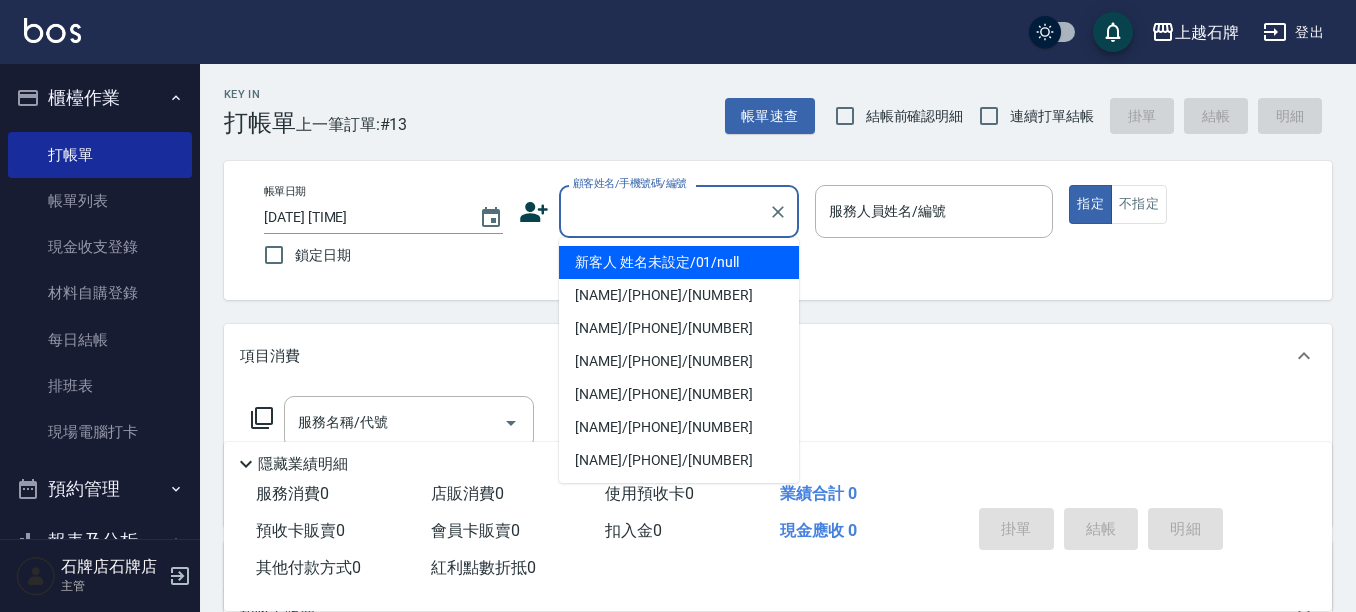 click on "顧客姓名/手機號碼/編號" at bounding box center (664, 211) 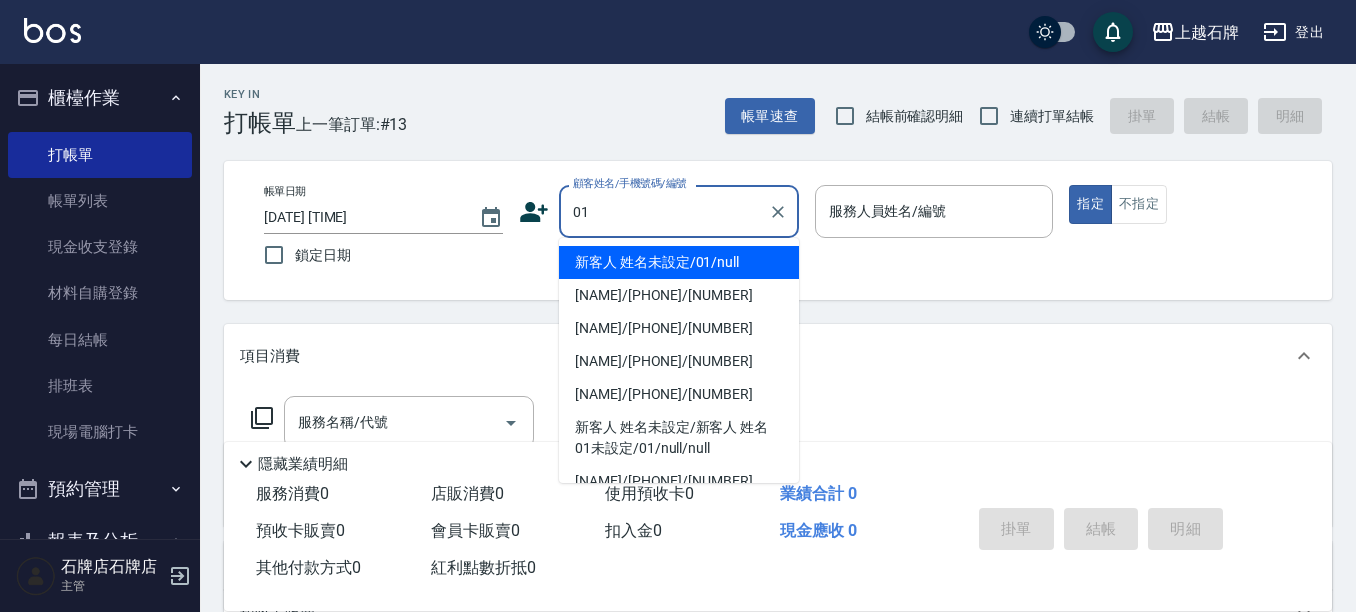 type on "新客人 姓名未設定/01/null" 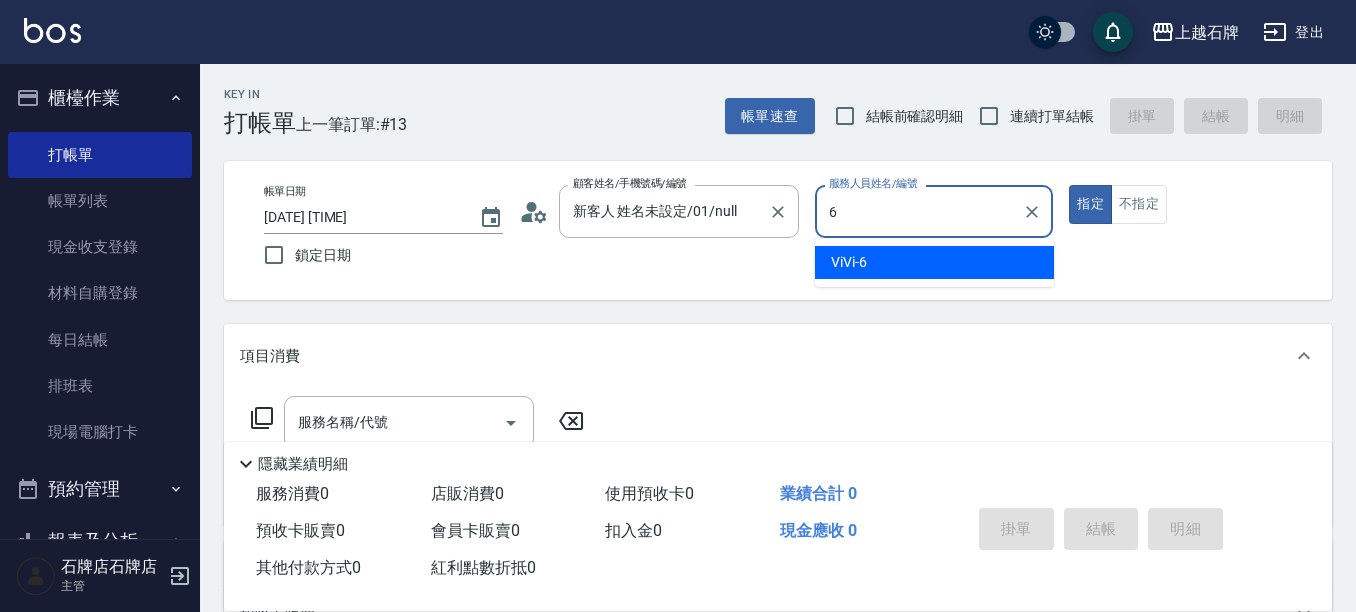 type on "ViVi-6" 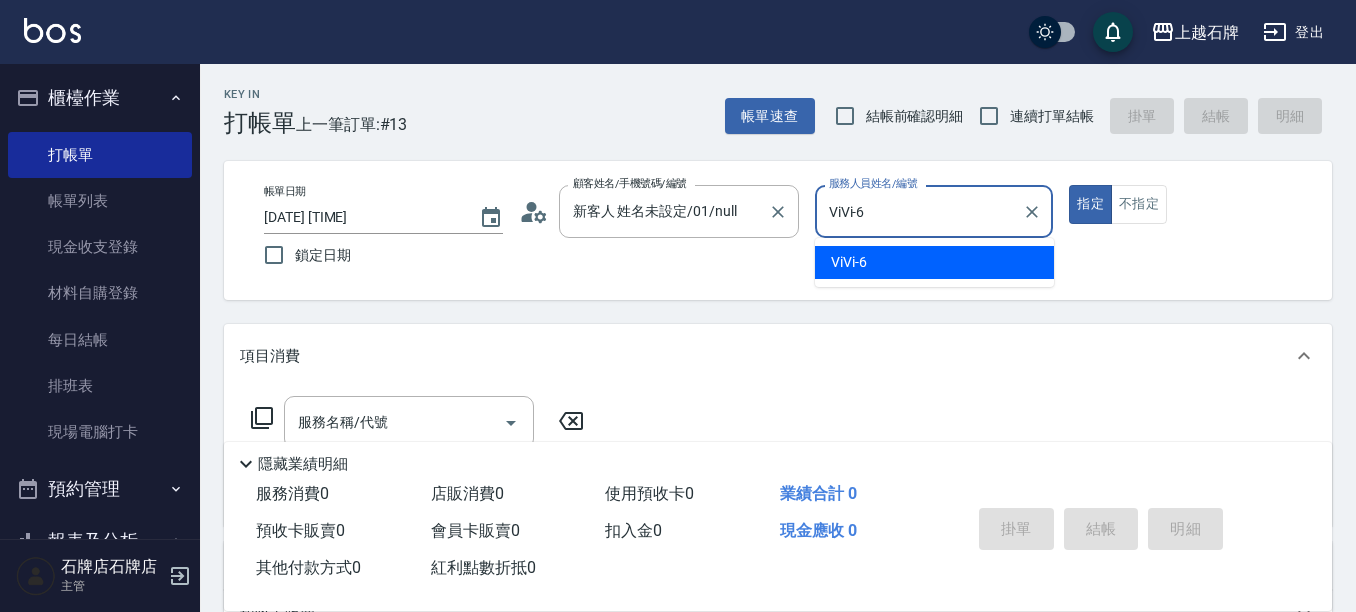 type on "true" 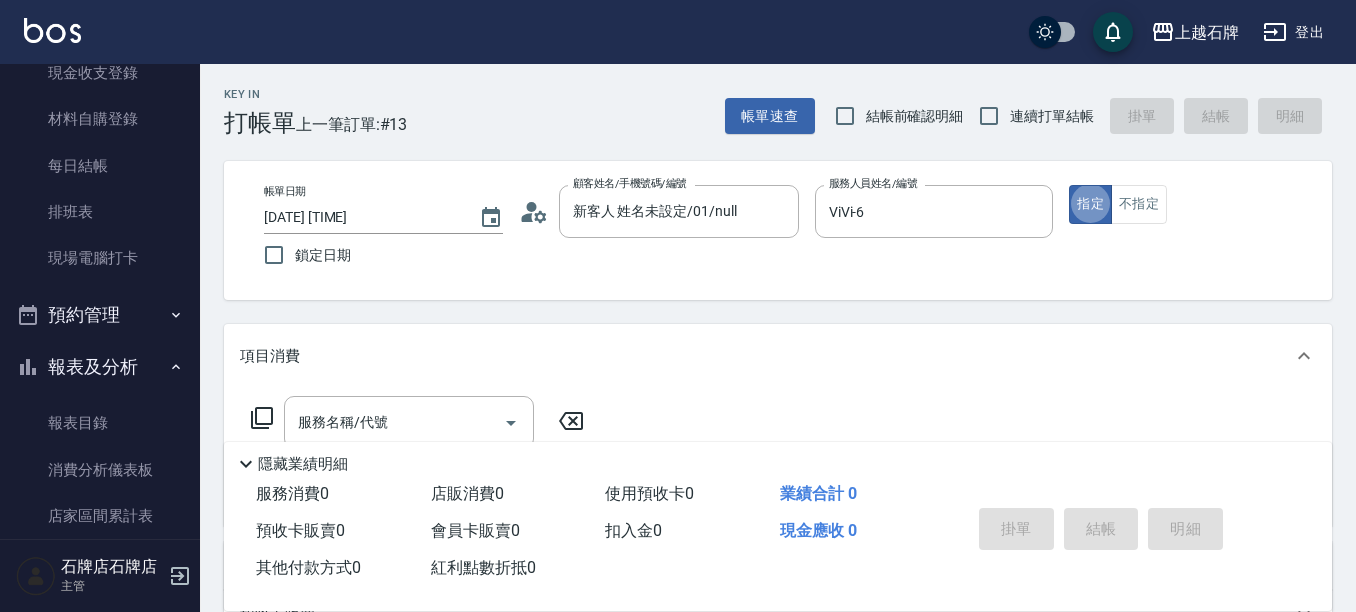 scroll, scrollTop: 200, scrollLeft: 0, axis: vertical 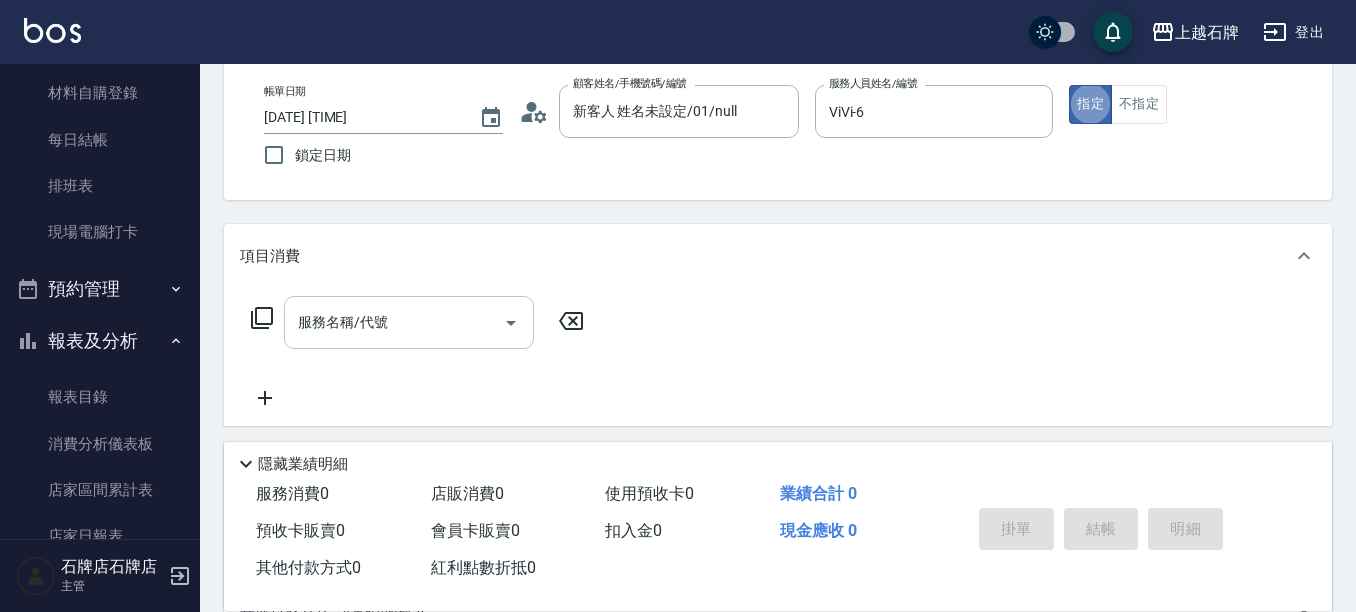 click on "服務名稱/代號" at bounding box center [409, 322] 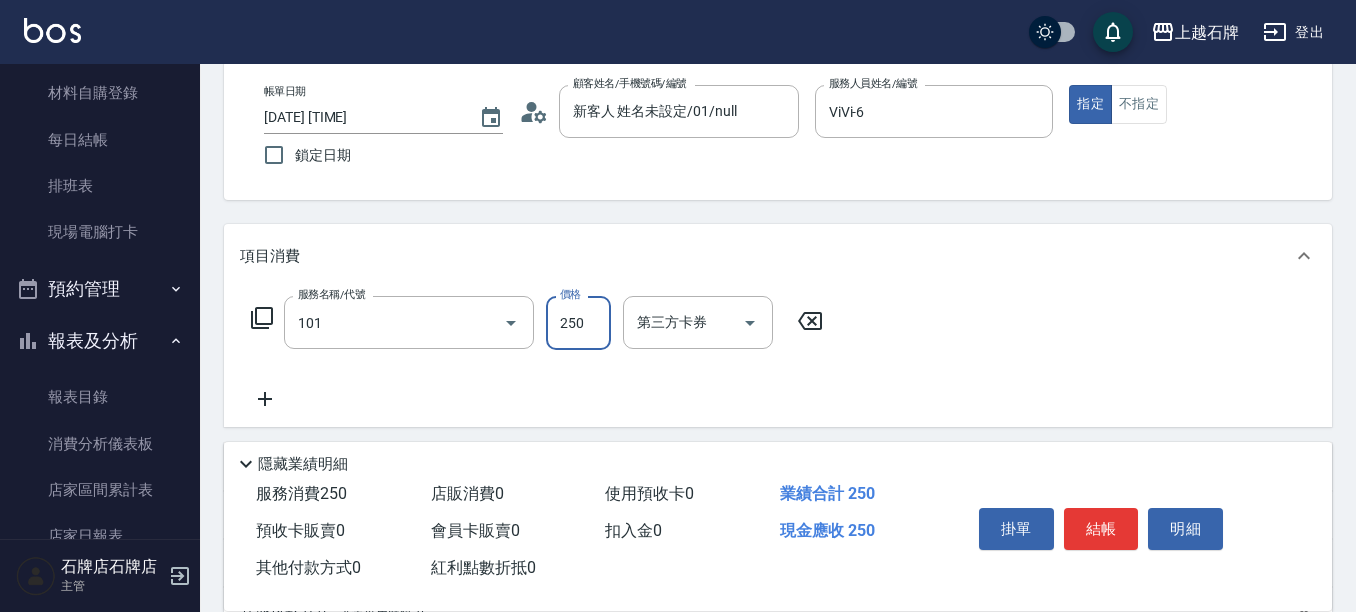 type on "洗髮(101)" 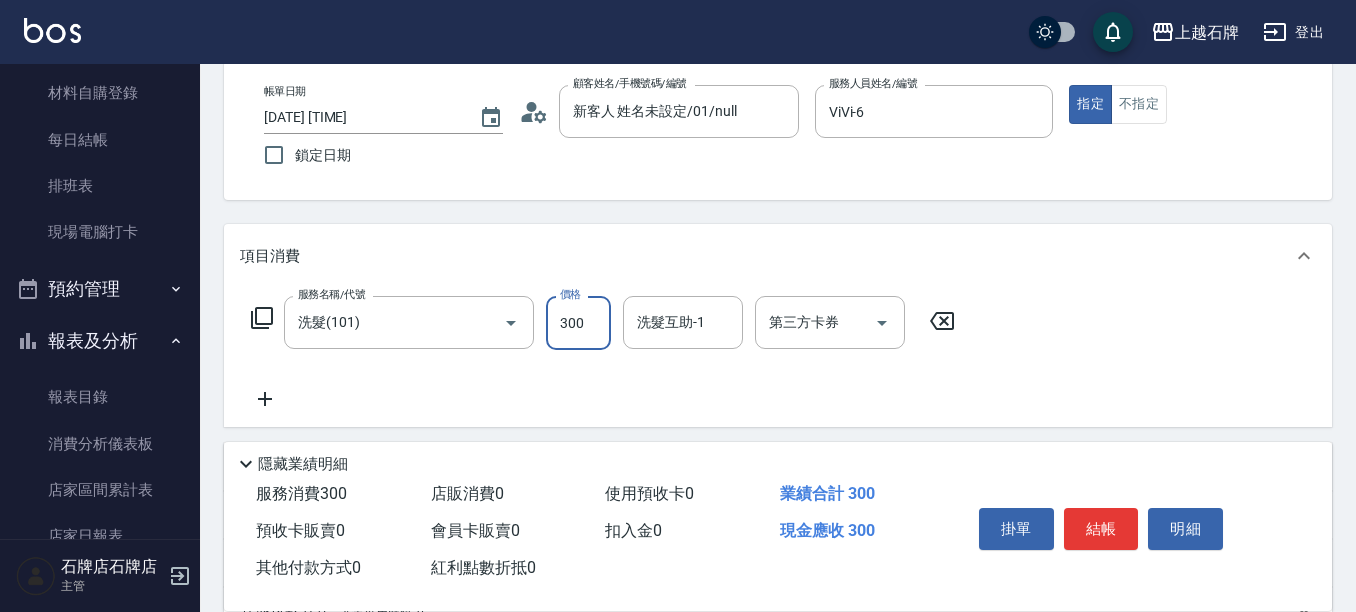 type on "300" 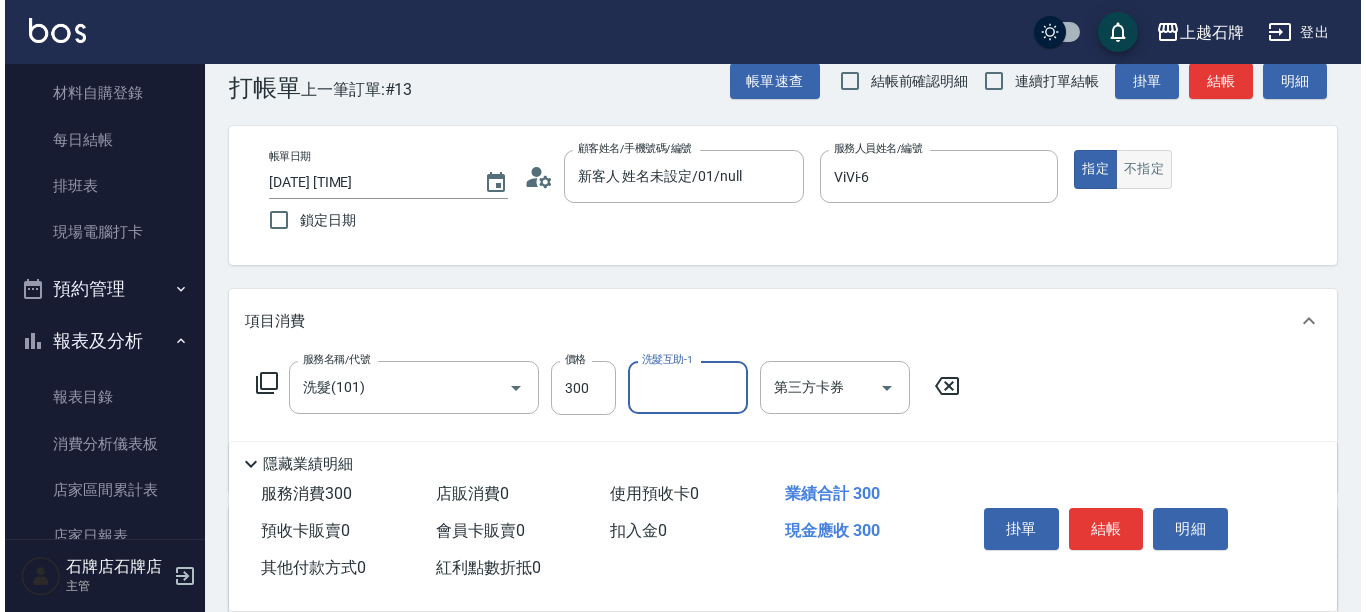 scroll, scrollTop: 0, scrollLeft: 0, axis: both 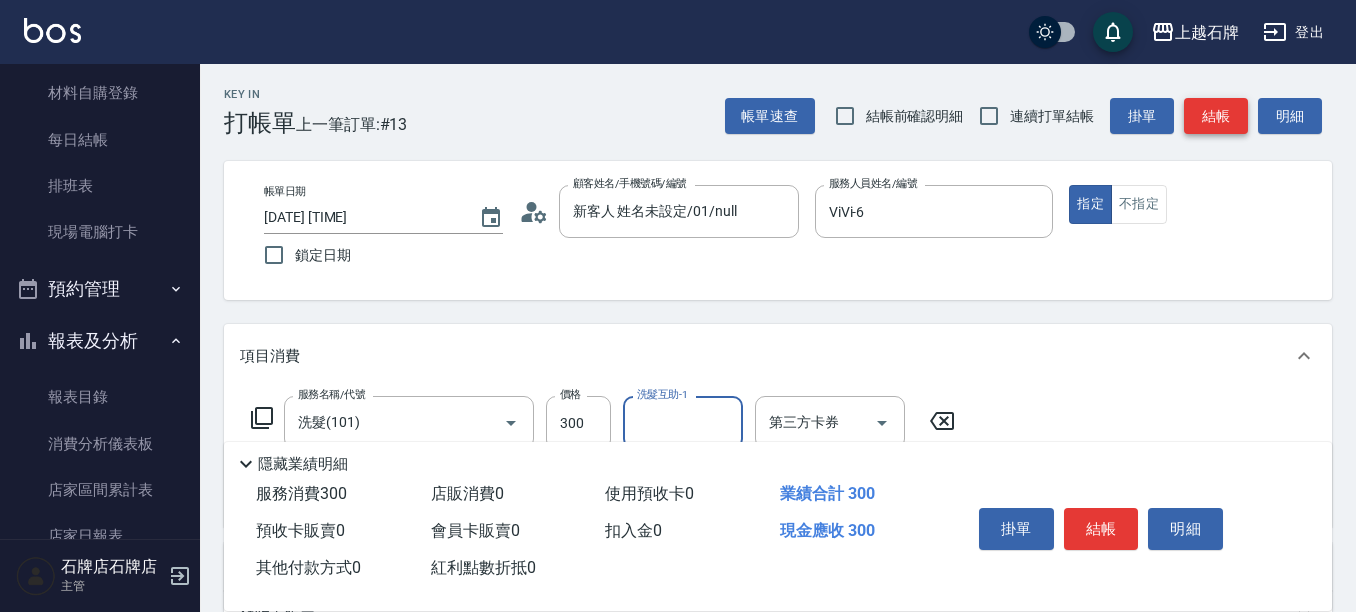 click on "結帳" at bounding box center [1216, 116] 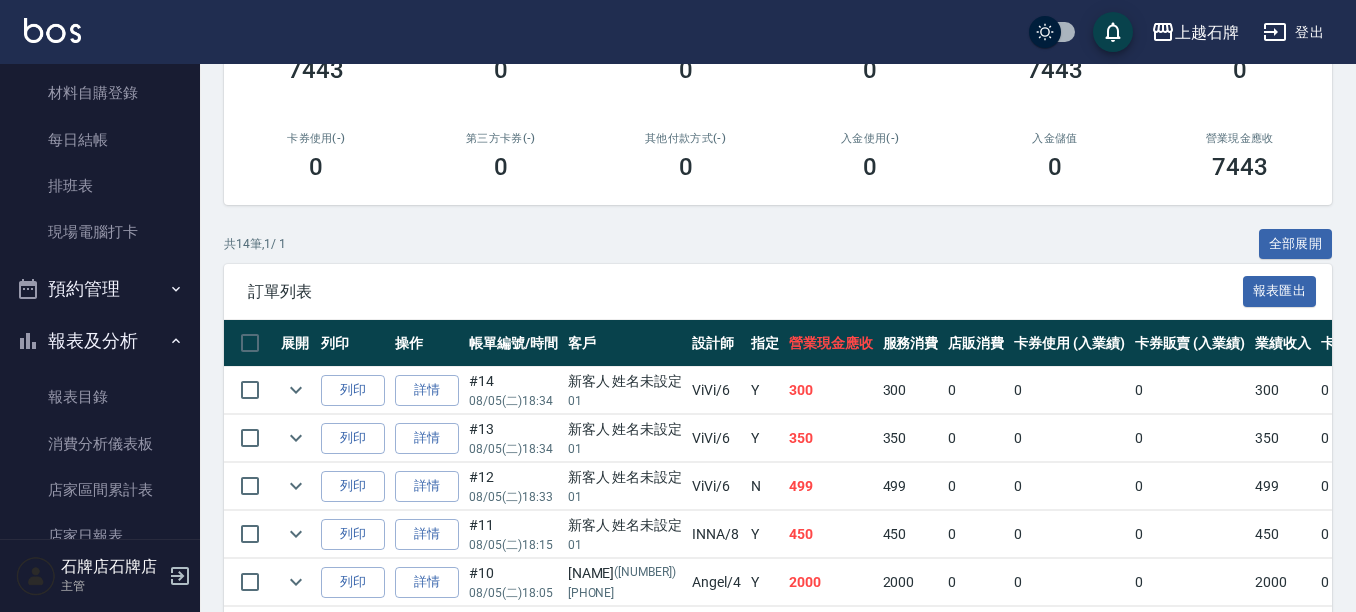 scroll, scrollTop: 300, scrollLeft: 0, axis: vertical 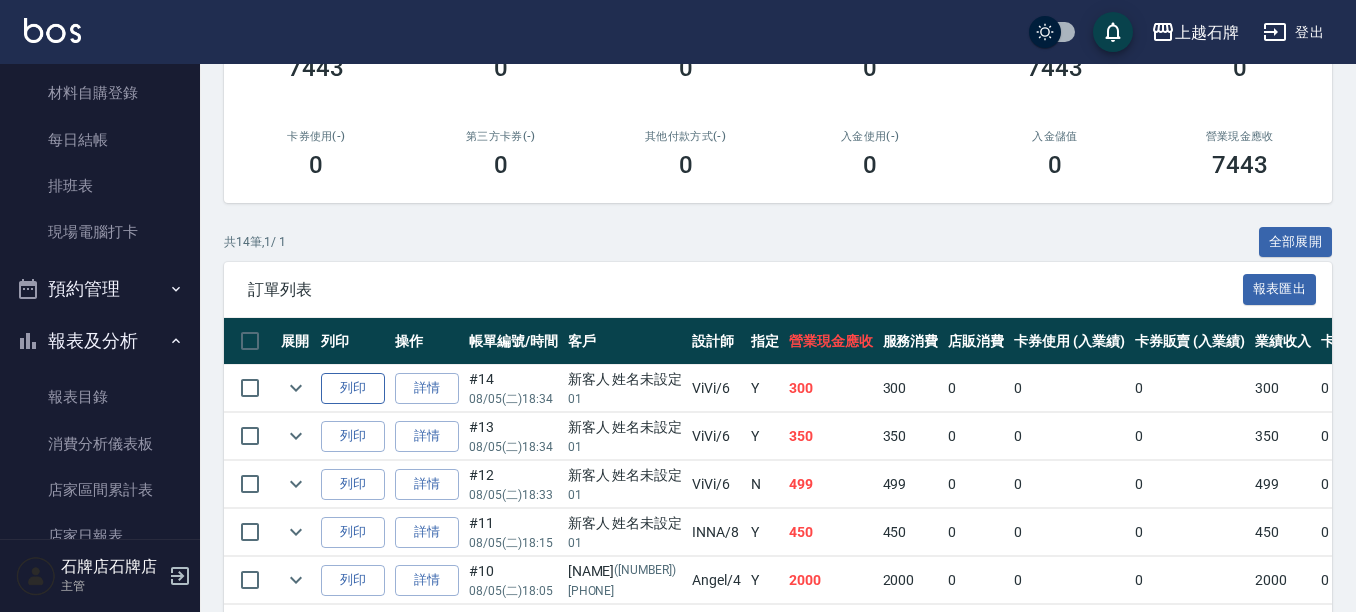 click on "列印" at bounding box center (353, 388) 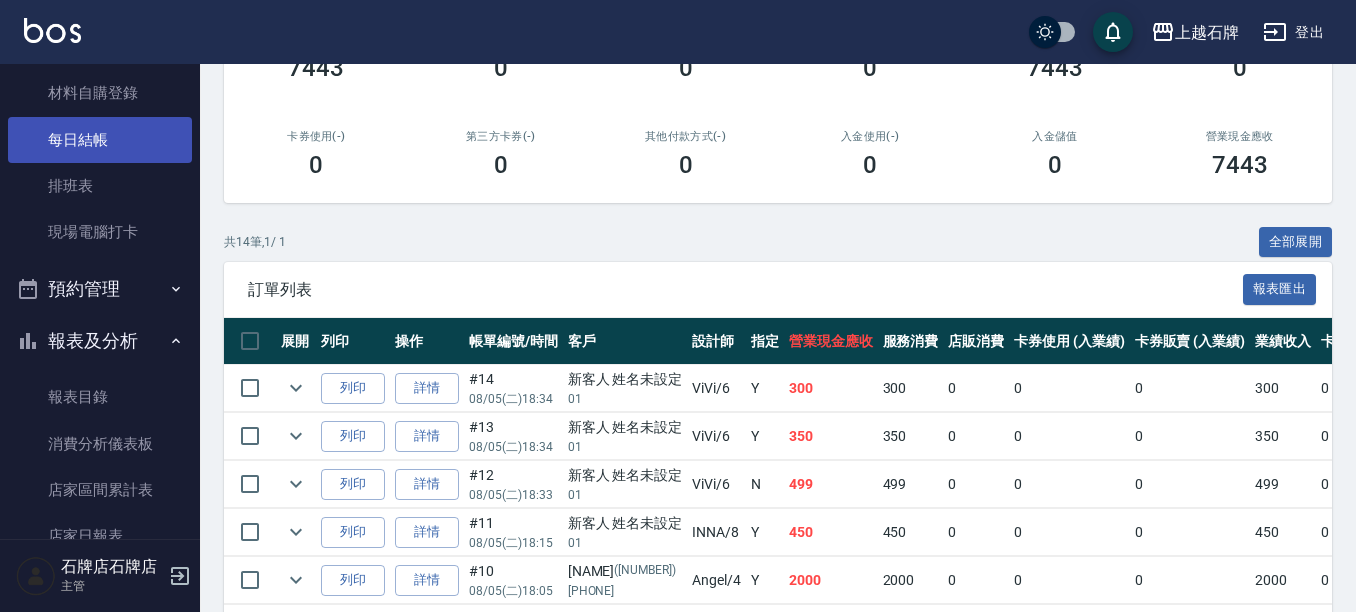 scroll, scrollTop: 0, scrollLeft: 0, axis: both 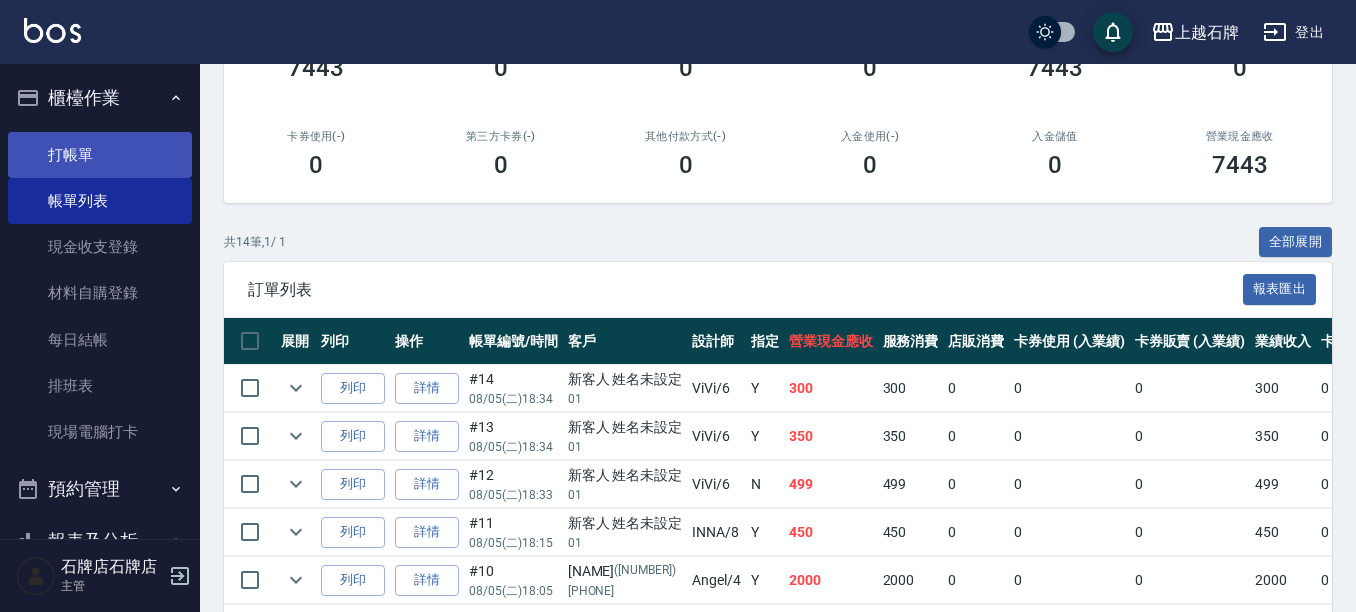 click on "打帳單" at bounding box center [100, 155] 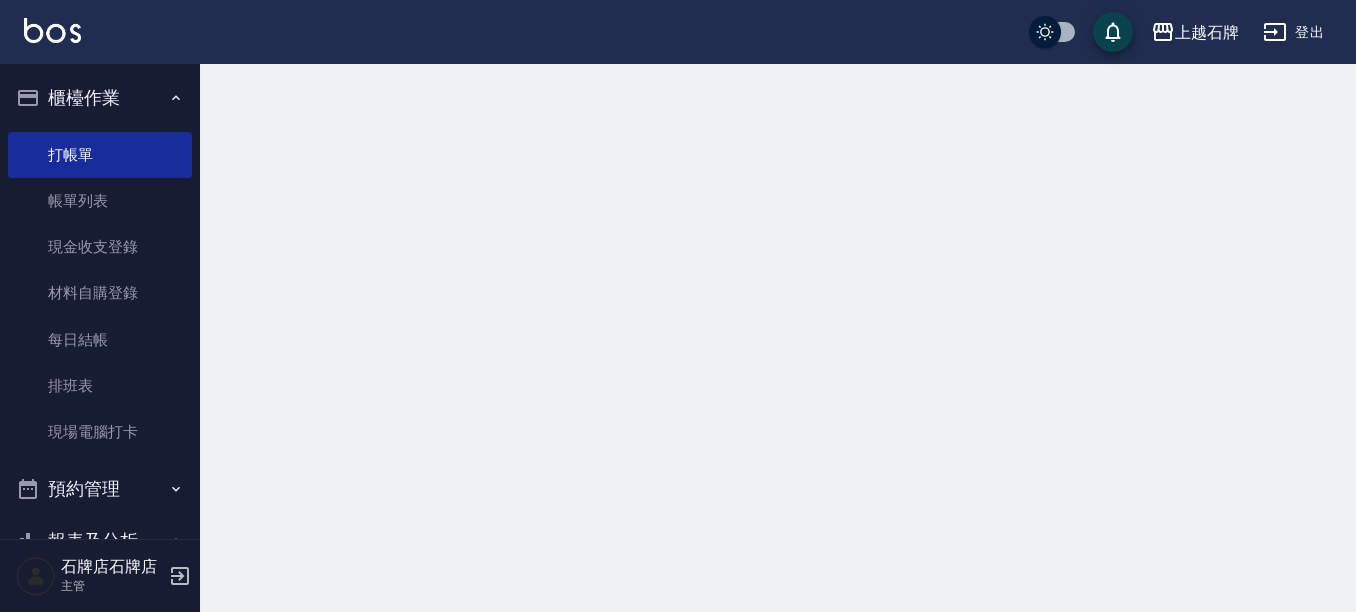 scroll, scrollTop: 0, scrollLeft: 0, axis: both 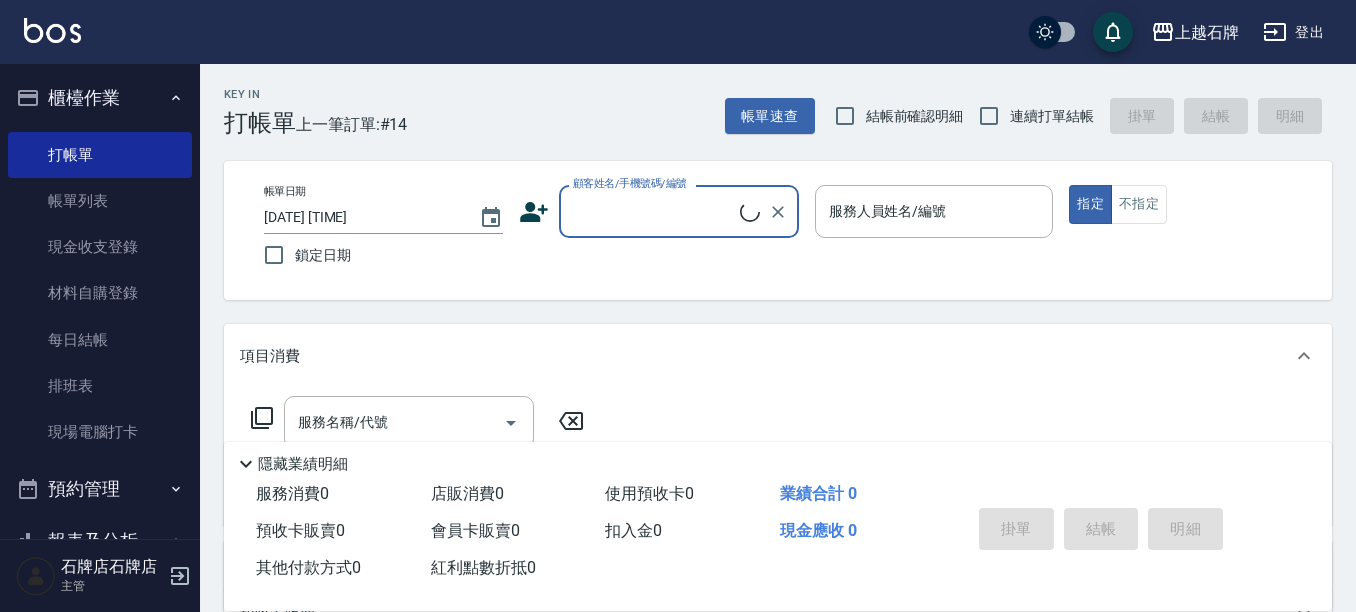 click on "顧客姓名/手機號碼/編號" at bounding box center (654, 211) 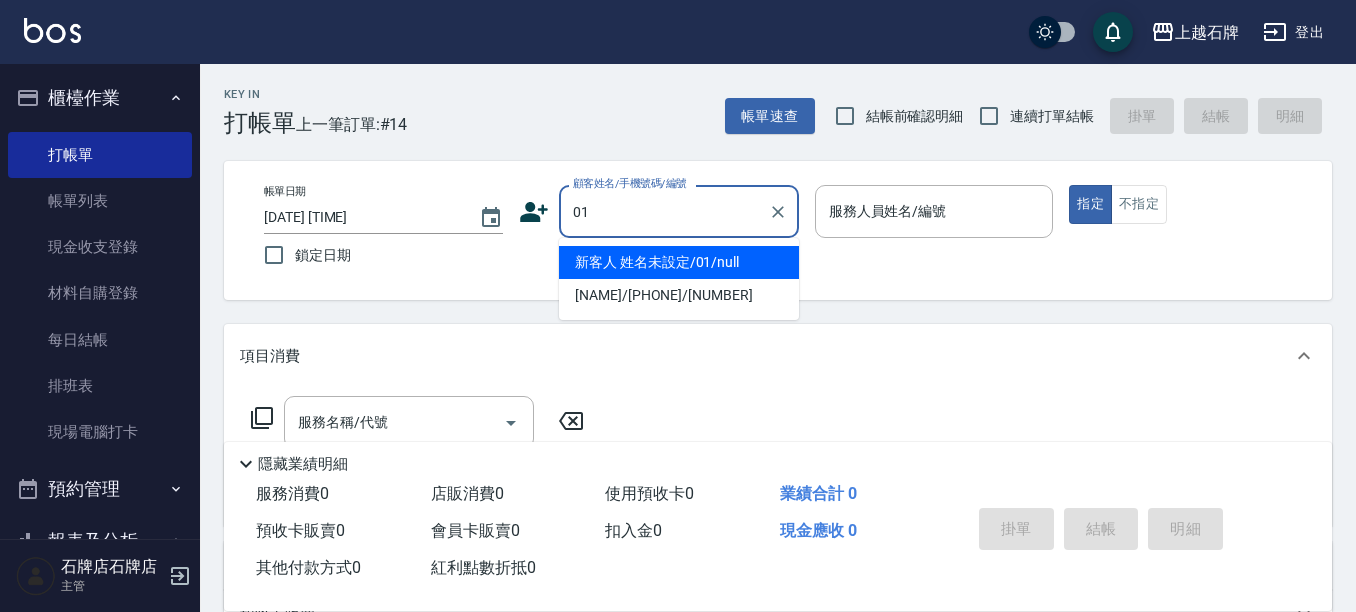type on "新客人 姓名未設定/01/null" 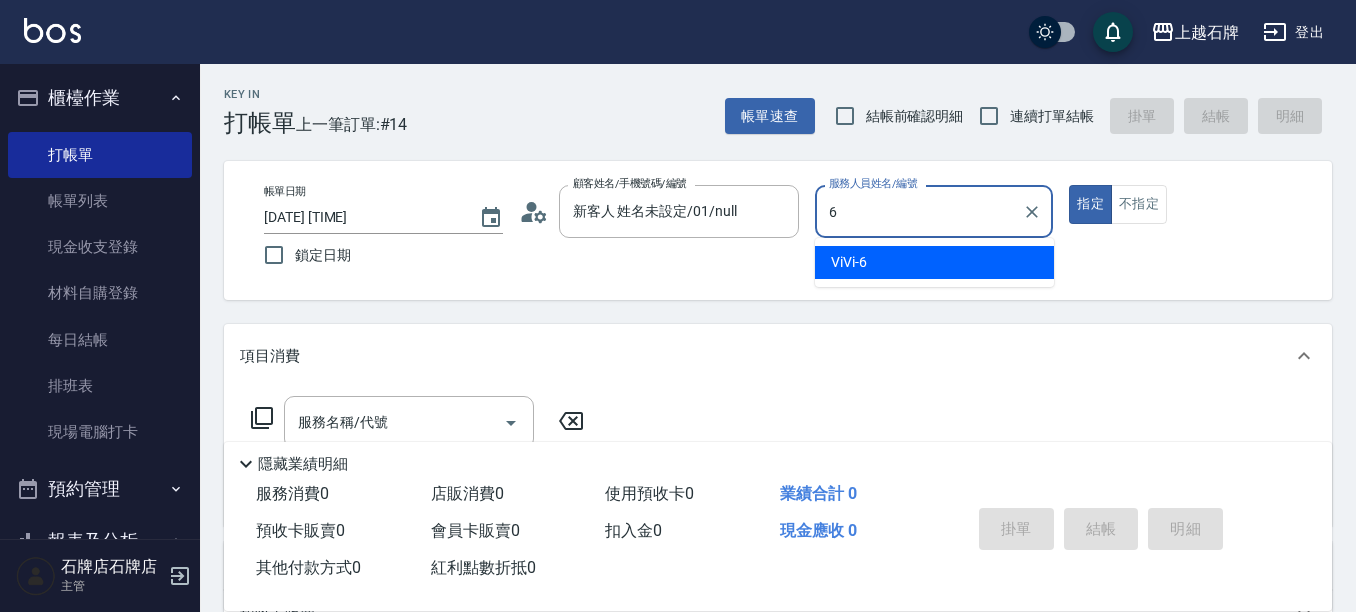type on "ViVi-6" 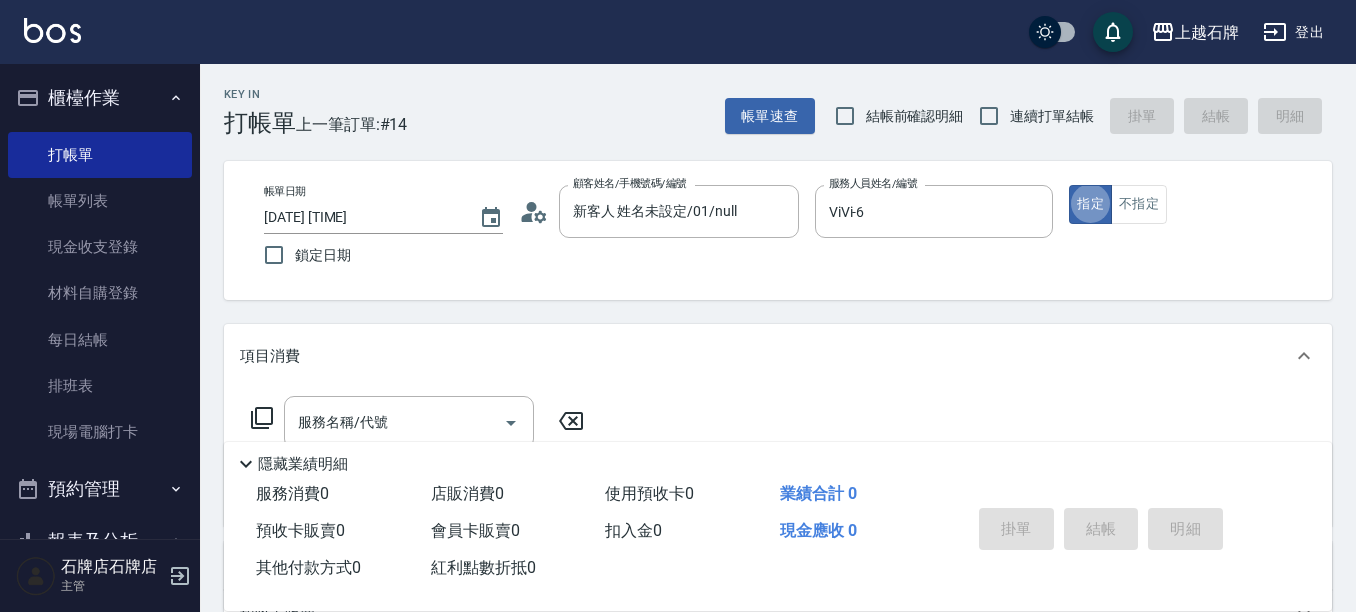type on "true" 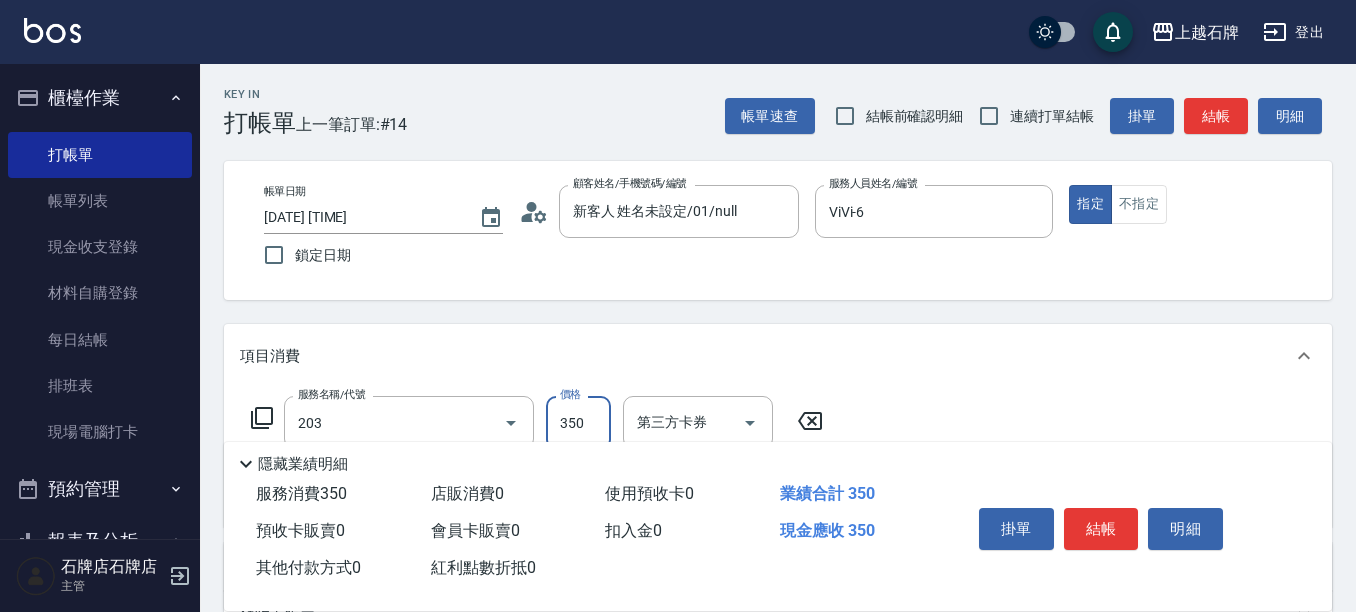 type on "B級洗+剪(203)" 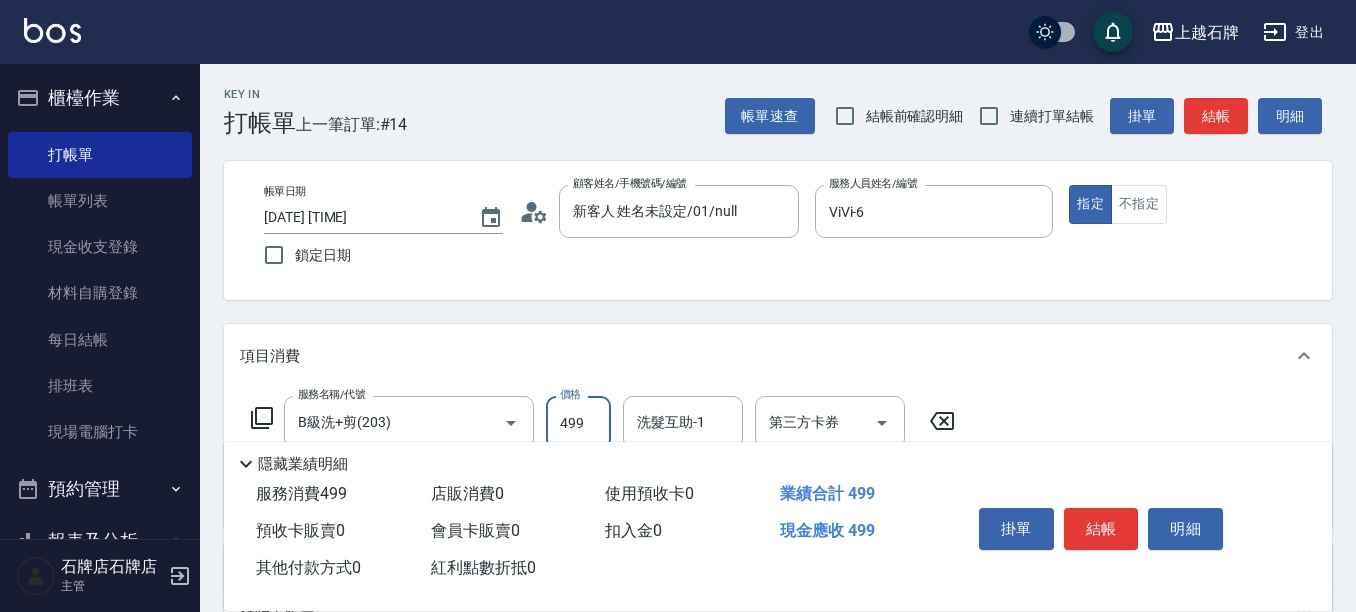 type on "499" 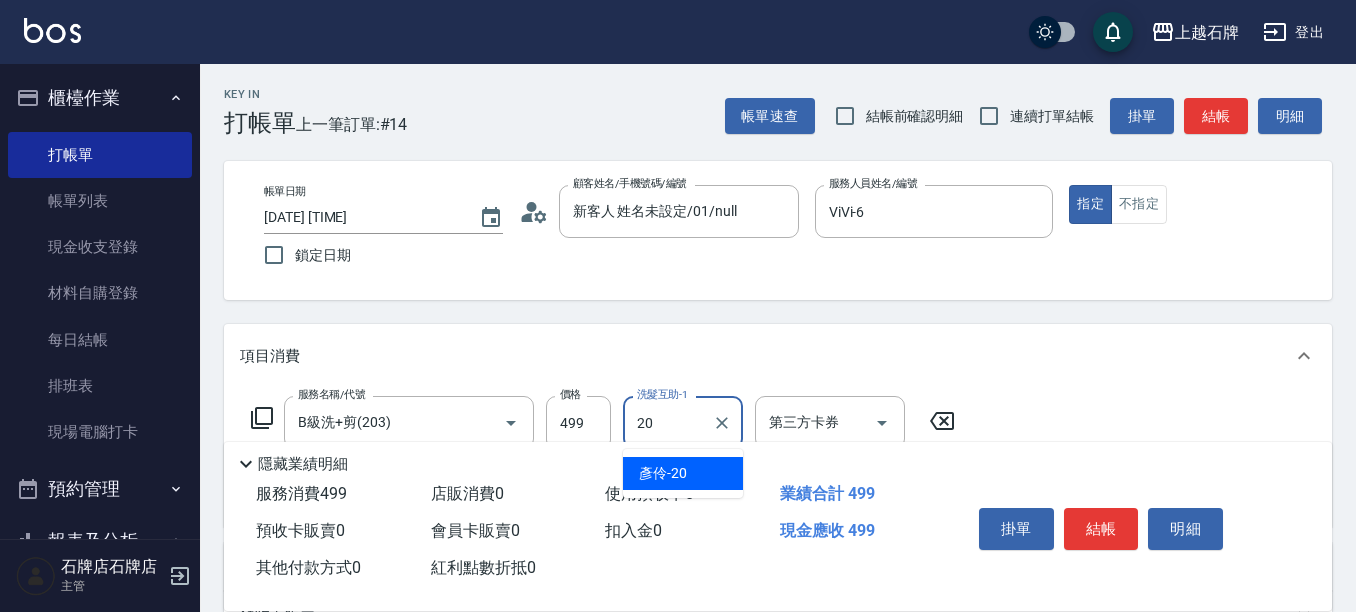 type on "彥伶-20" 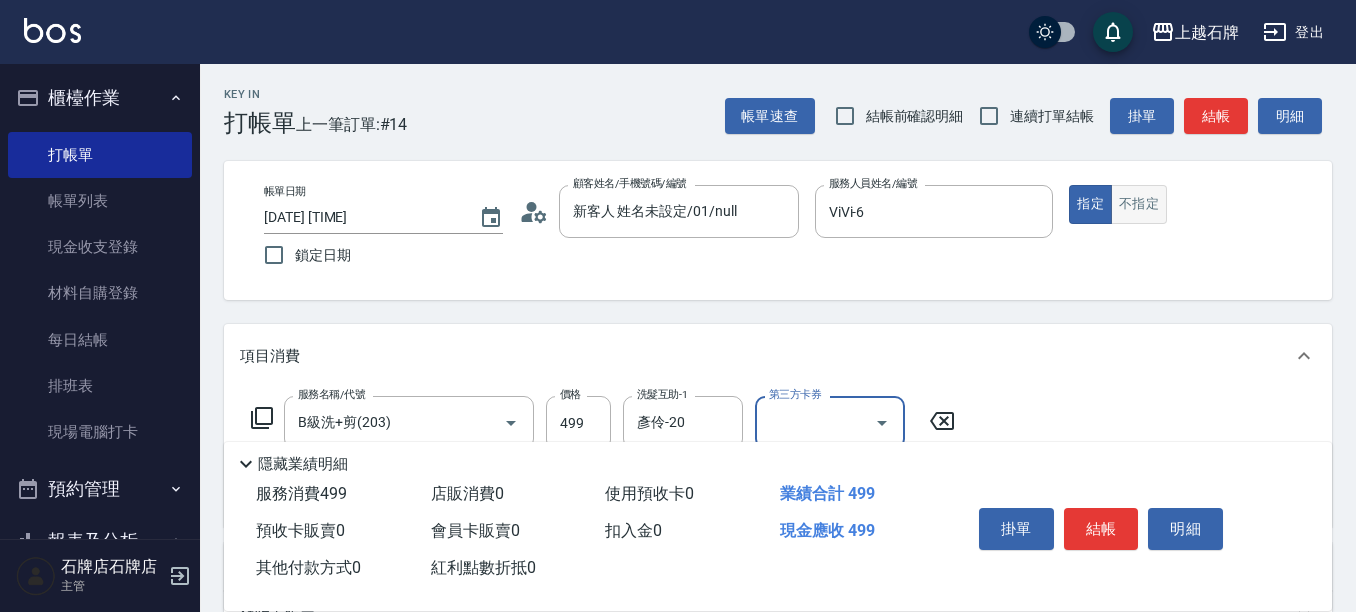 drag, startPoint x: 1121, startPoint y: 197, endPoint x: 1140, endPoint y: 193, distance: 19.416489 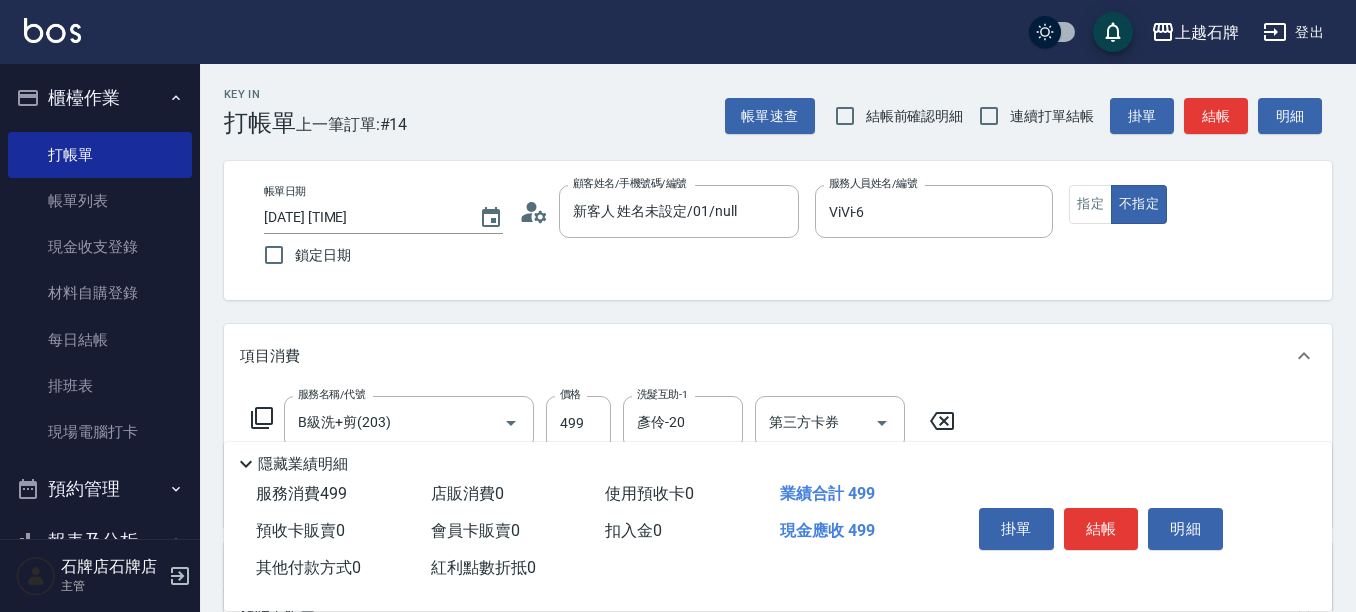 drag, startPoint x: 1197, startPoint y: 102, endPoint x: 1214, endPoint y: 106, distance: 17.464249 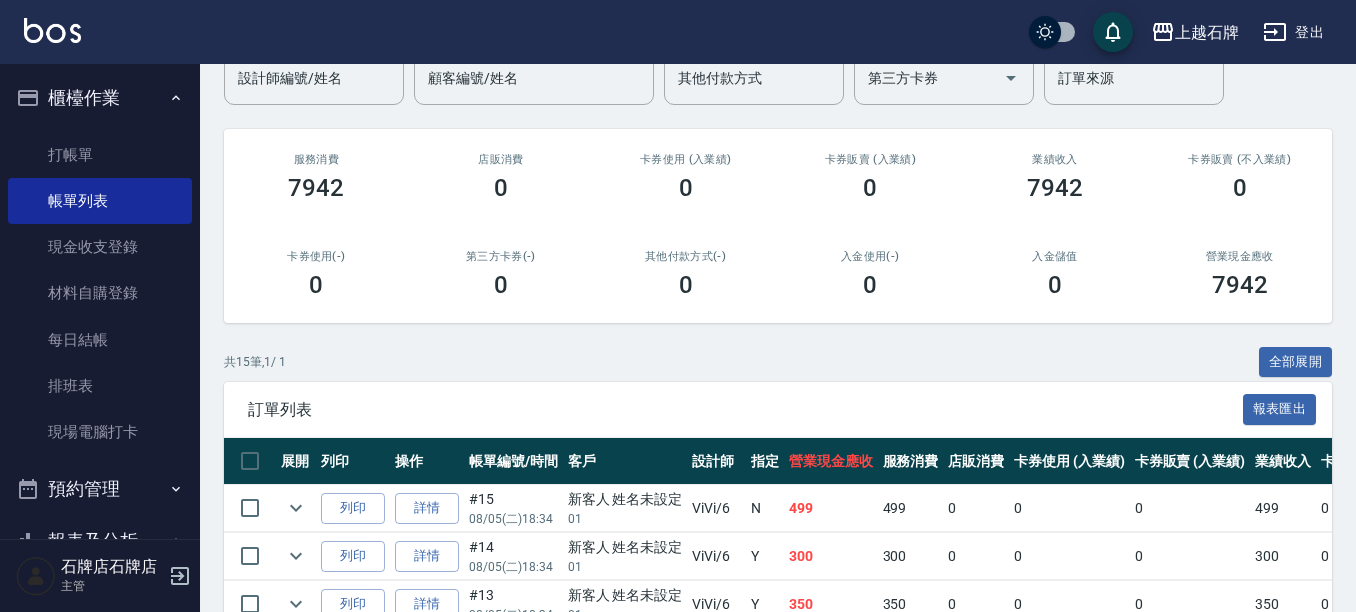 scroll, scrollTop: 200, scrollLeft: 0, axis: vertical 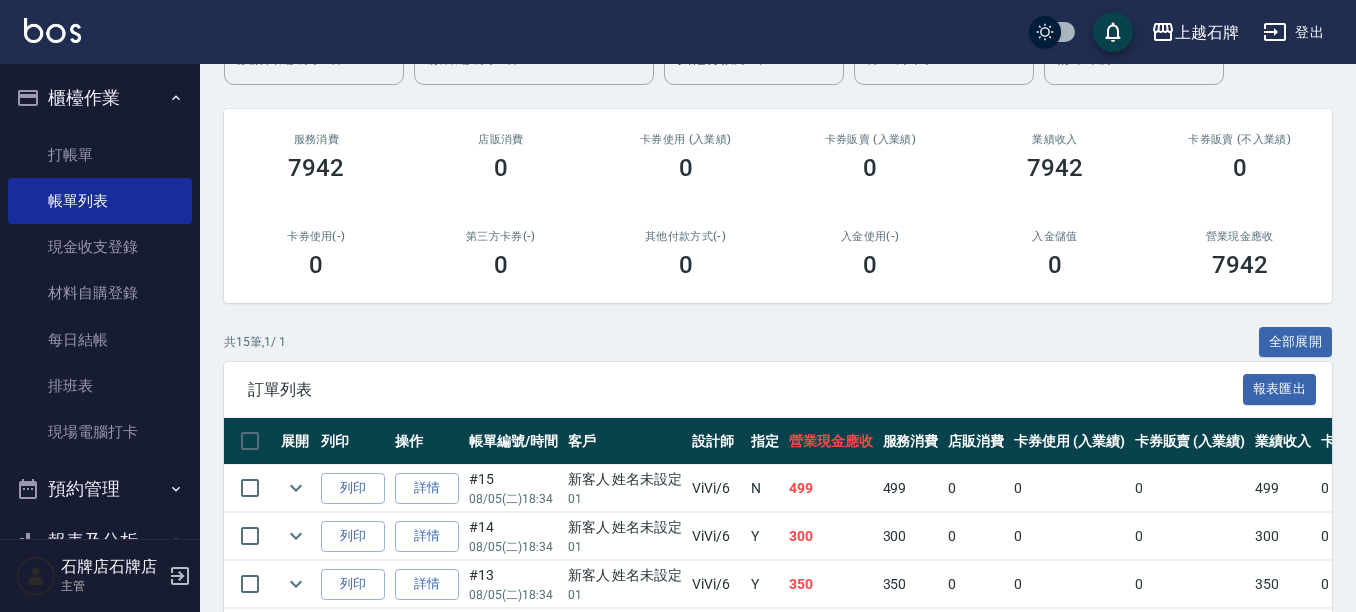 click at bounding box center [583, 512] 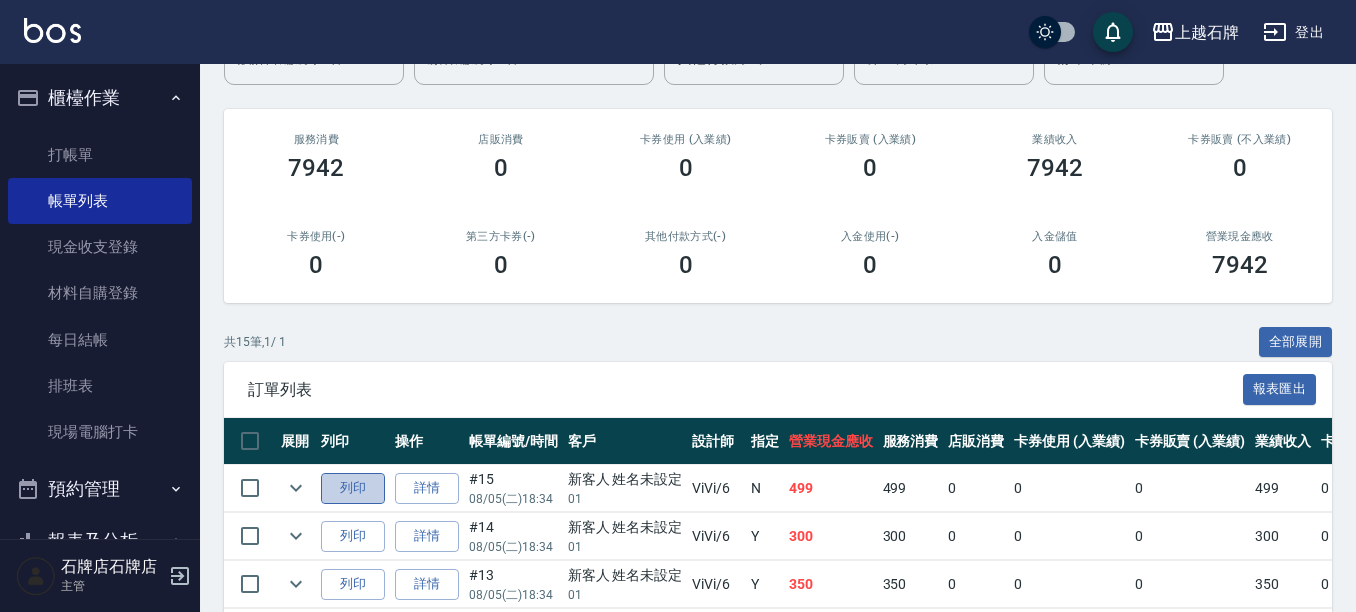 click on "列印" at bounding box center [353, 488] 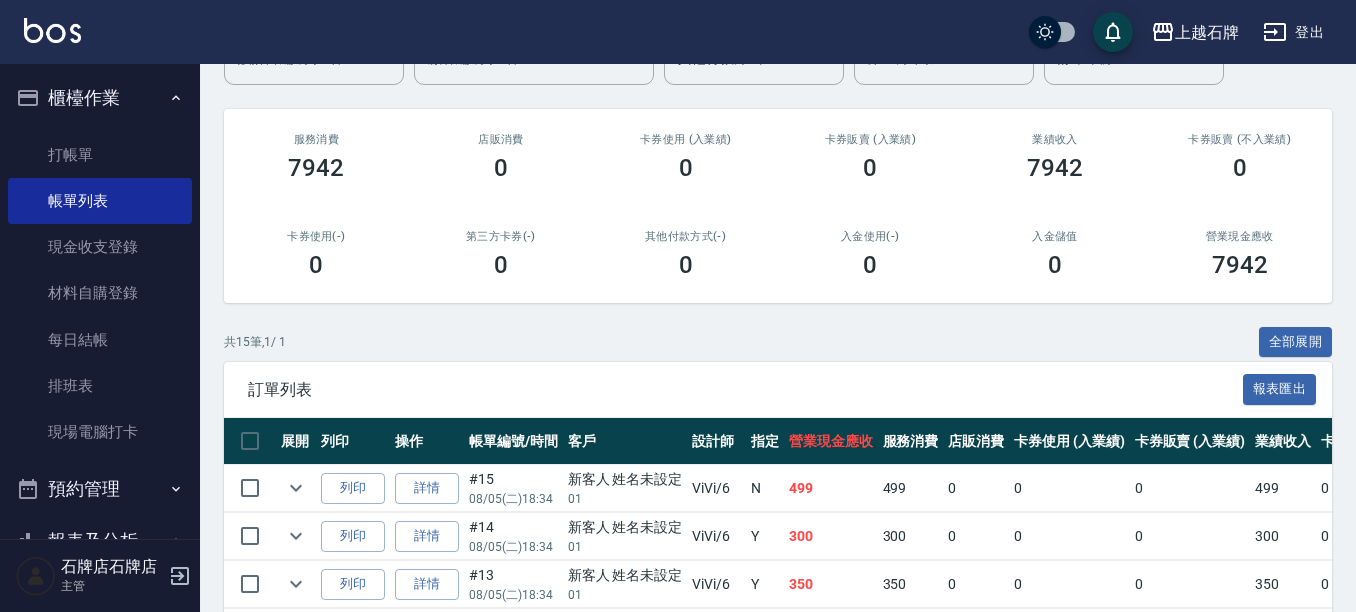 drag, startPoint x: 133, startPoint y: 144, endPoint x: 273, endPoint y: 179, distance: 144.3087 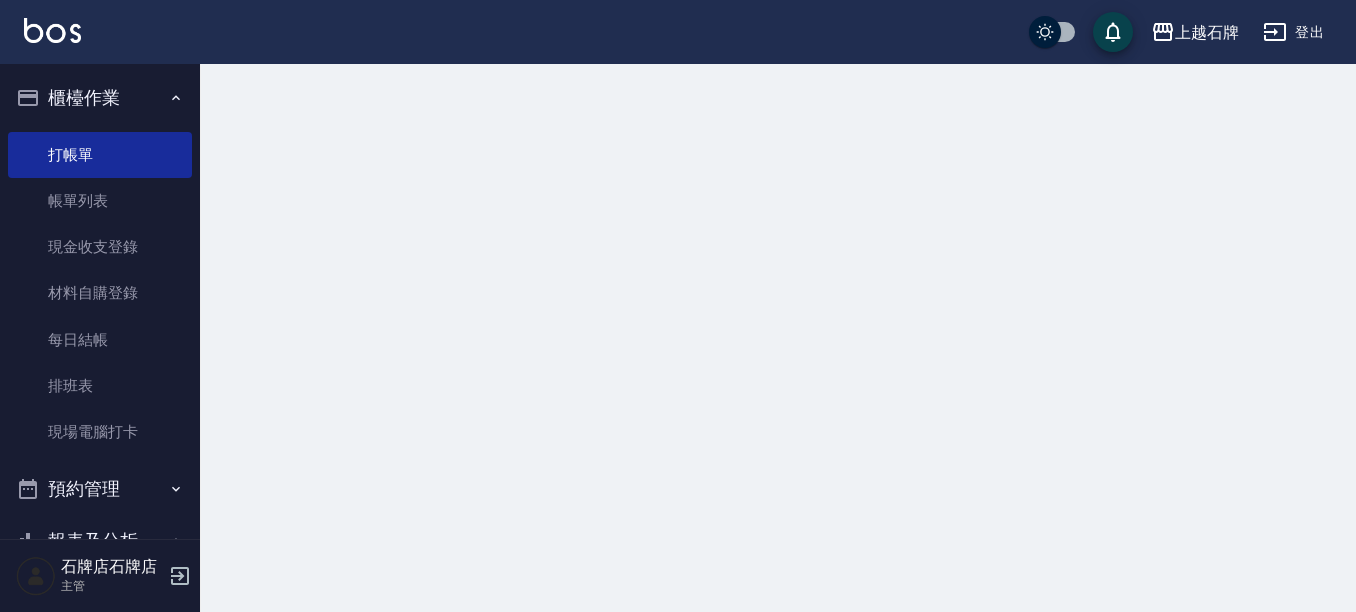 scroll, scrollTop: 0, scrollLeft: 0, axis: both 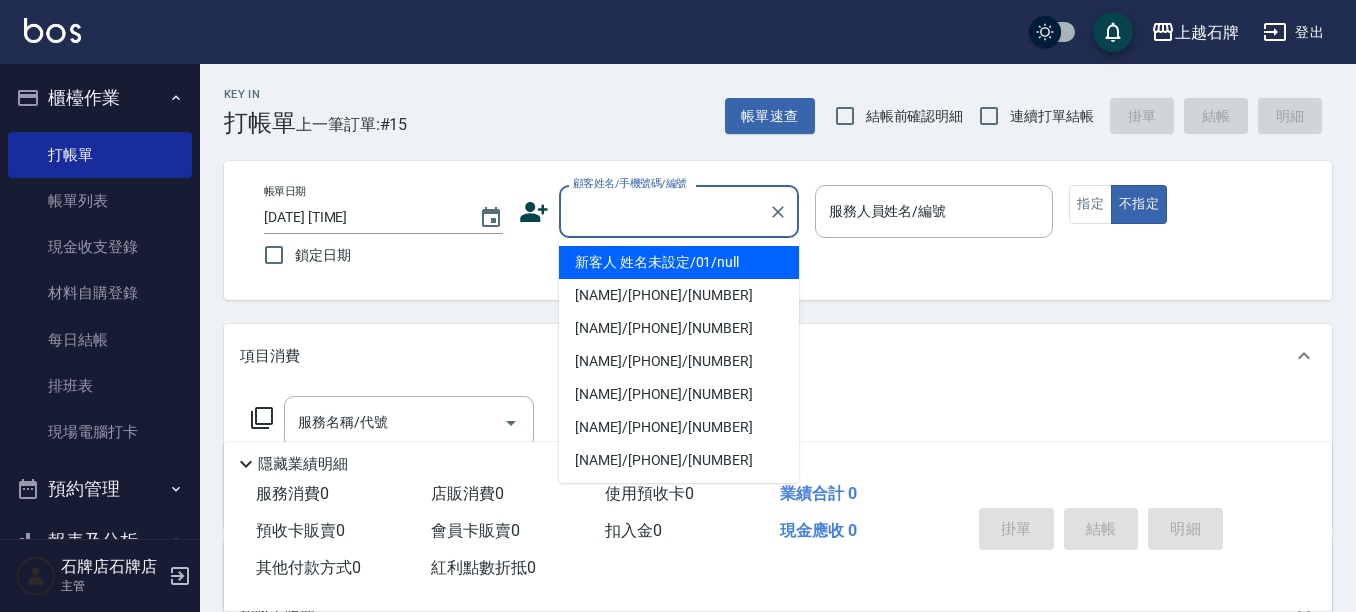 click on "顧客姓名/手機號碼/編號" at bounding box center [664, 211] 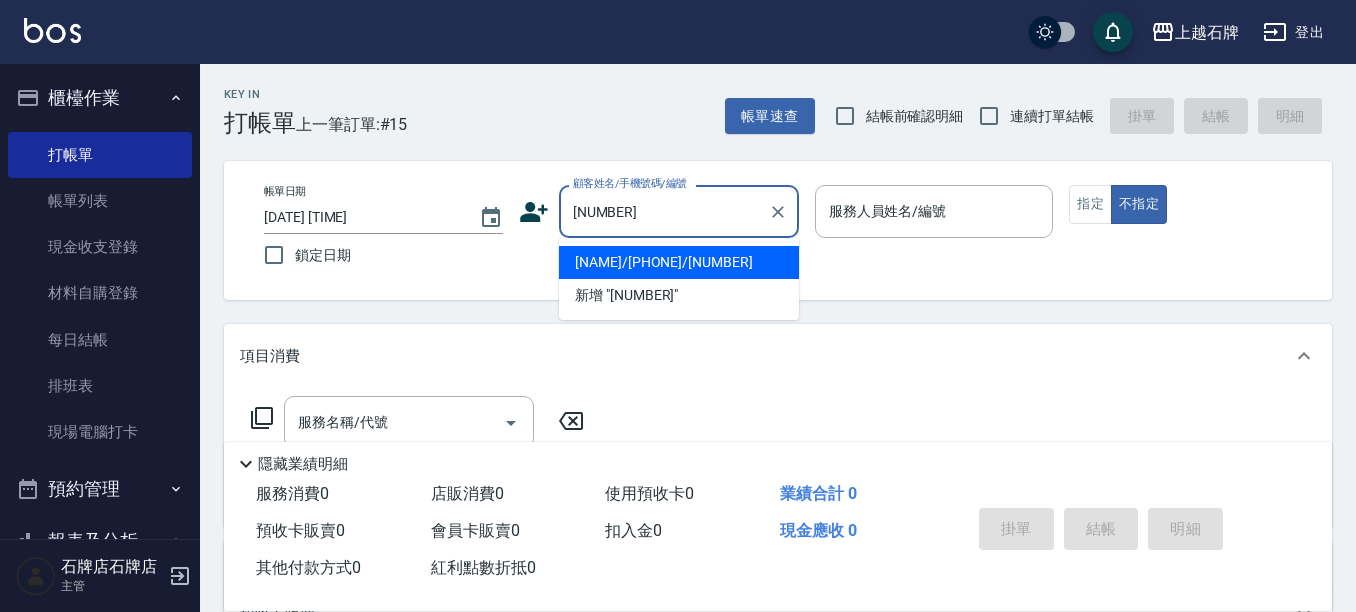 click on "[NAME]/[PHONE]/[NUMBER]" at bounding box center (679, 262) 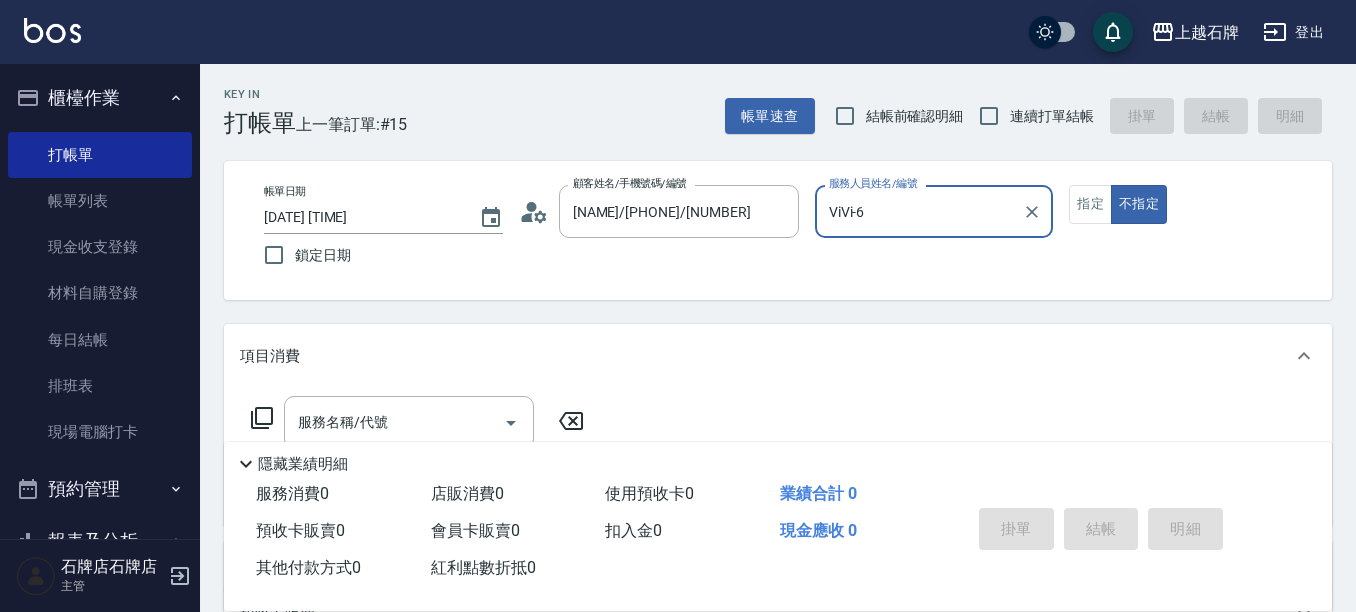 type on "ViVi-6" 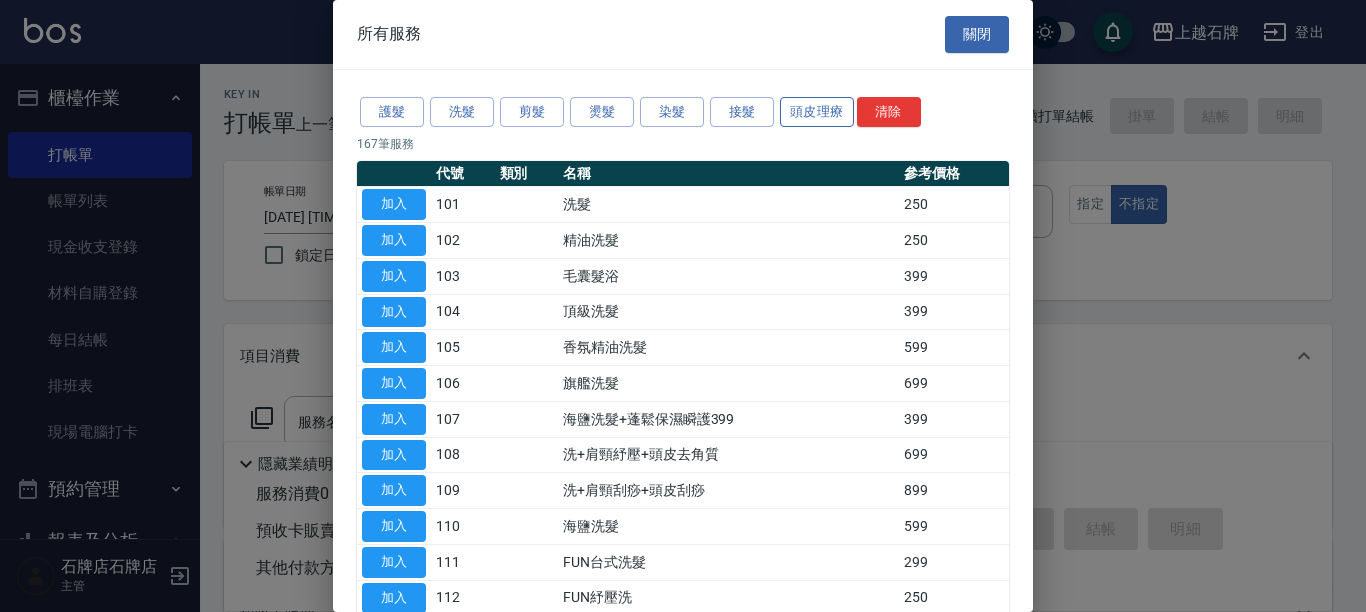 click on "頭皮理療" at bounding box center (817, 112) 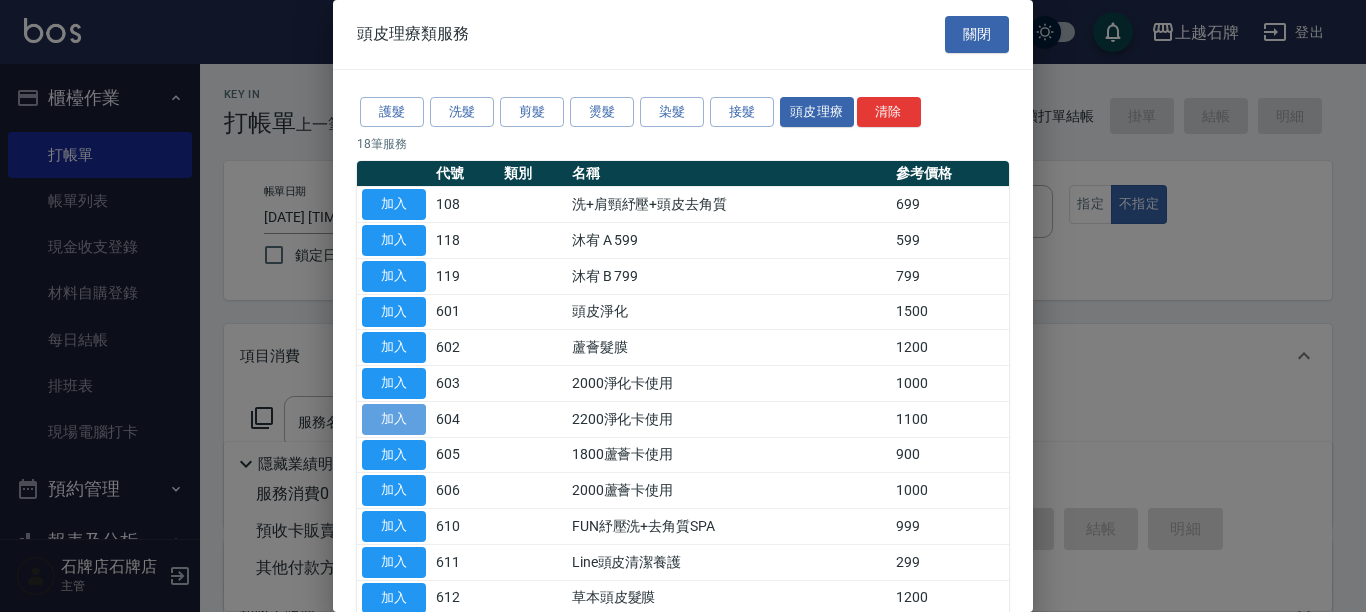 click on "加入" at bounding box center (394, 419) 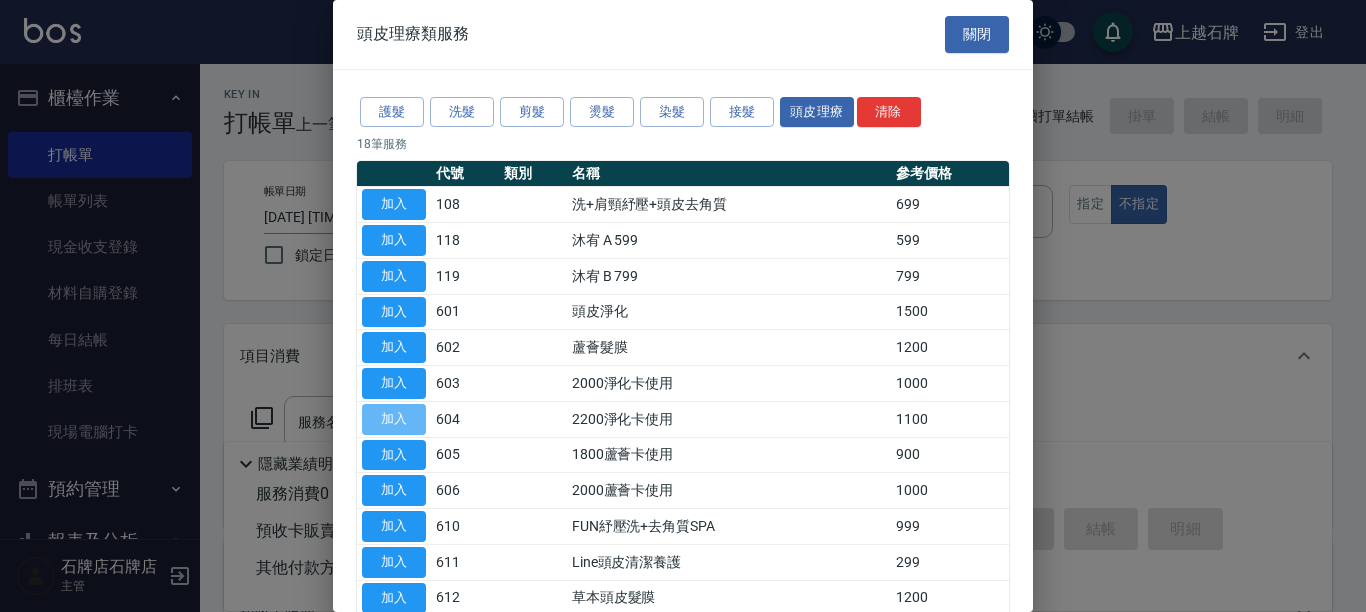 type on "2200淨化卡使用(604)" 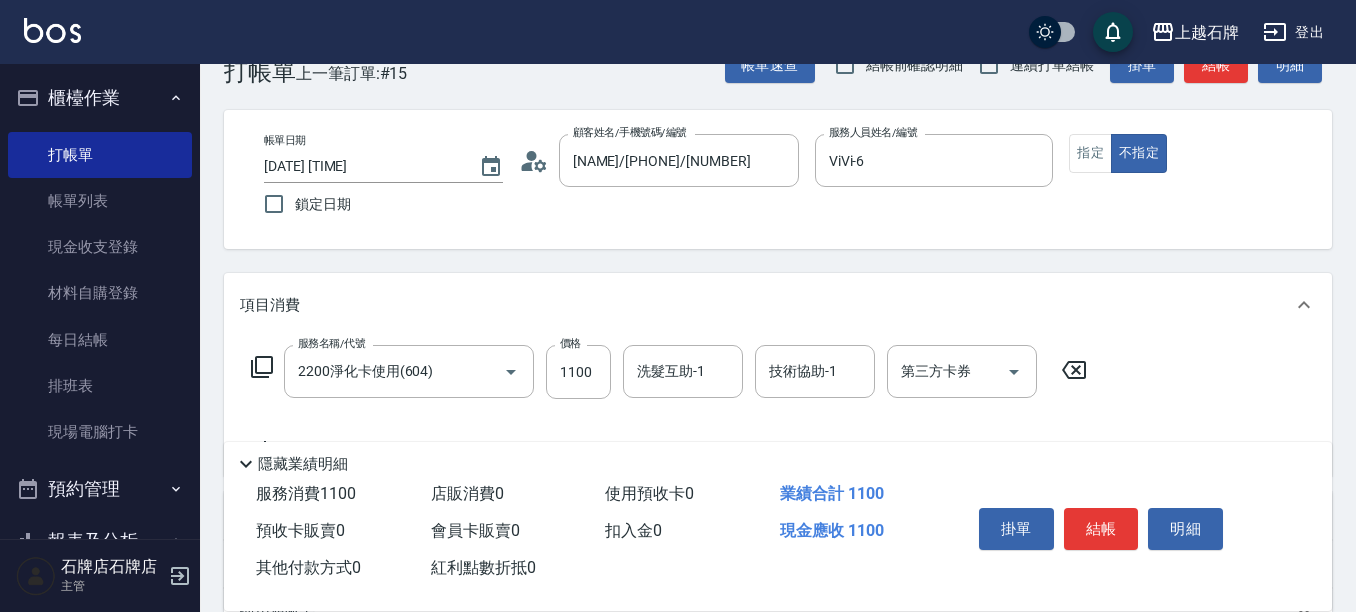 scroll, scrollTop: 100, scrollLeft: 0, axis: vertical 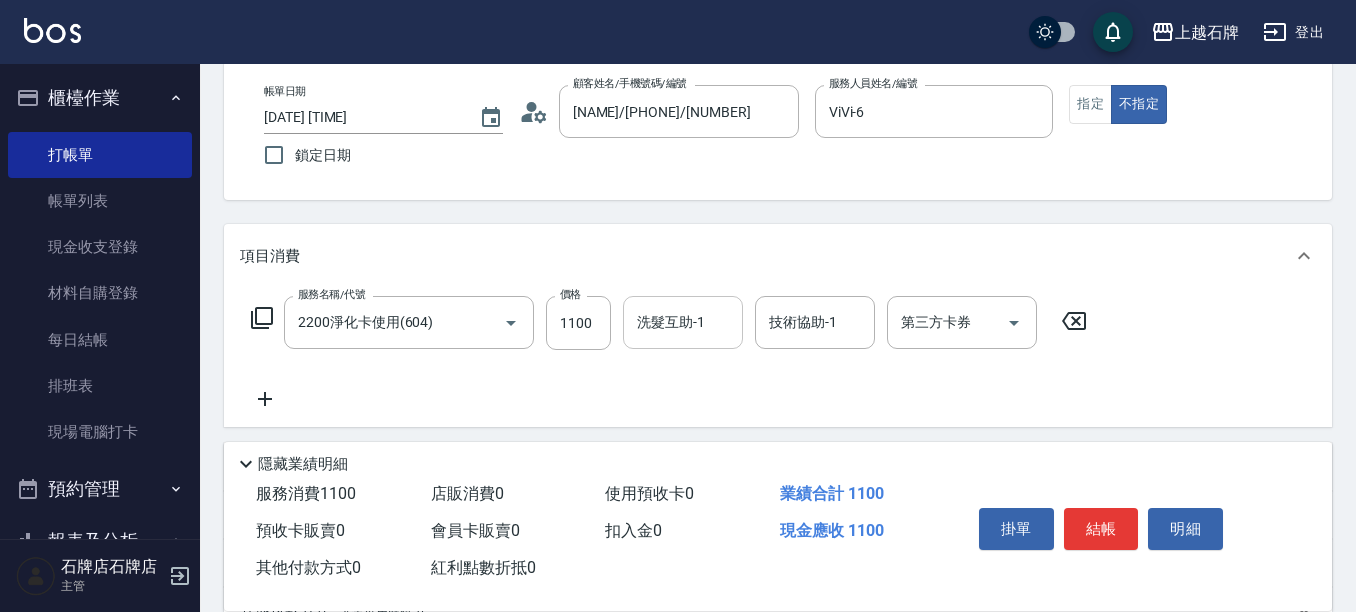 click on "洗髮互助-1" at bounding box center (683, 322) 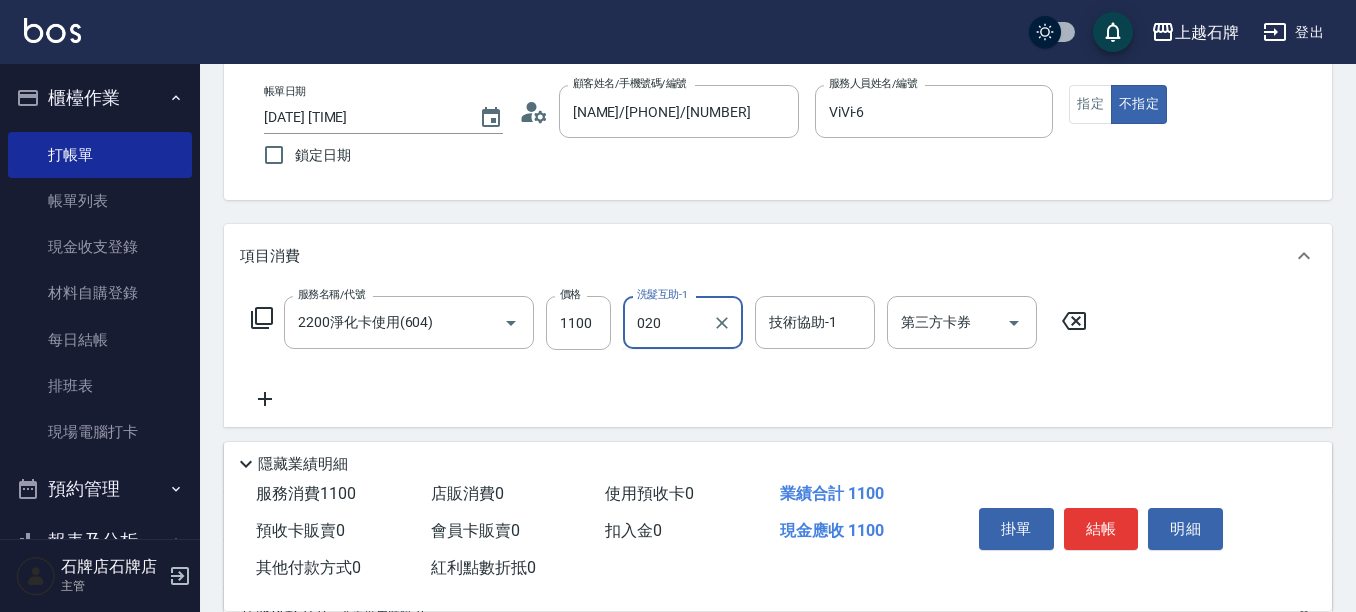 type on "020" 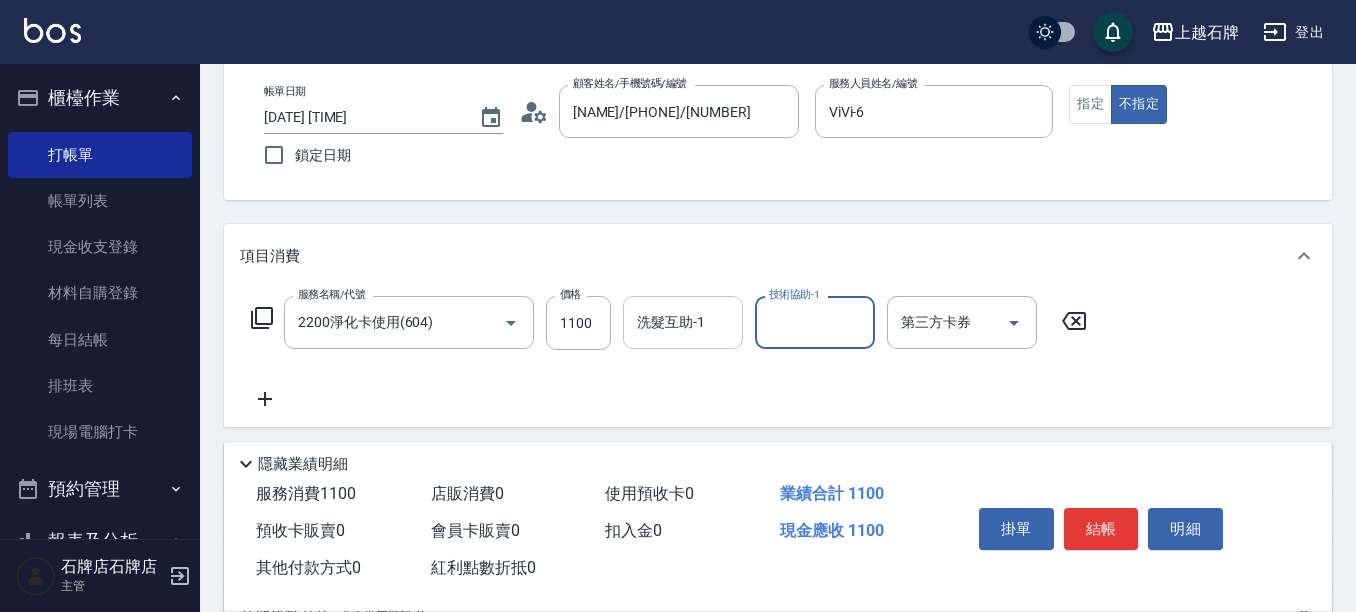 click on "洗髮互助-1" at bounding box center (683, 322) 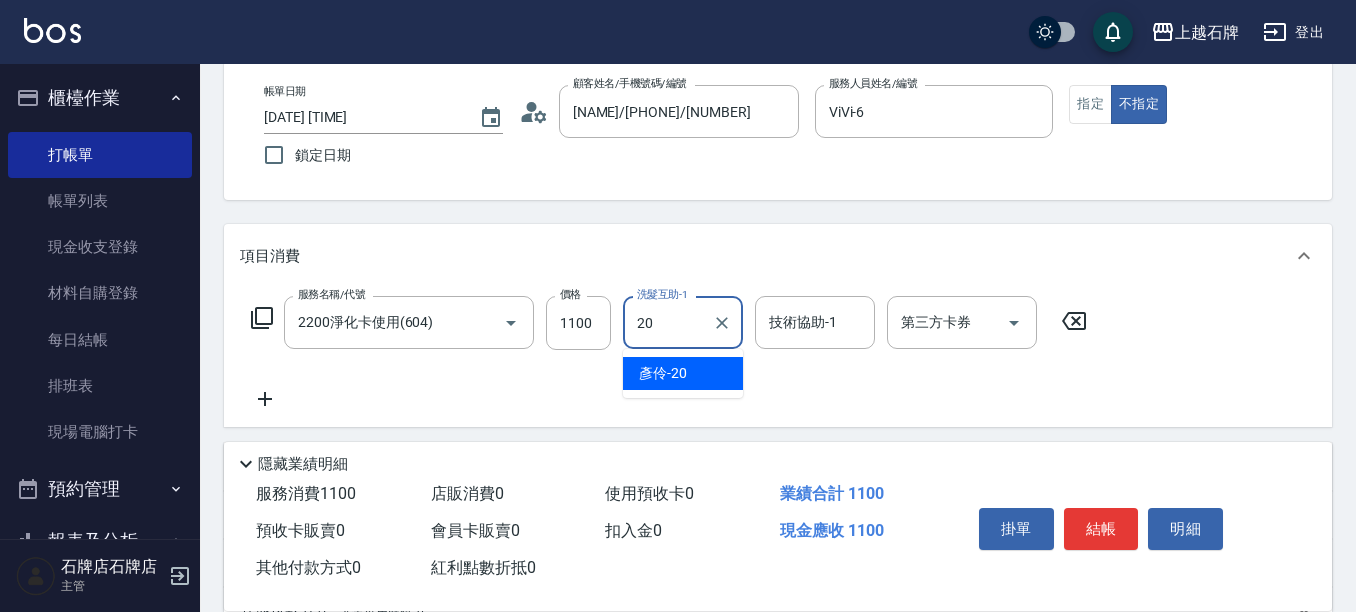 type on "彥伶-20" 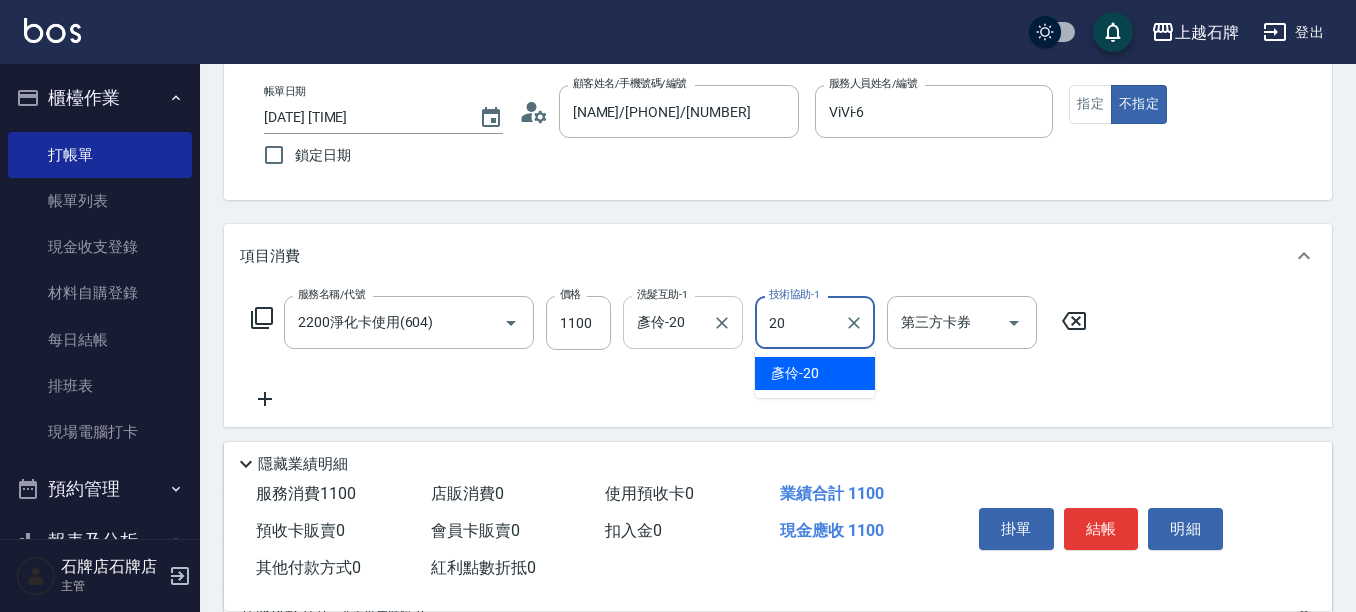 type on "彥伶-20" 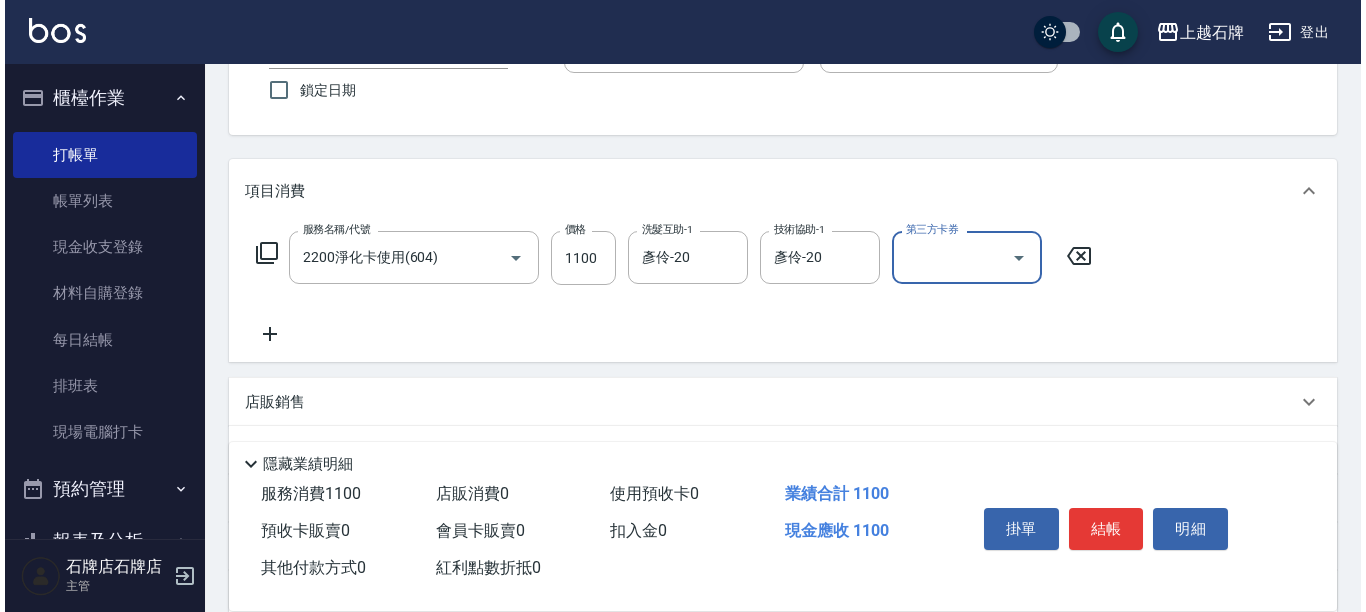 scroll, scrollTop: 200, scrollLeft: 0, axis: vertical 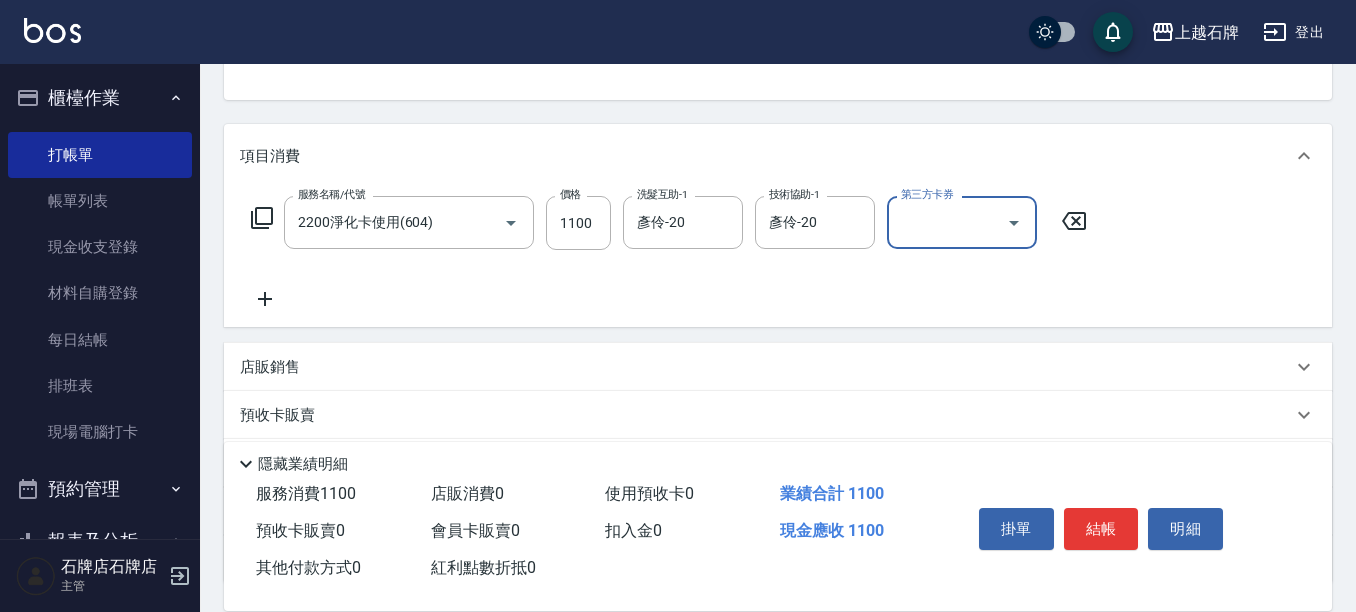 click 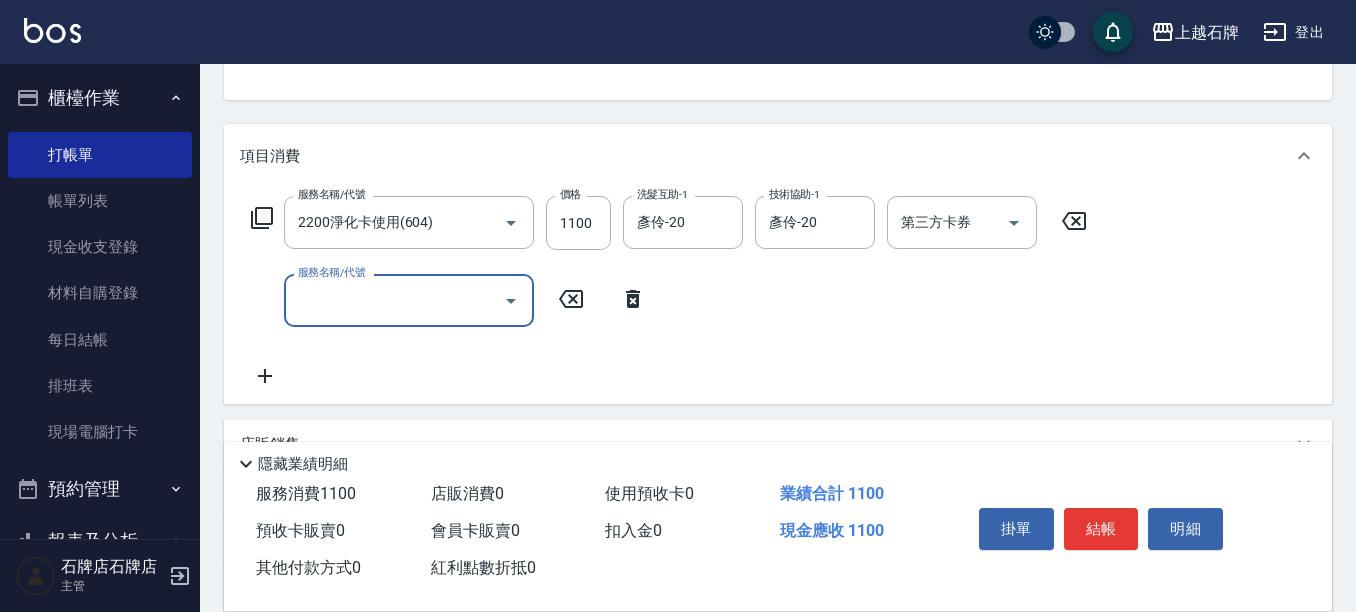 drag, startPoint x: 341, startPoint y: 287, endPoint x: 360, endPoint y: 289, distance: 19.104973 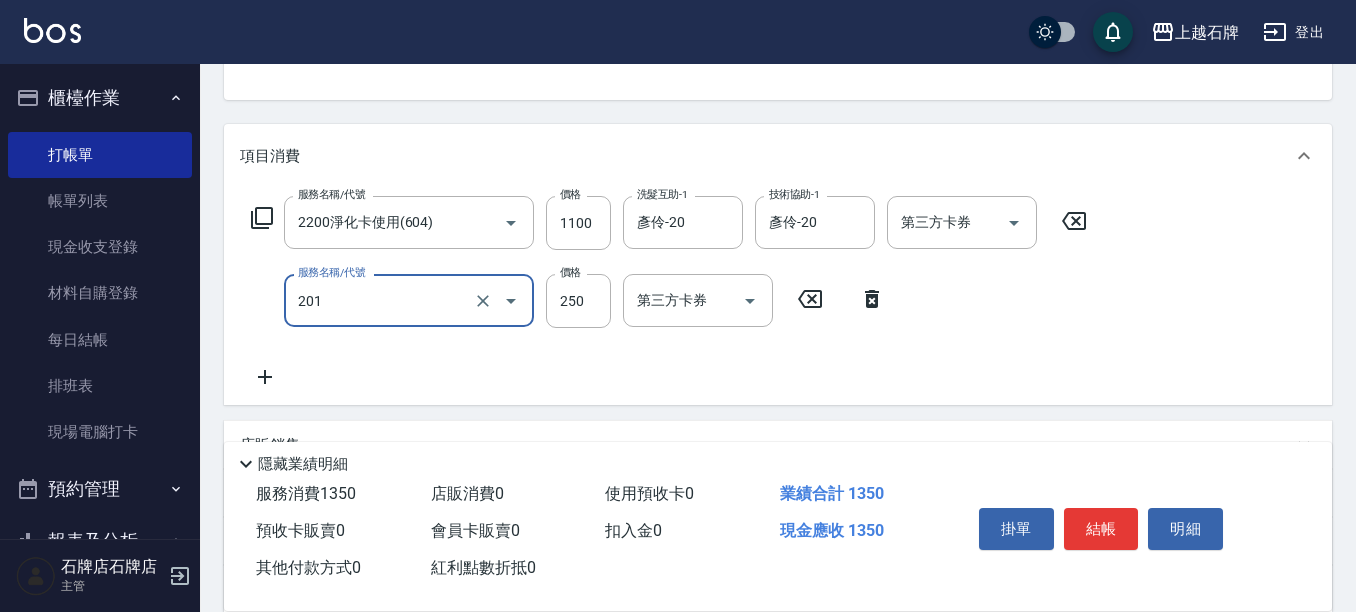 type on "B級單剪(201)" 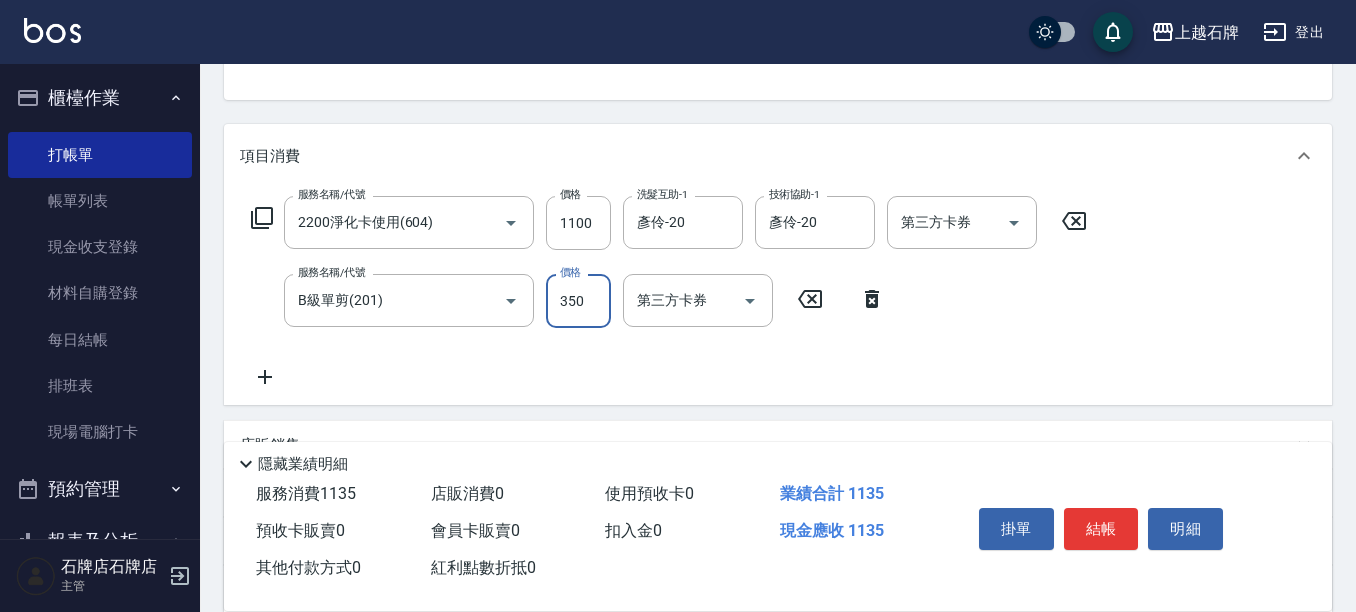 type on "350" 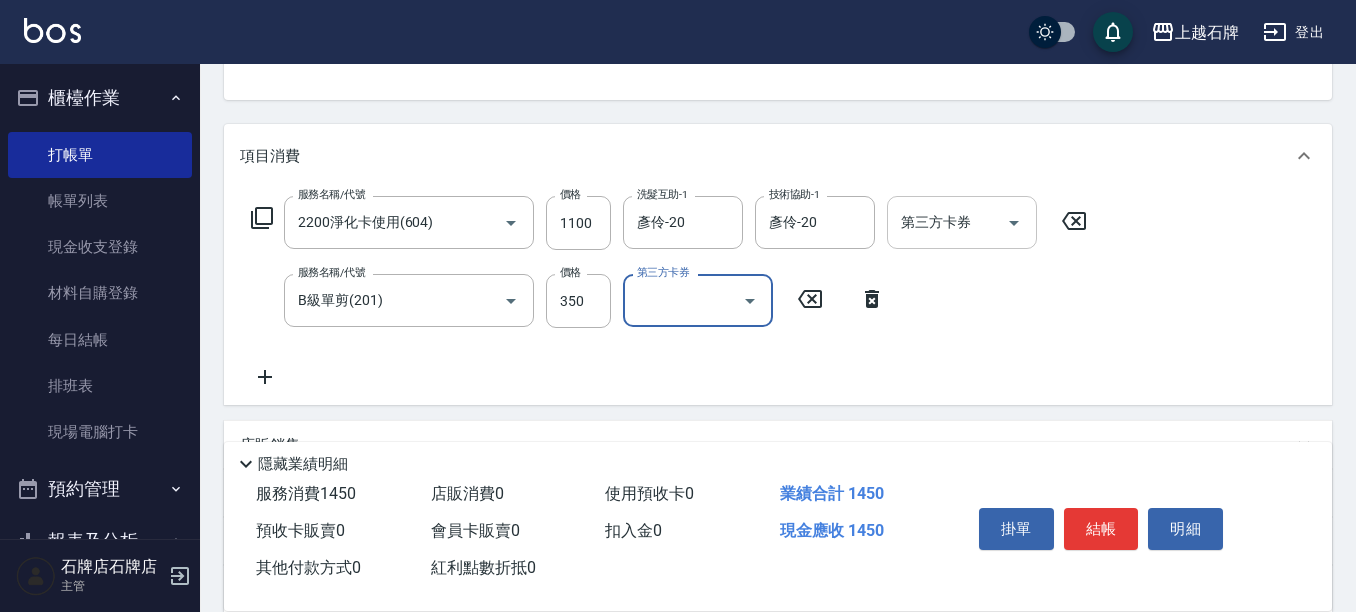 click at bounding box center (1014, 223) 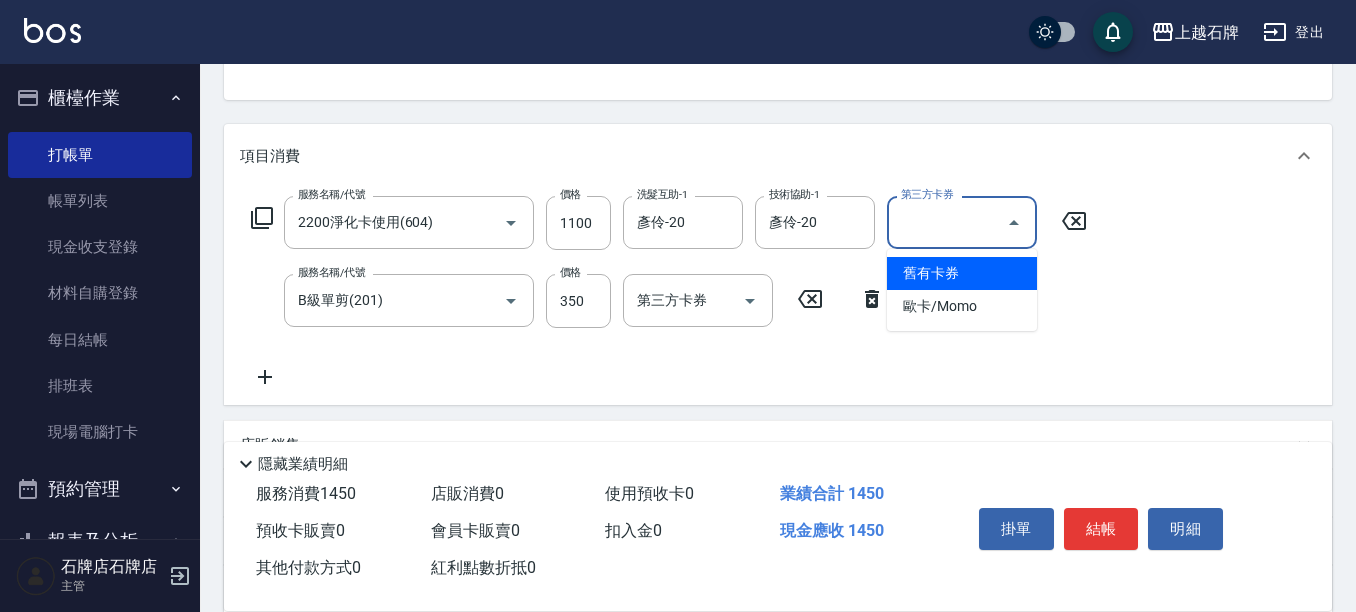 click on "舊有卡券" at bounding box center (962, 273) 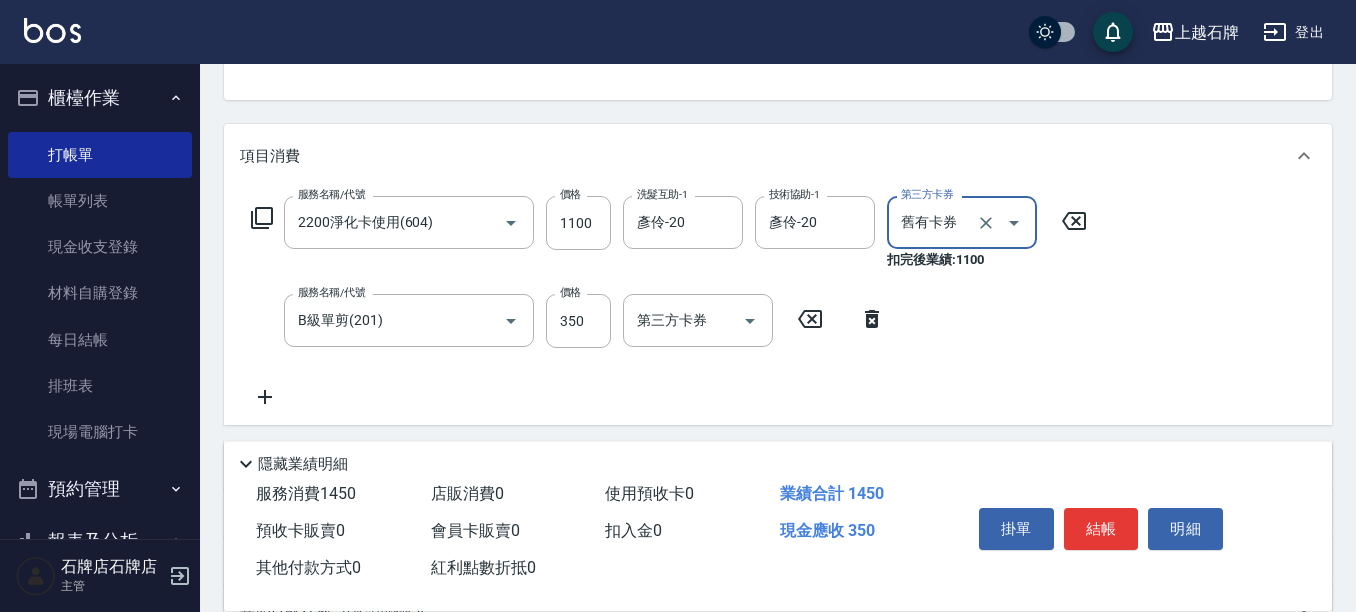 type on "舊有卡券" 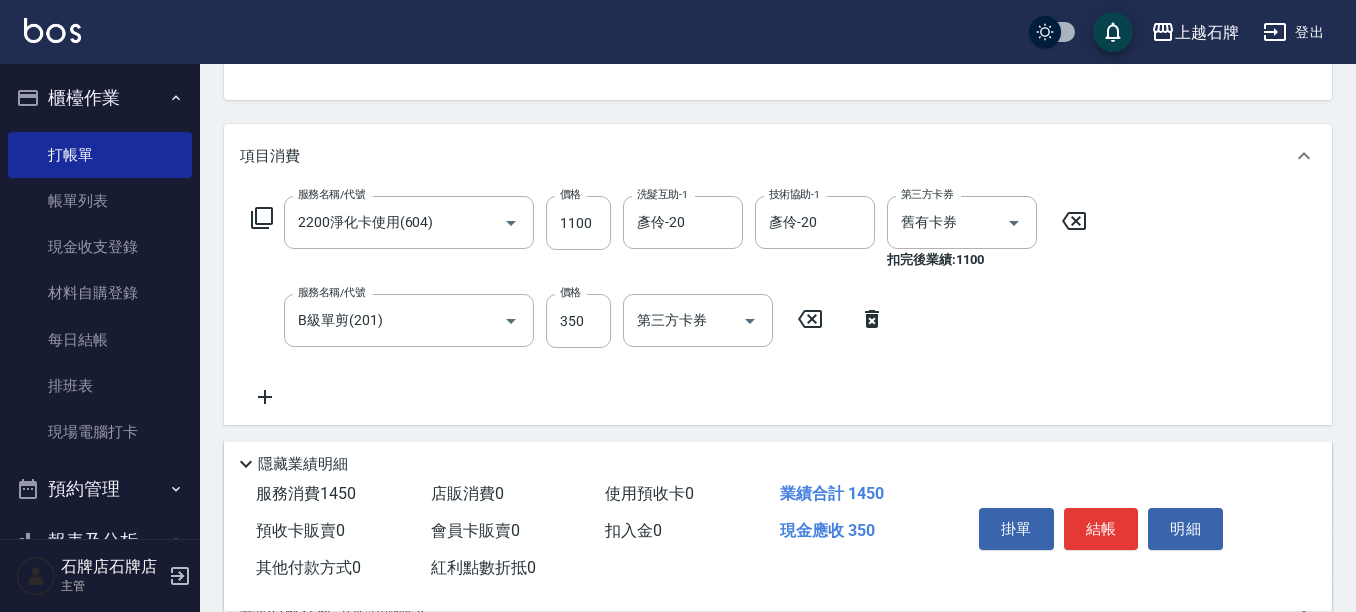 click 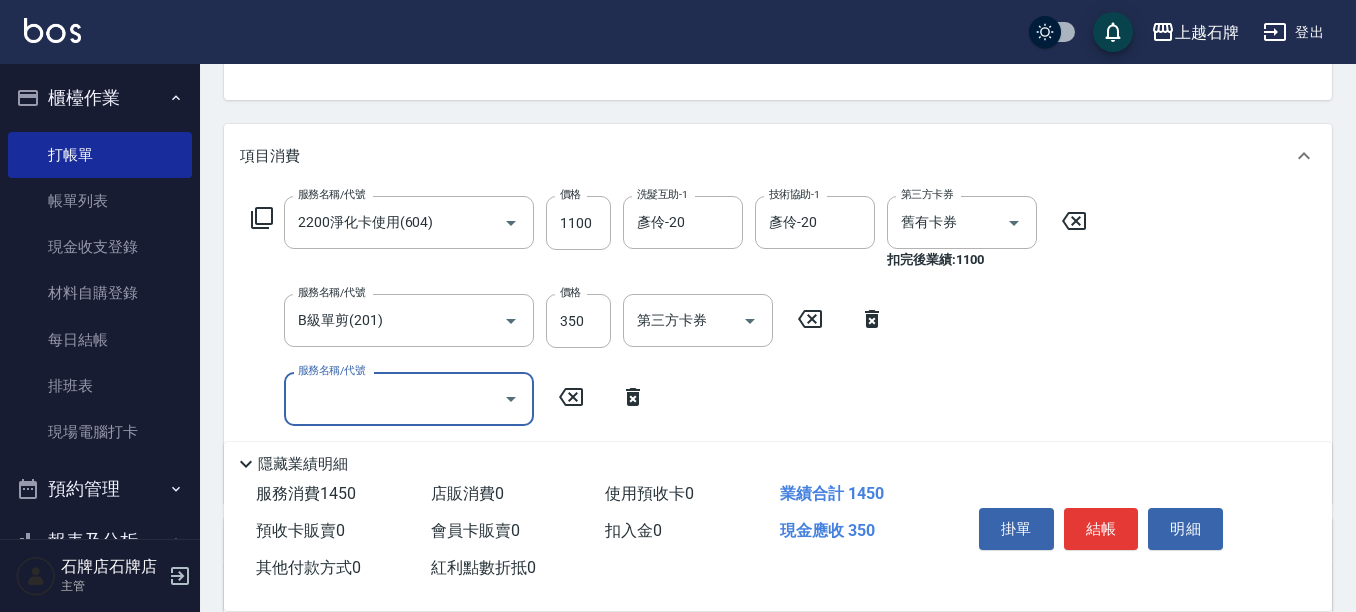 click 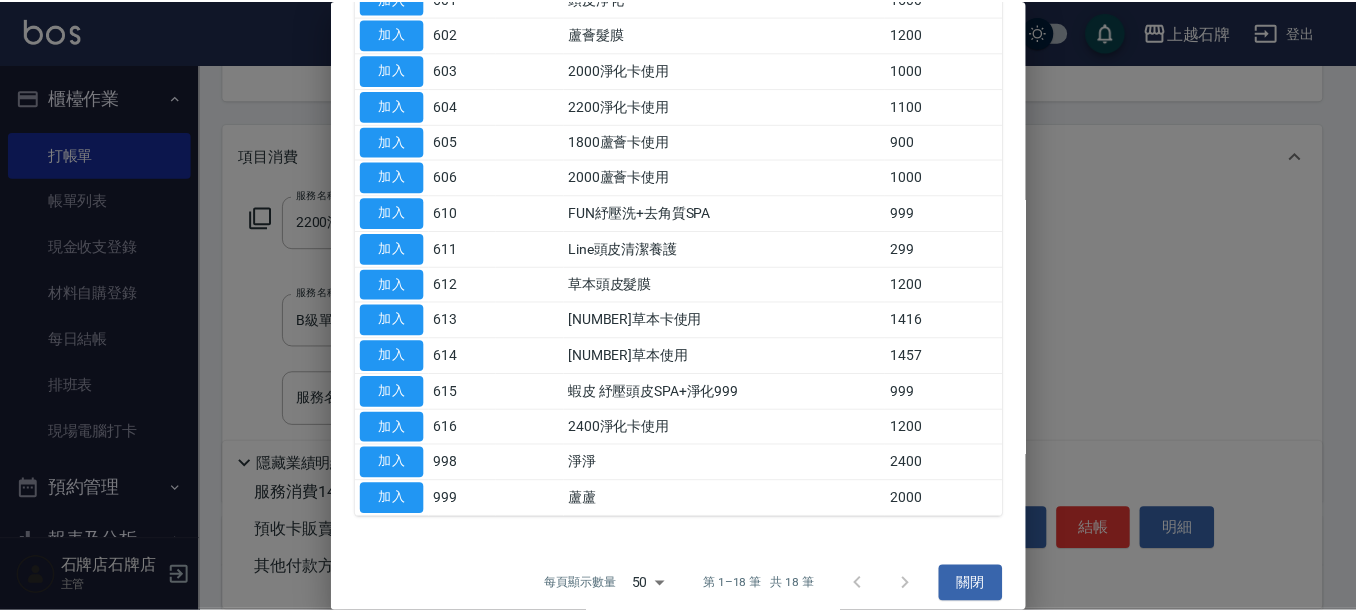 scroll, scrollTop: 329, scrollLeft: 0, axis: vertical 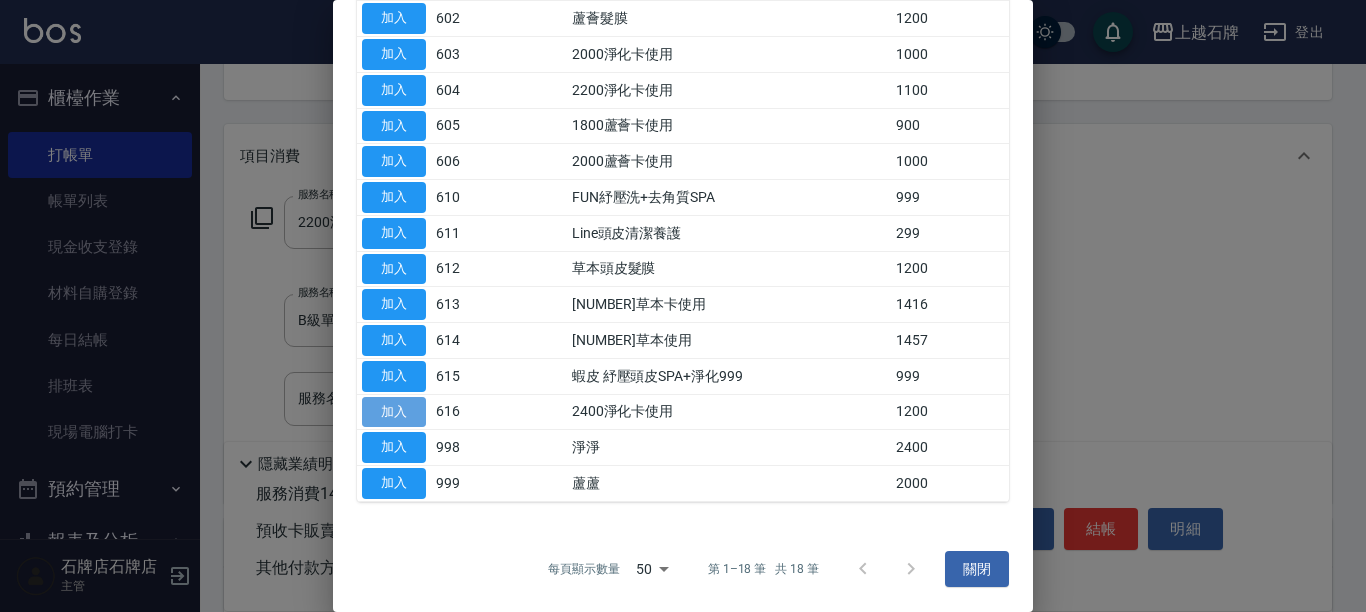 click on "加入" at bounding box center (394, 412) 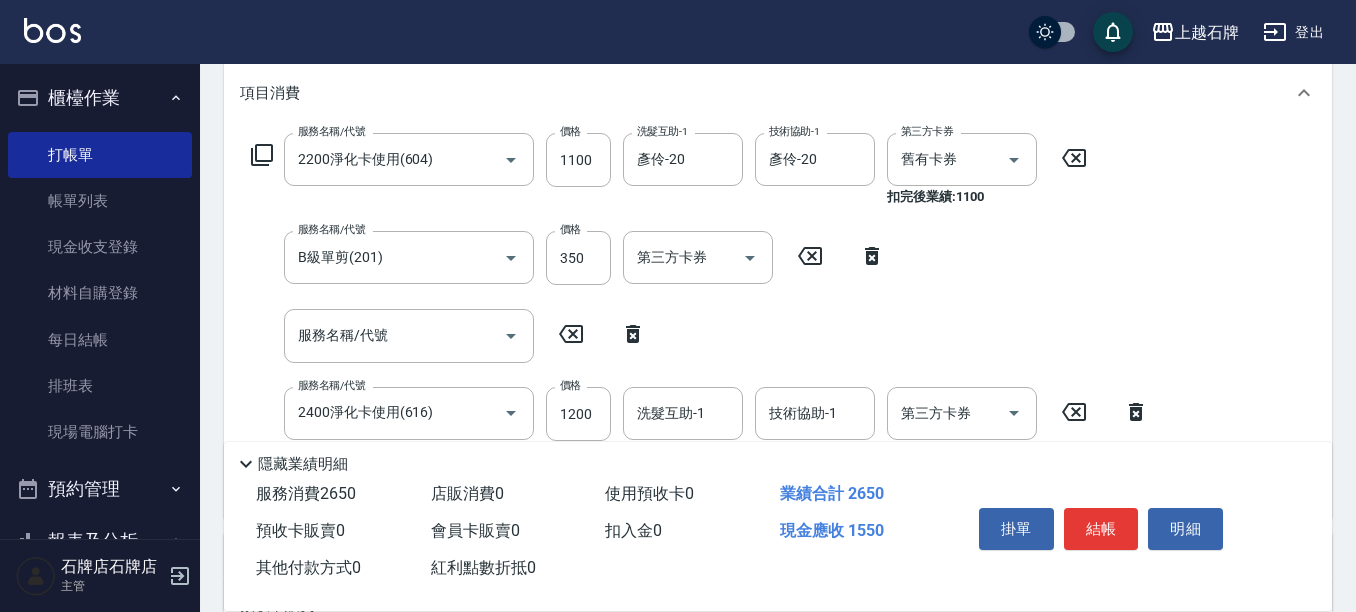 scroll, scrollTop: 300, scrollLeft: 0, axis: vertical 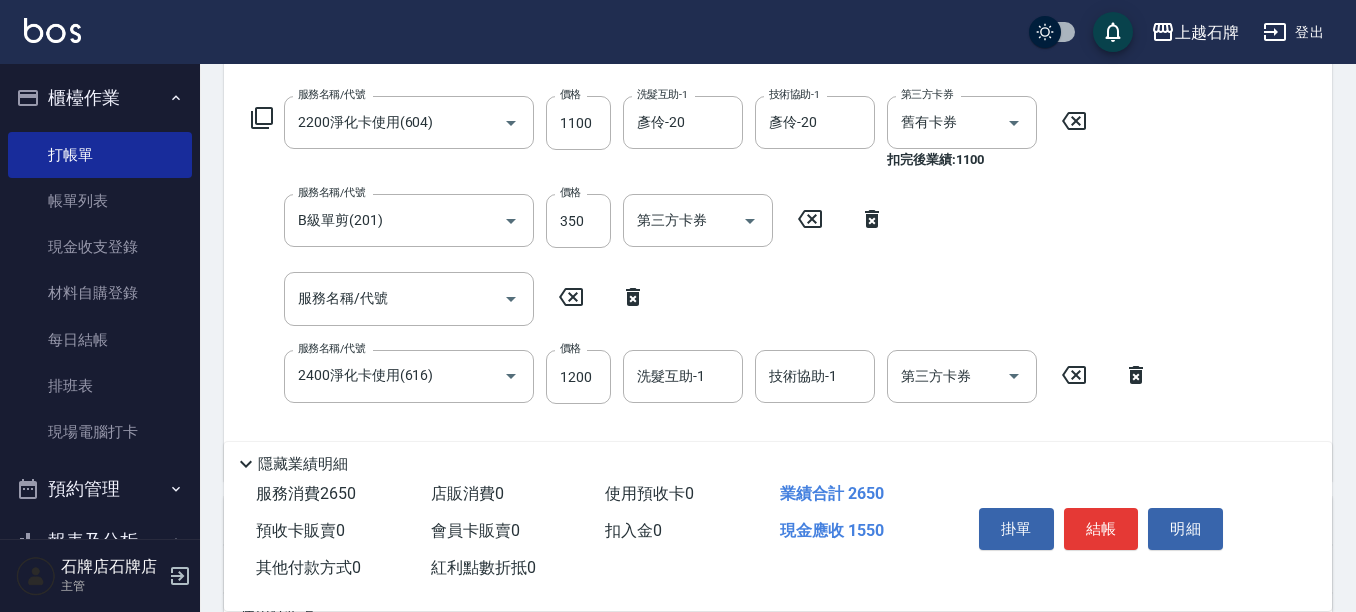 click 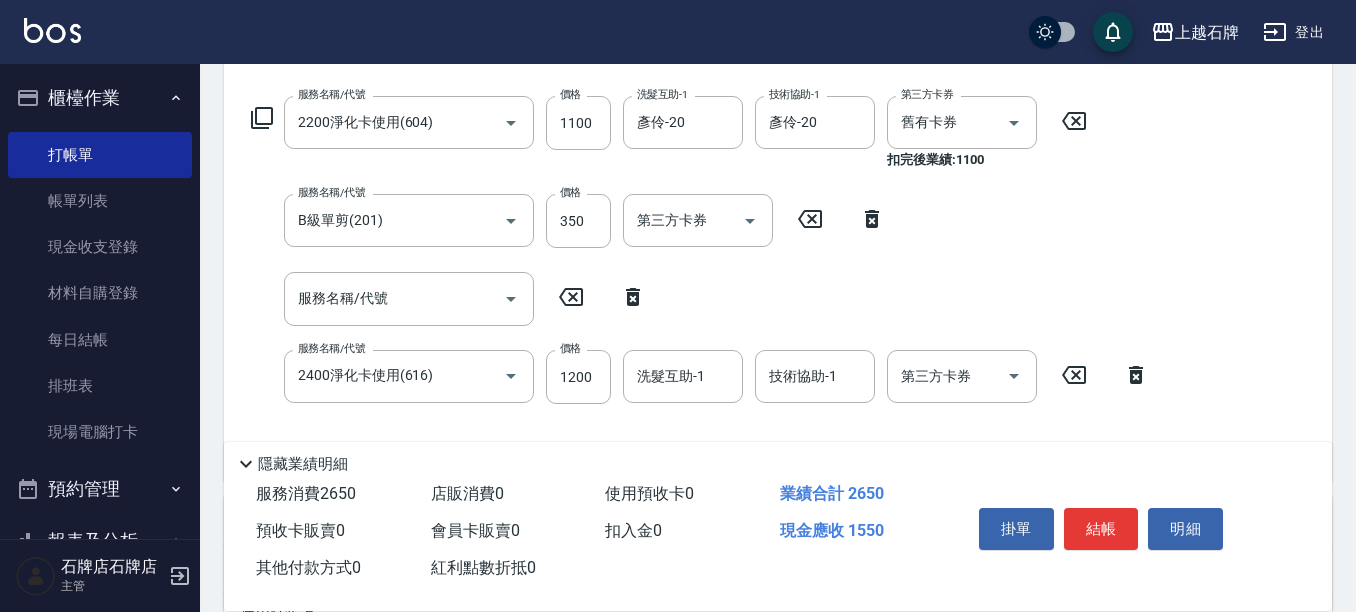 type on "2400淨化卡使用(616)" 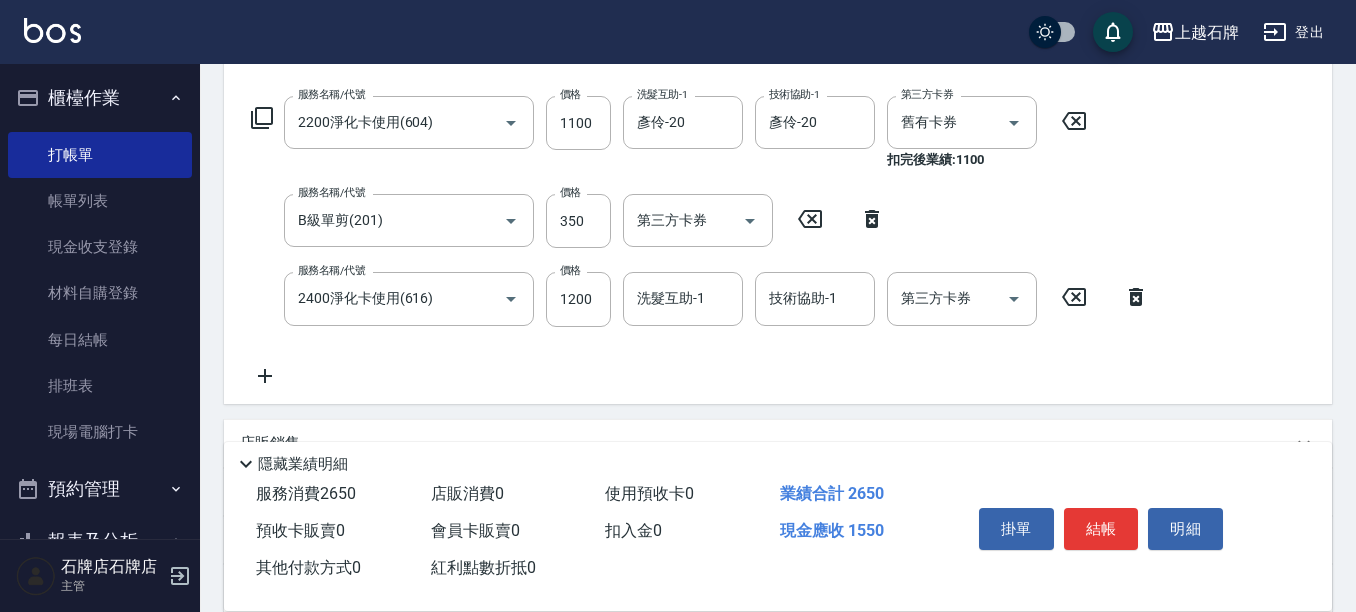 click on "洗髮互助-1 洗髮互助-1" at bounding box center (689, 298) 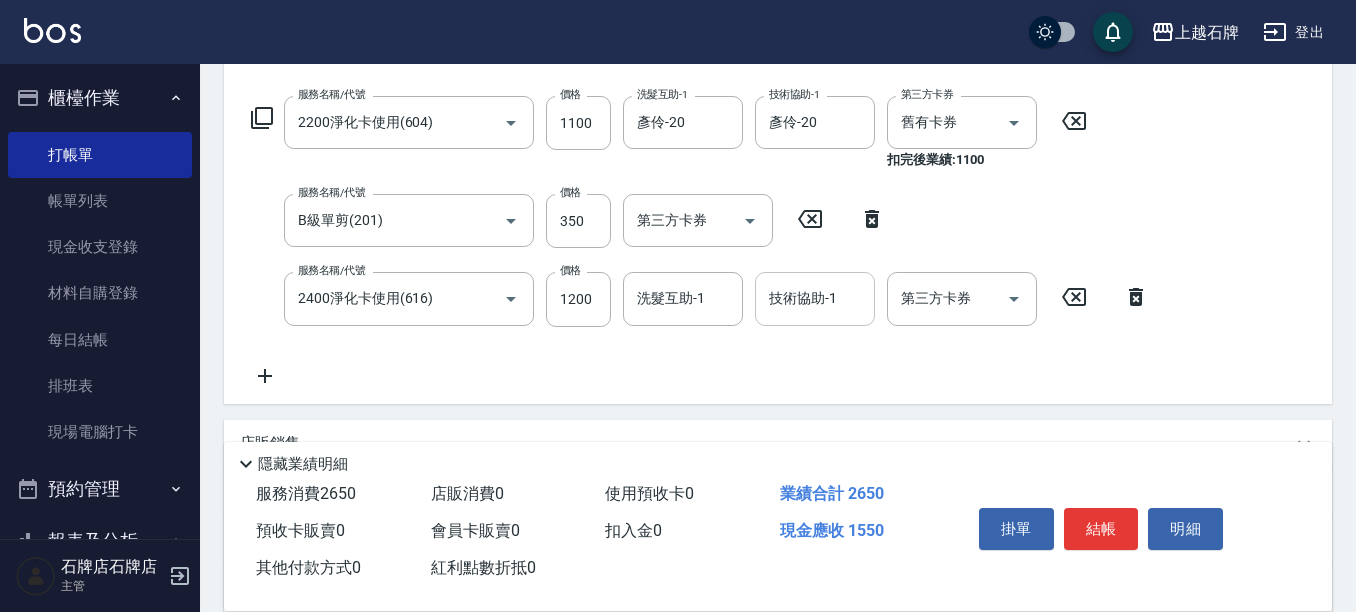 click on "技術協助-1" at bounding box center (815, 298) 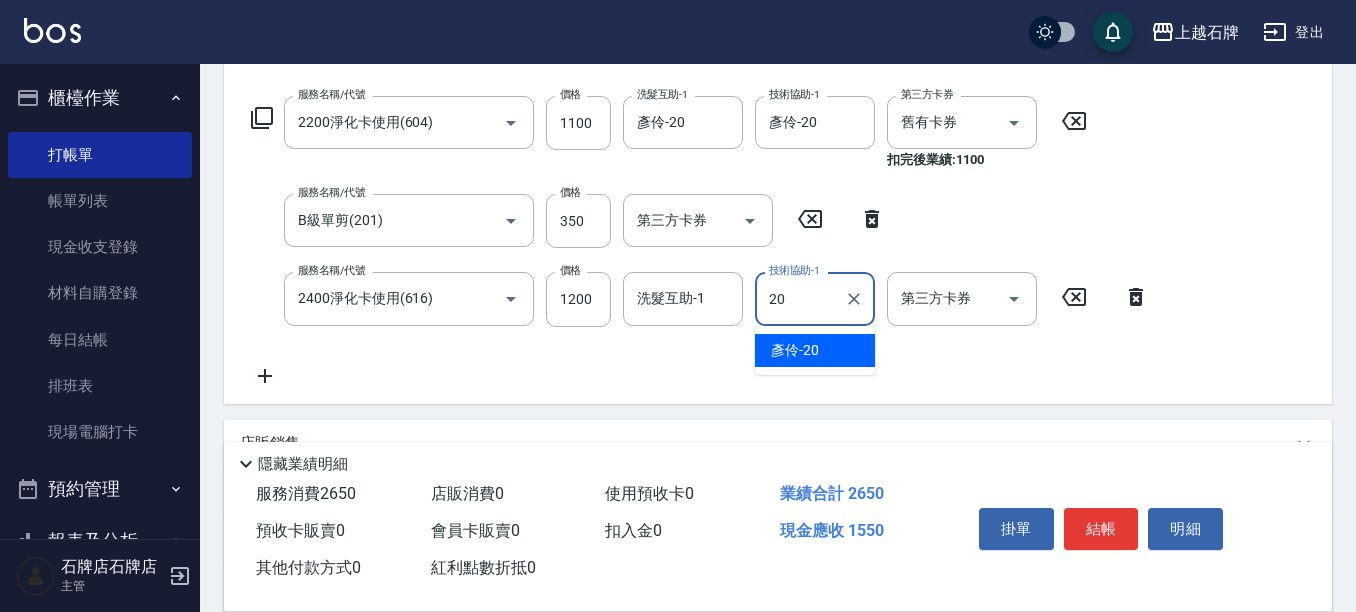 type on "彥伶-20" 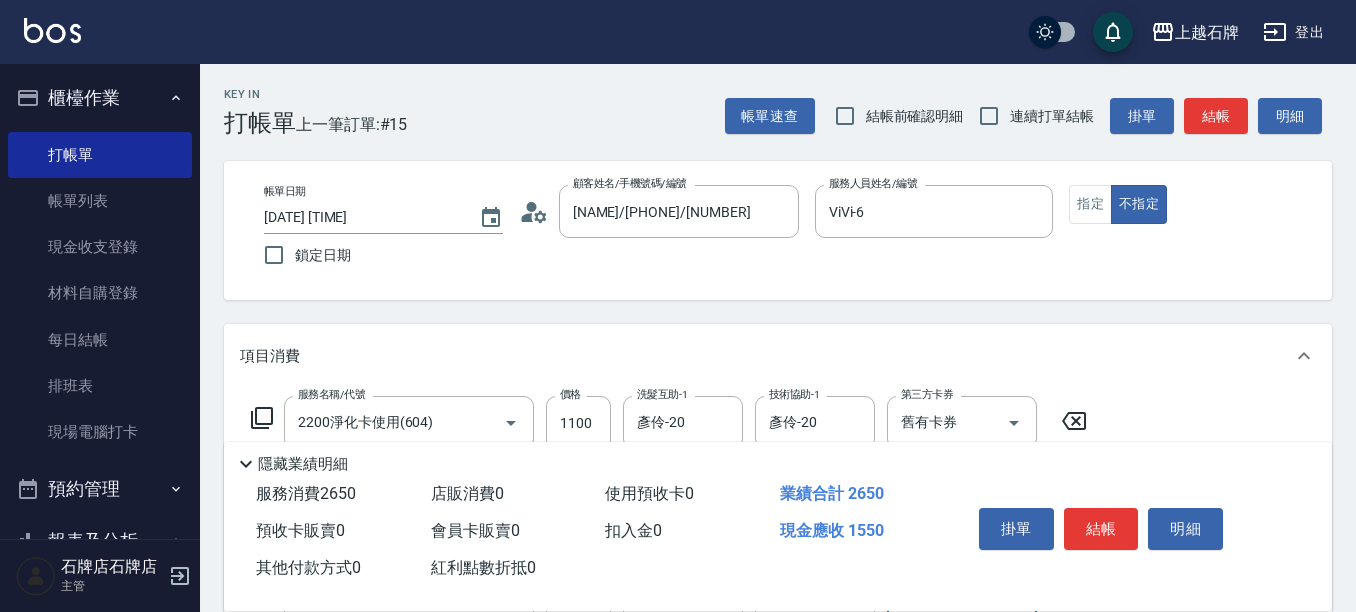 scroll, scrollTop: 200, scrollLeft: 0, axis: vertical 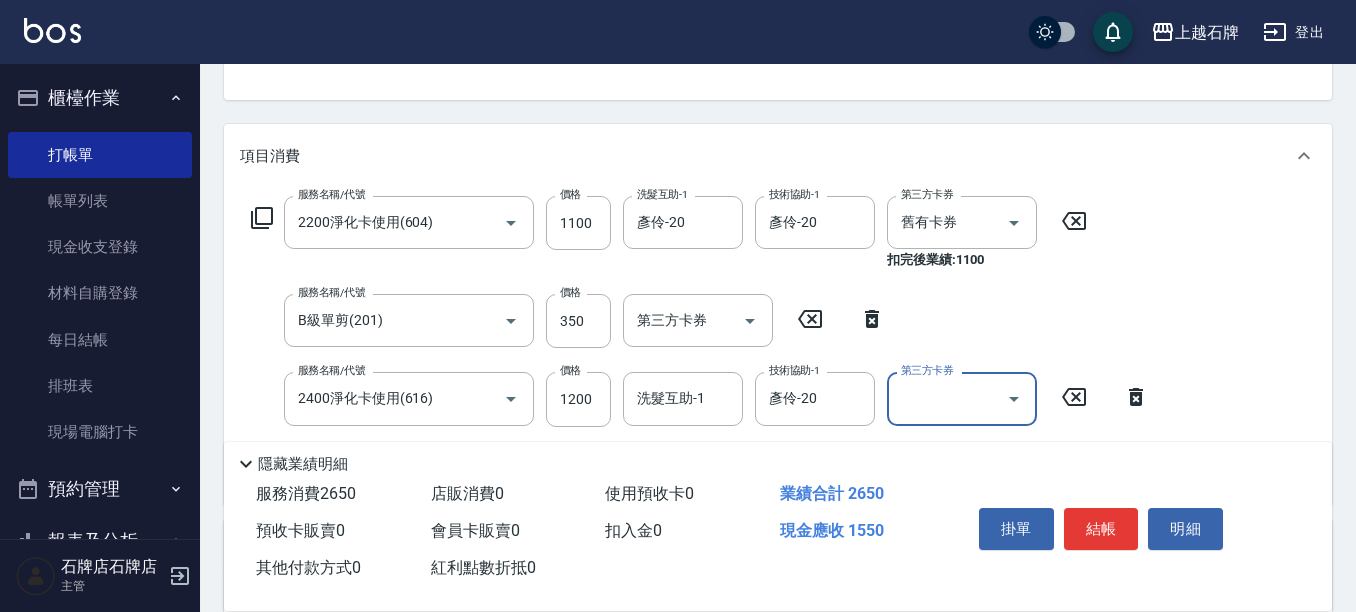 click at bounding box center [1013, 398] 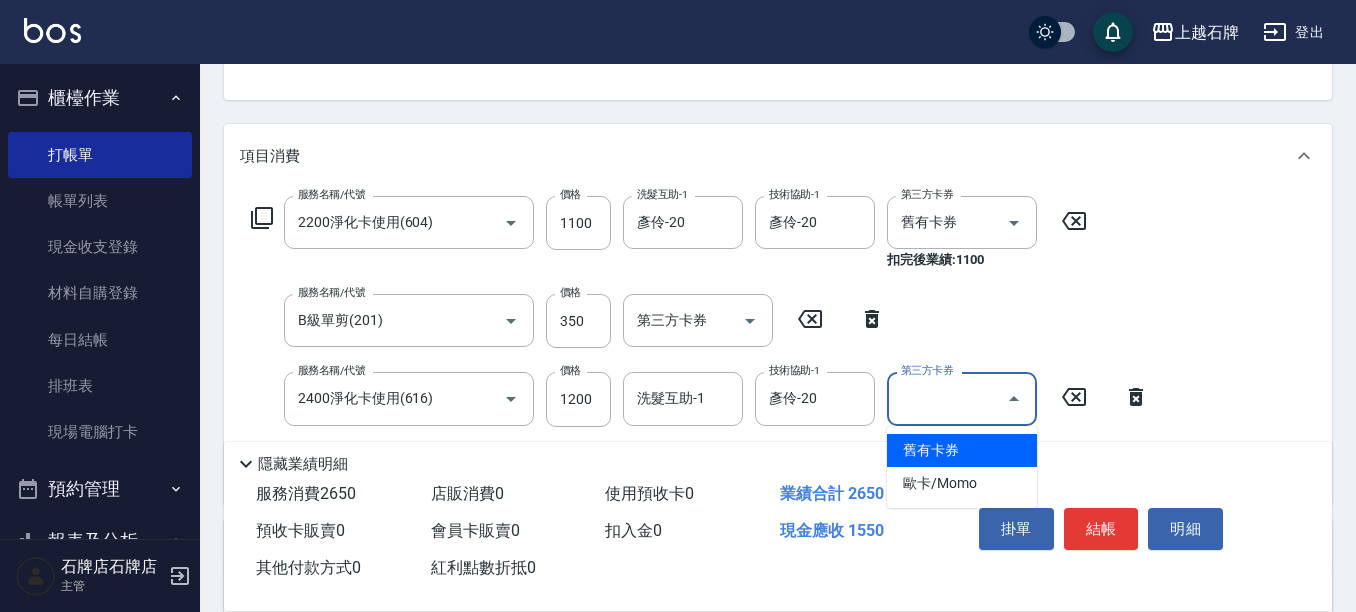click on "舊有卡券" at bounding box center (962, 450) 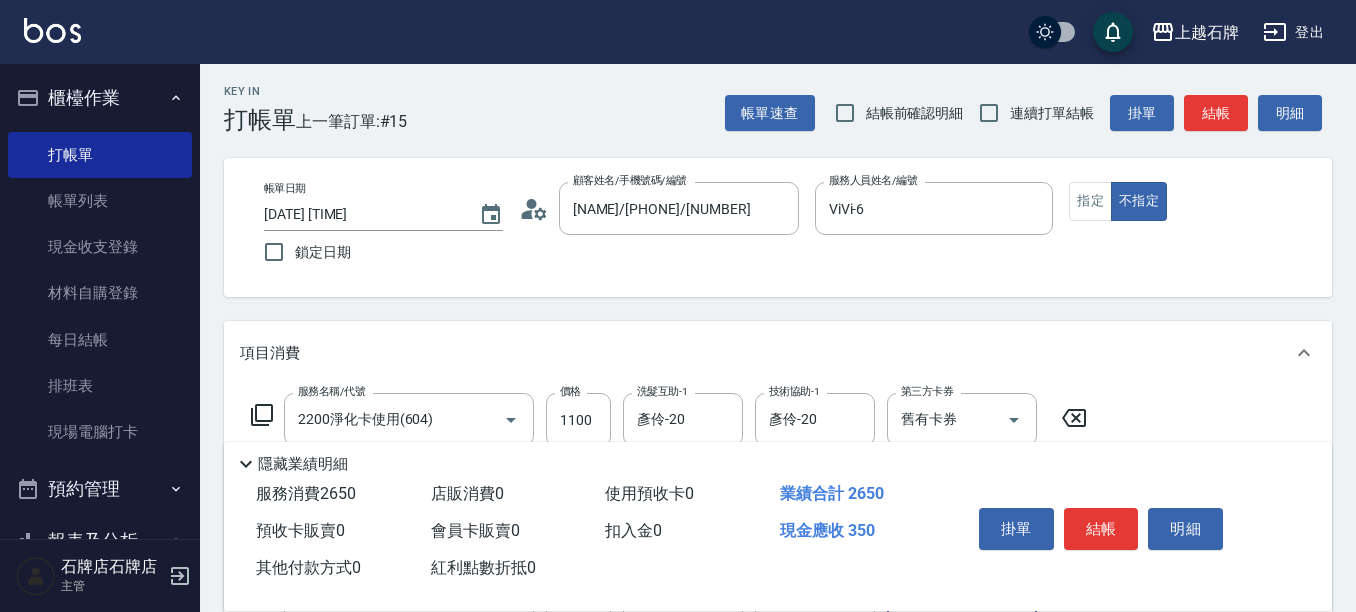 scroll, scrollTop: 0, scrollLeft: 0, axis: both 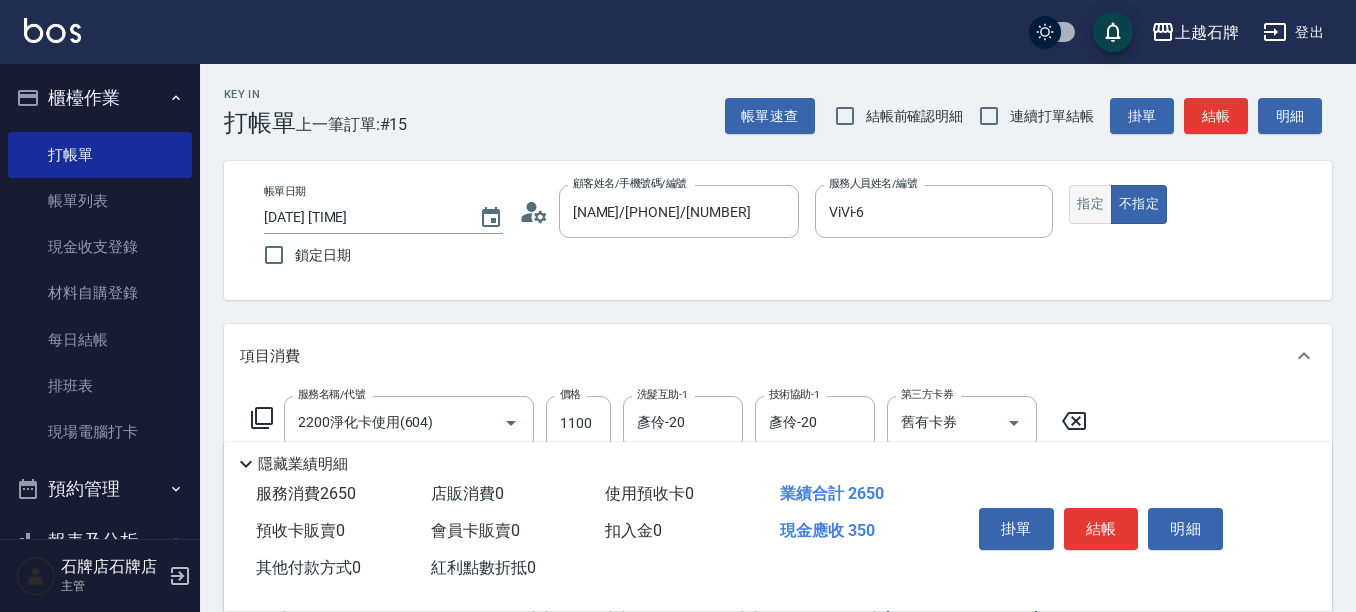 click on "指定" at bounding box center [1090, 204] 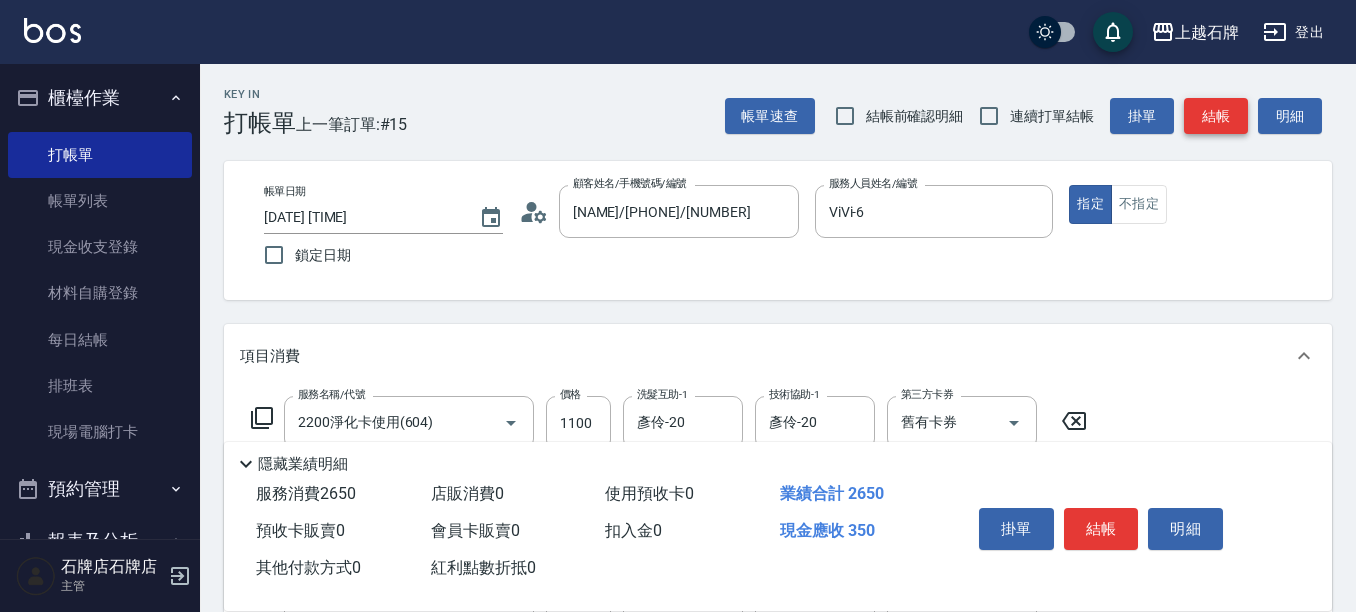 click on "結帳" at bounding box center (1216, 116) 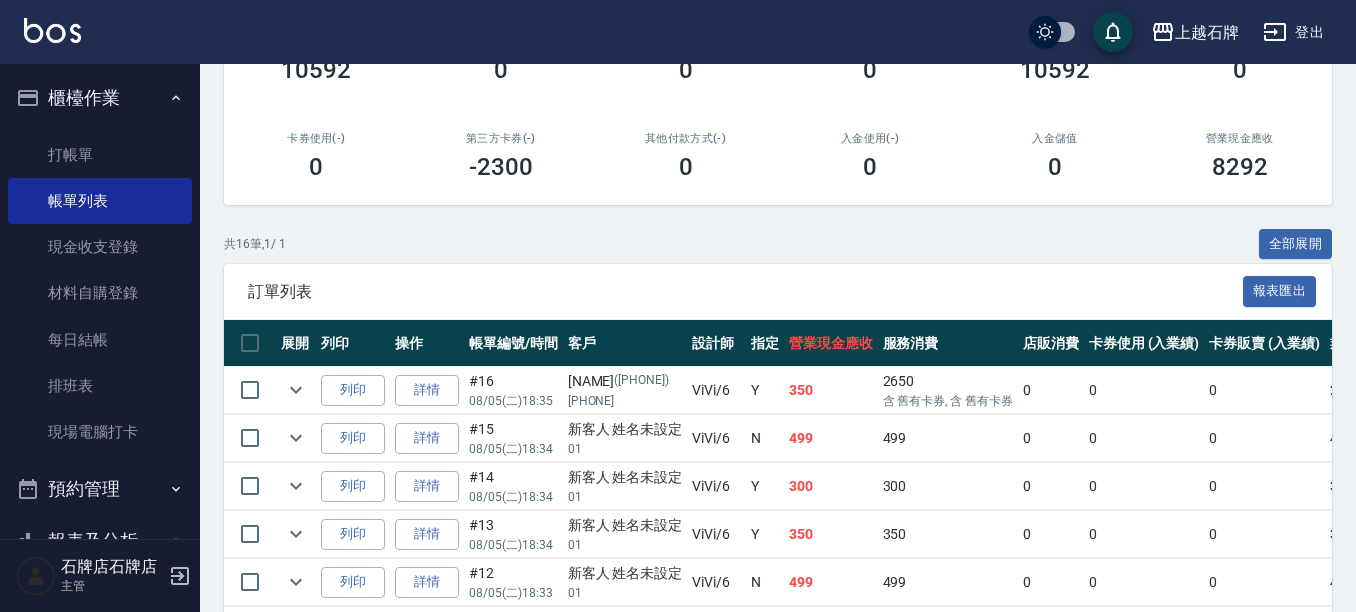 scroll, scrollTop: 300, scrollLeft: 0, axis: vertical 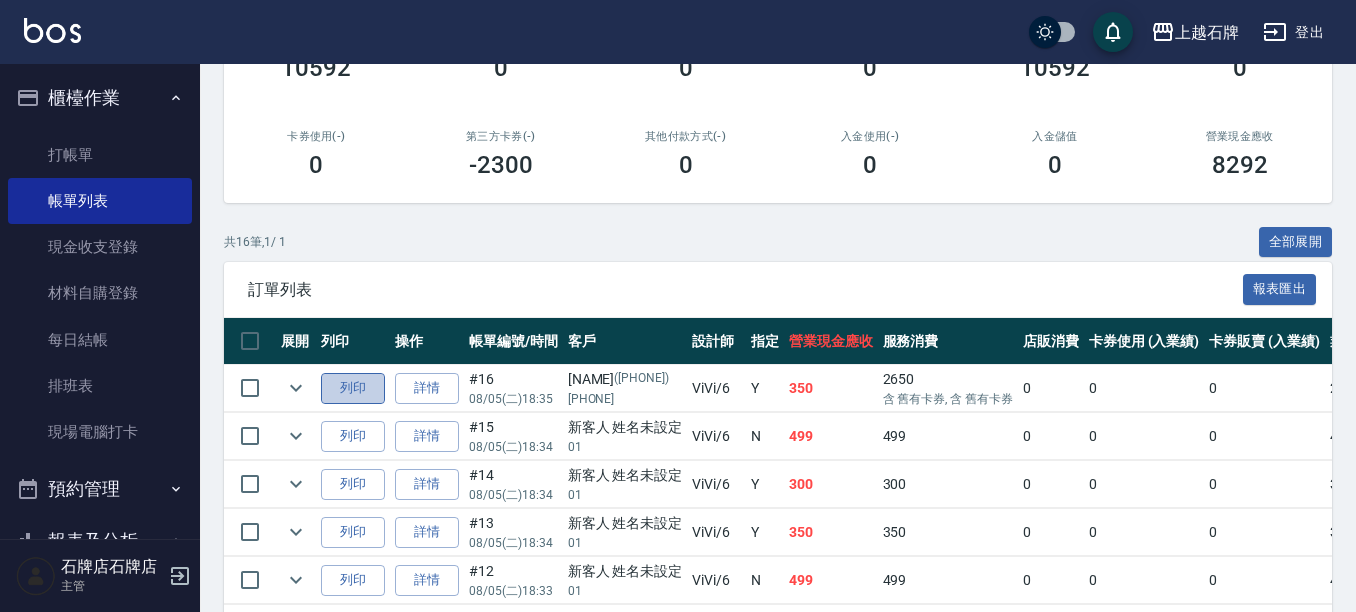 click on "列印" at bounding box center [353, 388] 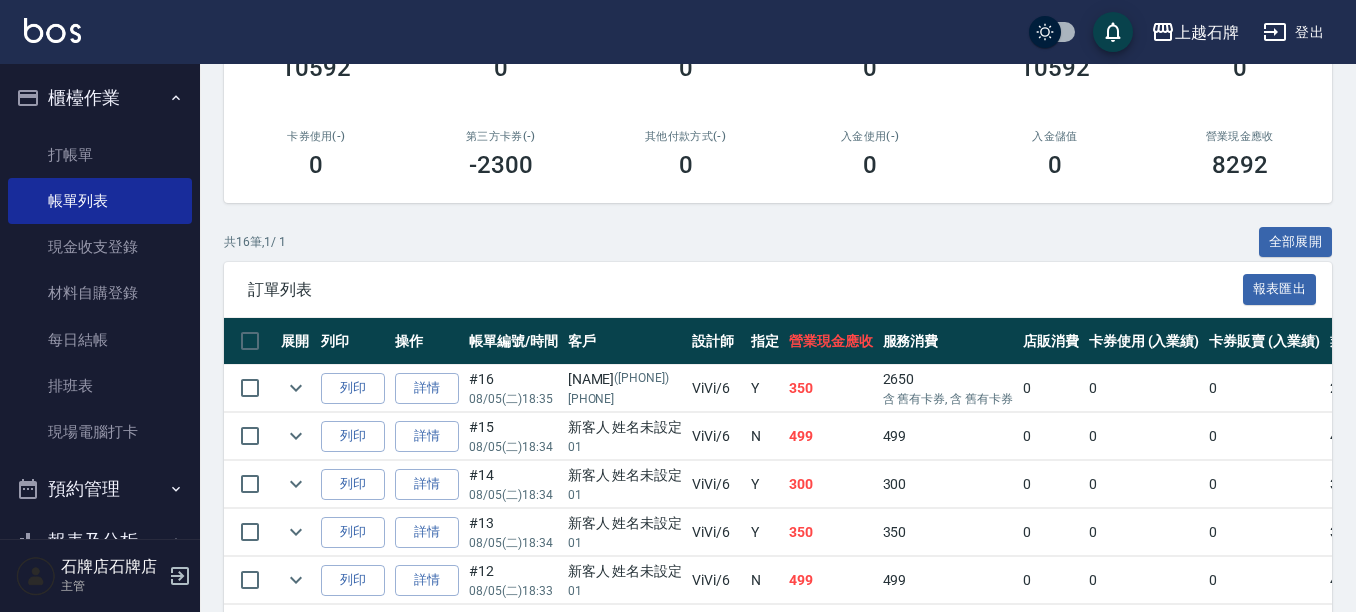 scroll, scrollTop: 0, scrollLeft: 0, axis: both 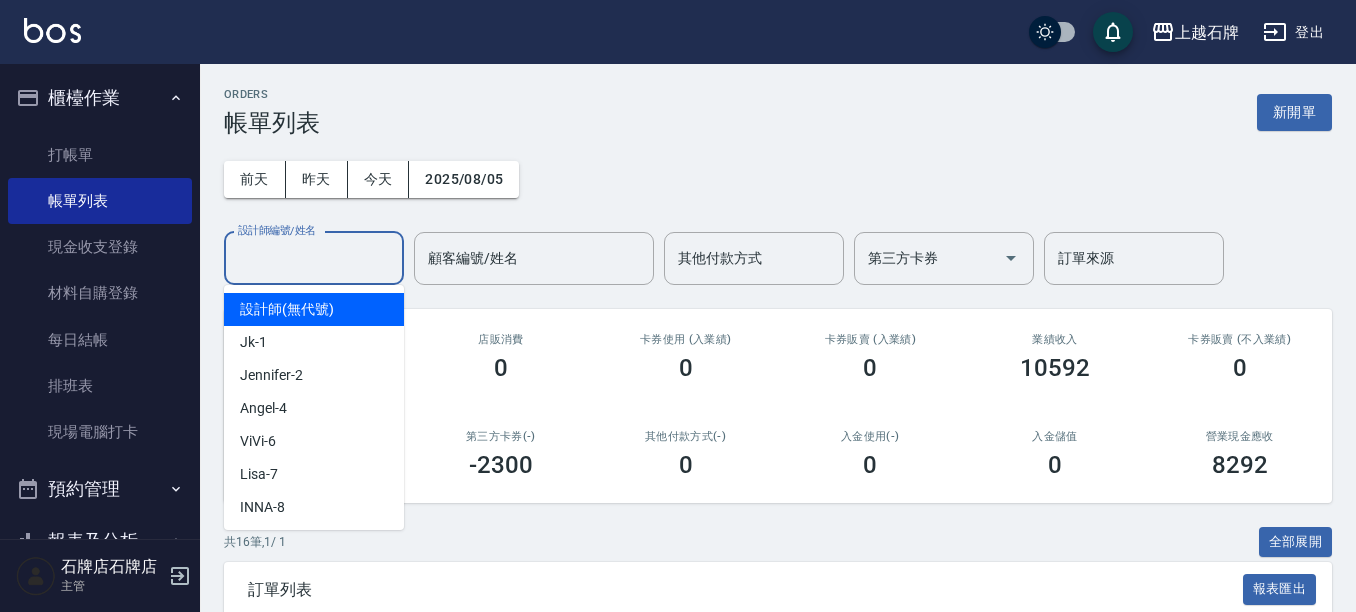 click on "設計師編號/姓名" at bounding box center (314, 258) 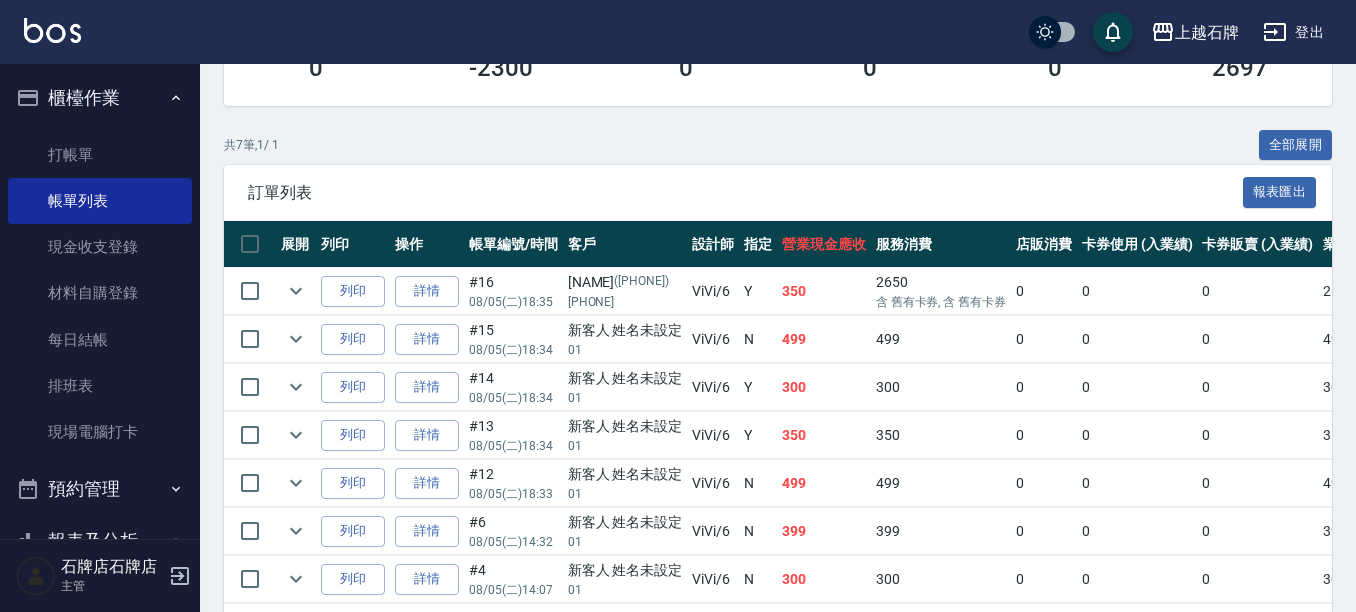 scroll, scrollTop: 484, scrollLeft: 0, axis: vertical 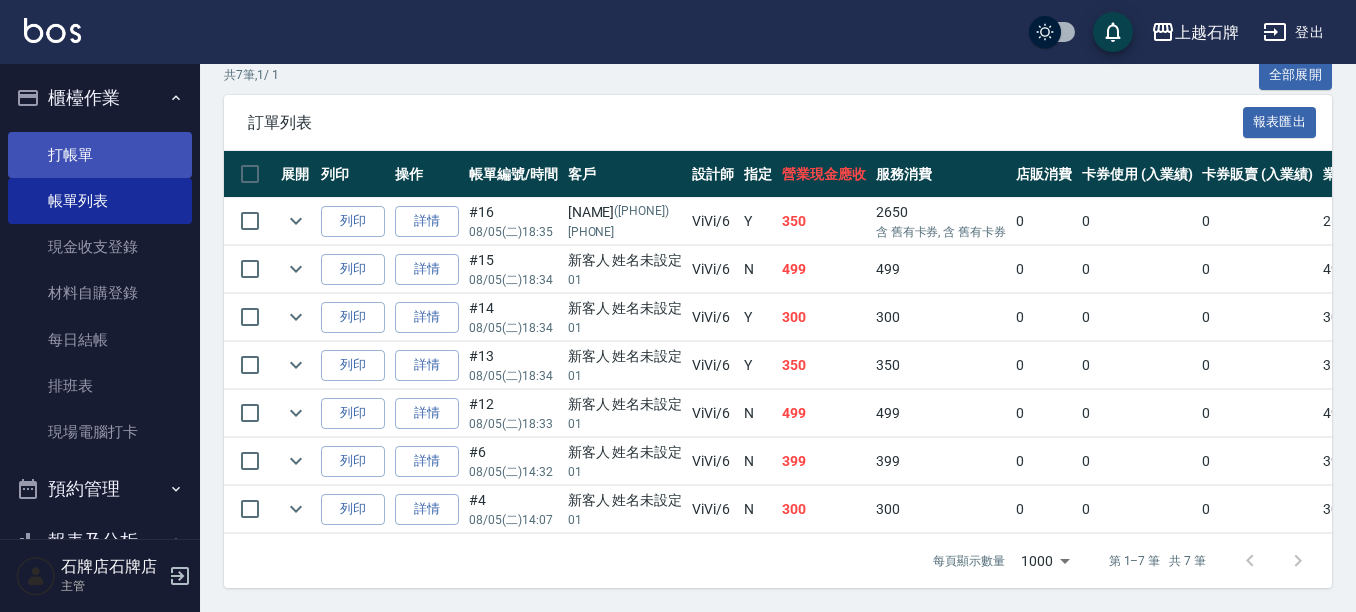 type on "ViVi-6" 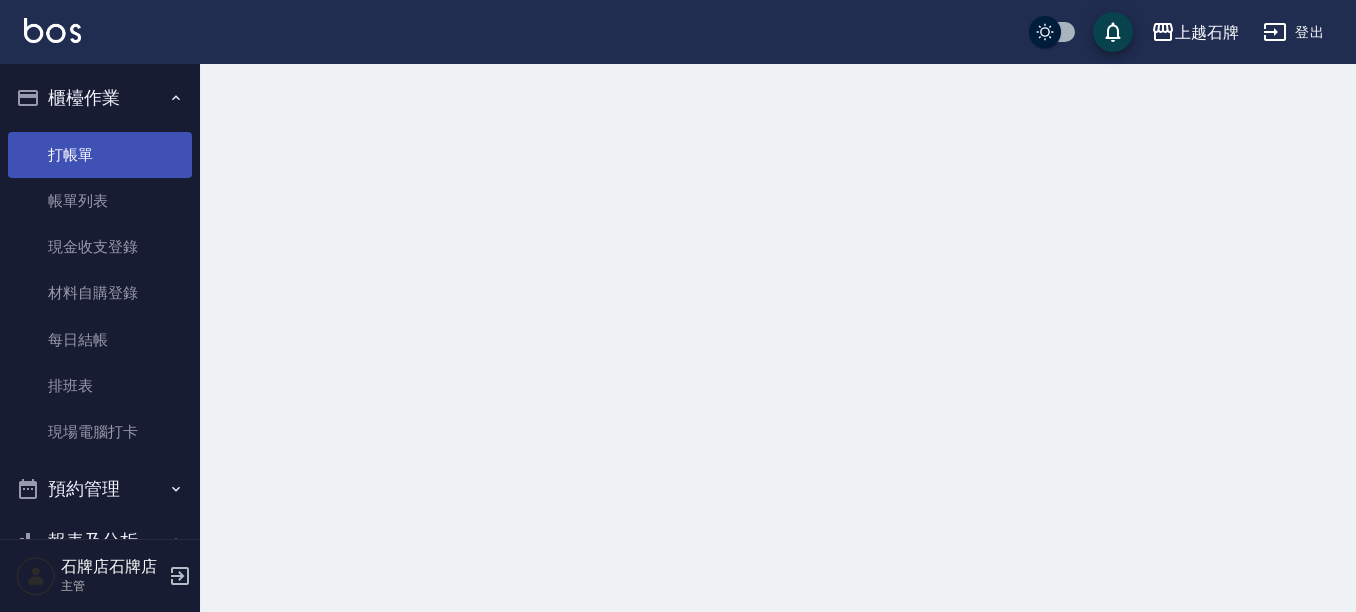 scroll, scrollTop: 0, scrollLeft: 0, axis: both 